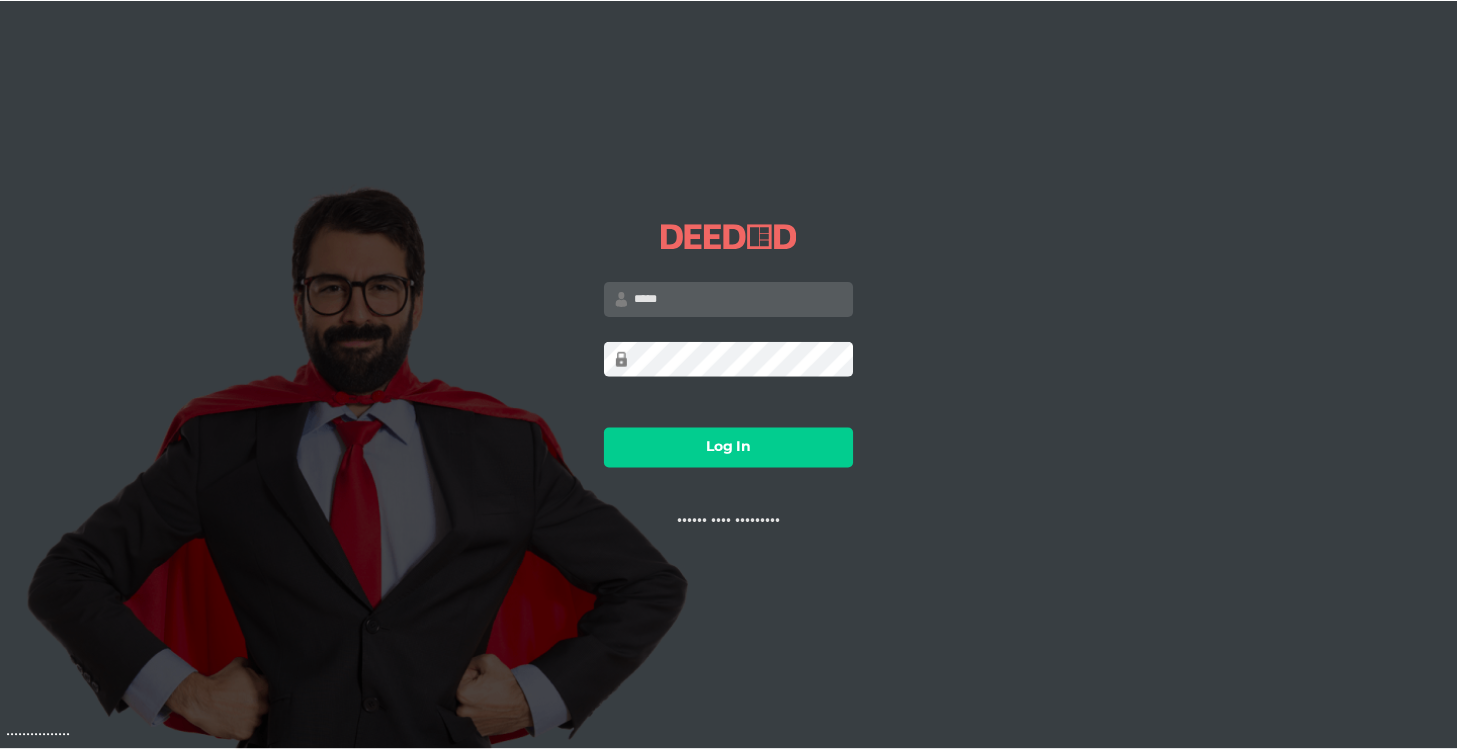 scroll, scrollTop: 0, scrollLeft: 0, axis: both 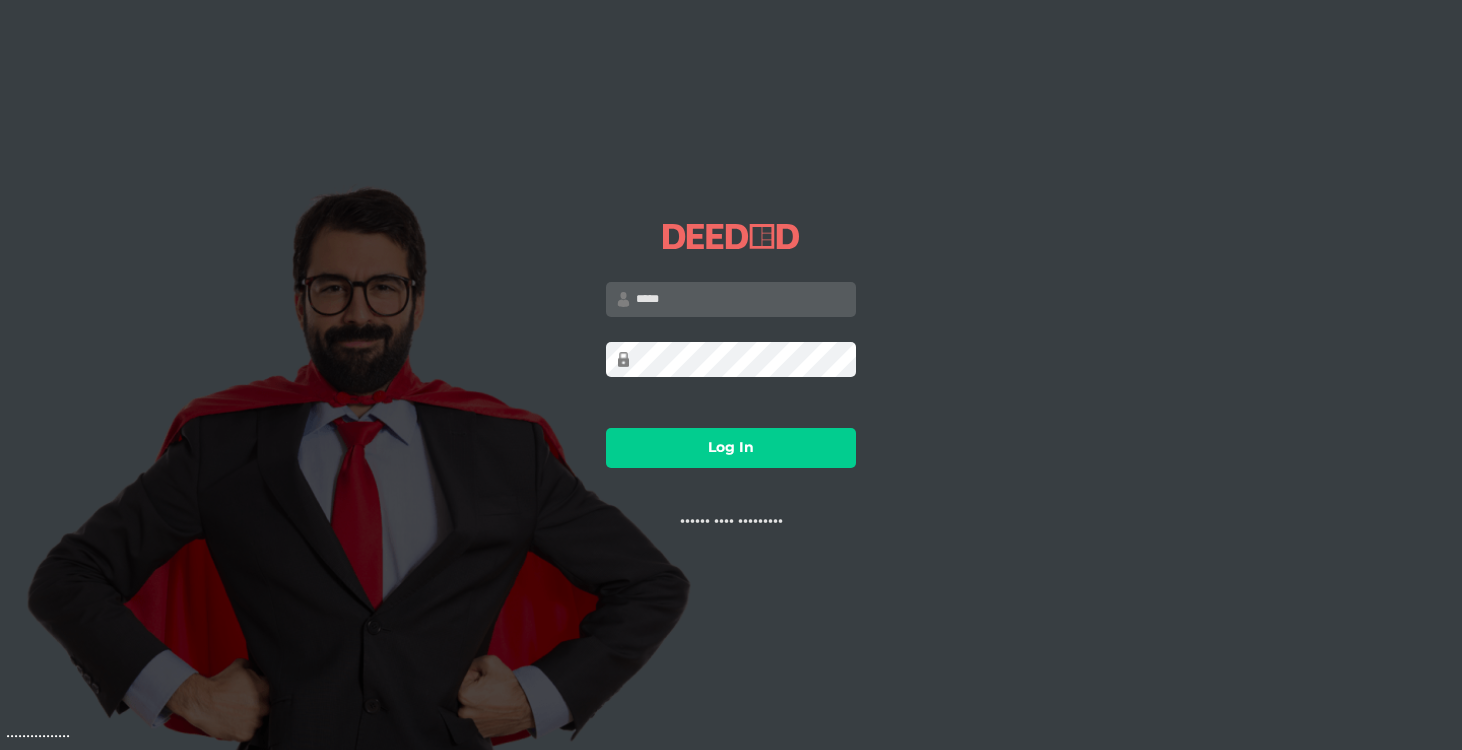 click at bounding box center [731, 299] 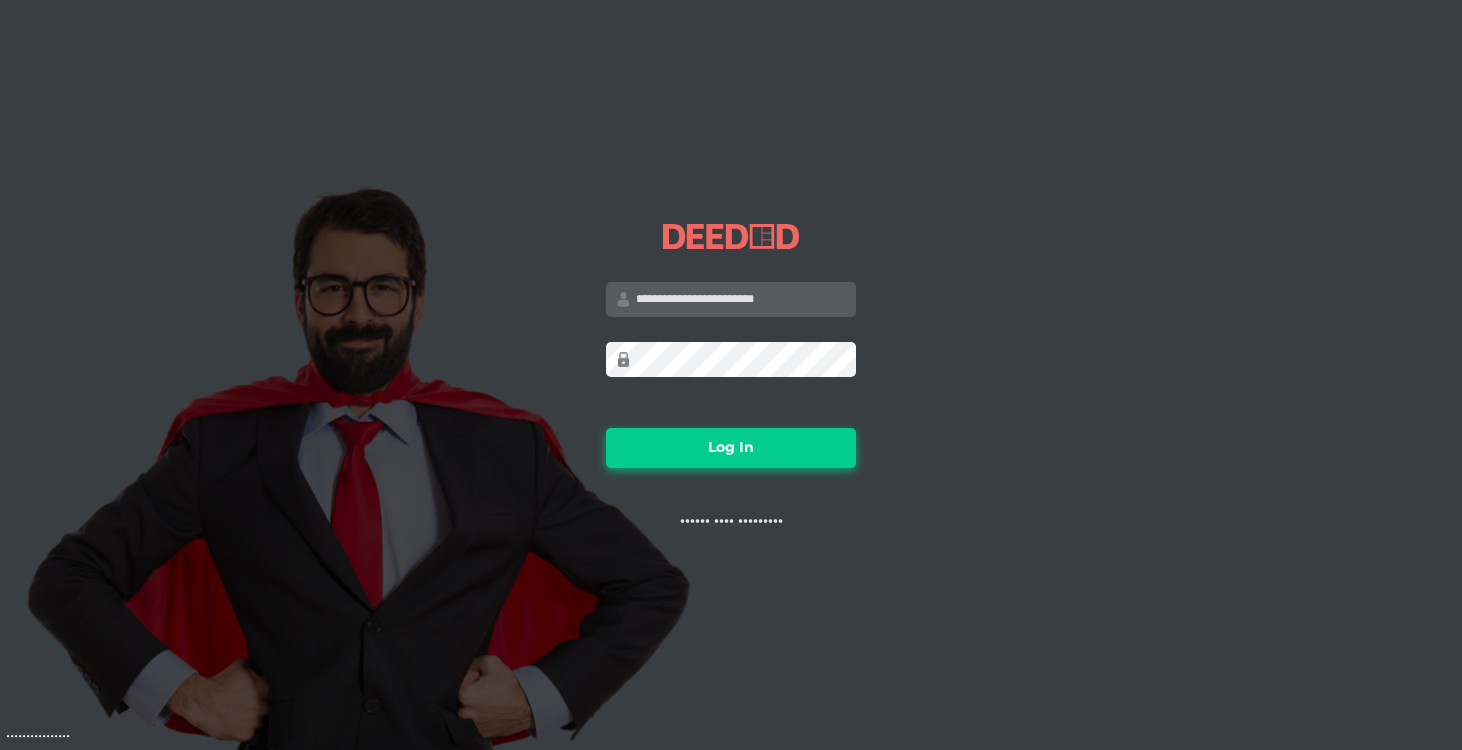 click on "Log In" at bounding box center [731, 448] 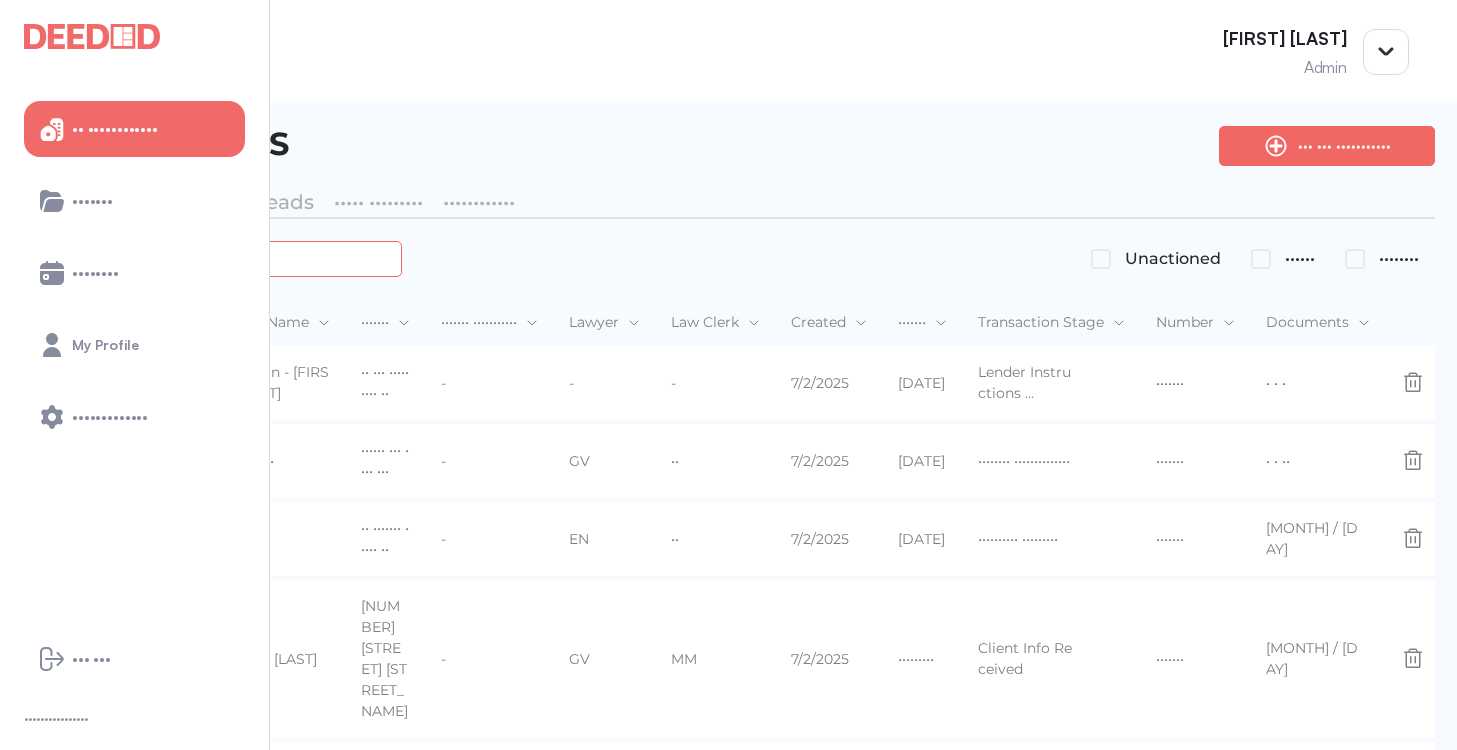 click at bounding box center [224, 258] 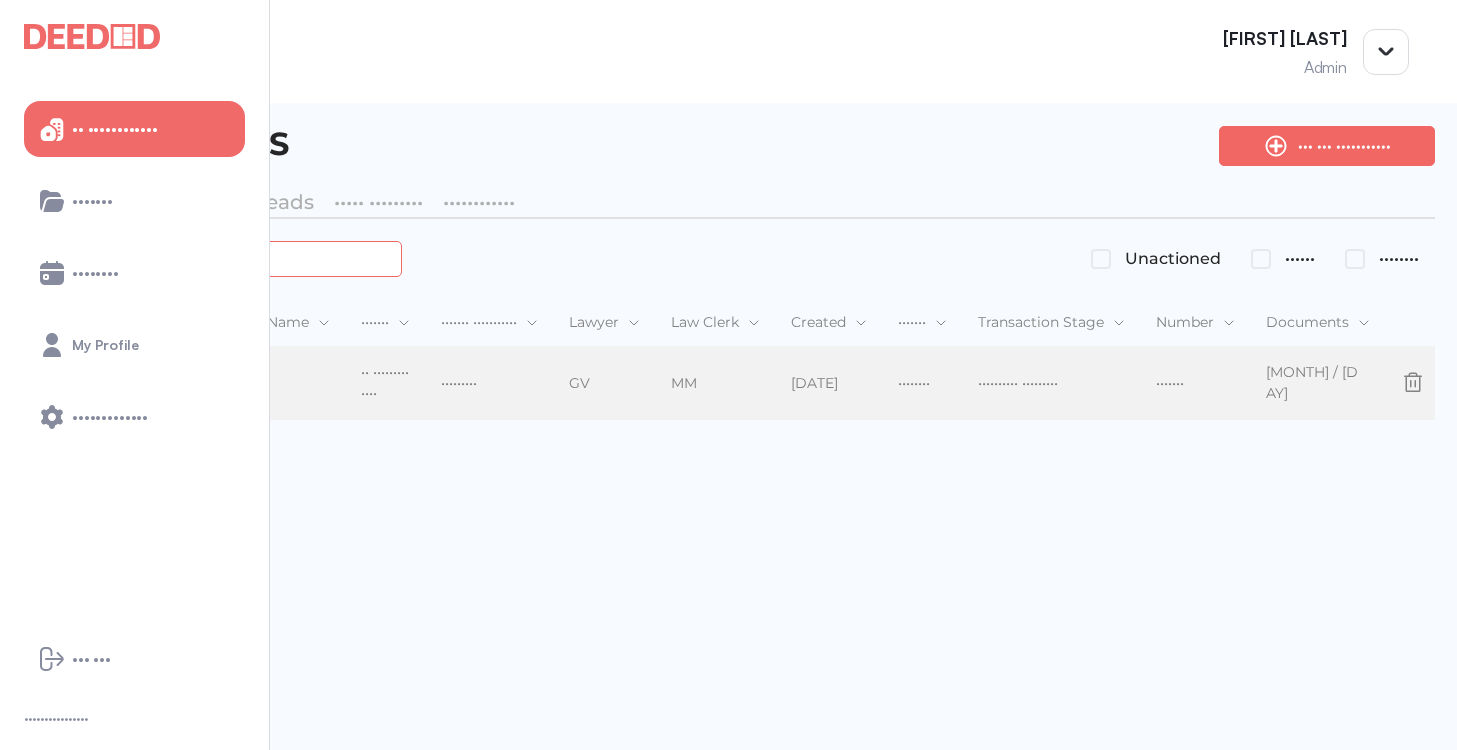 type on "*******" 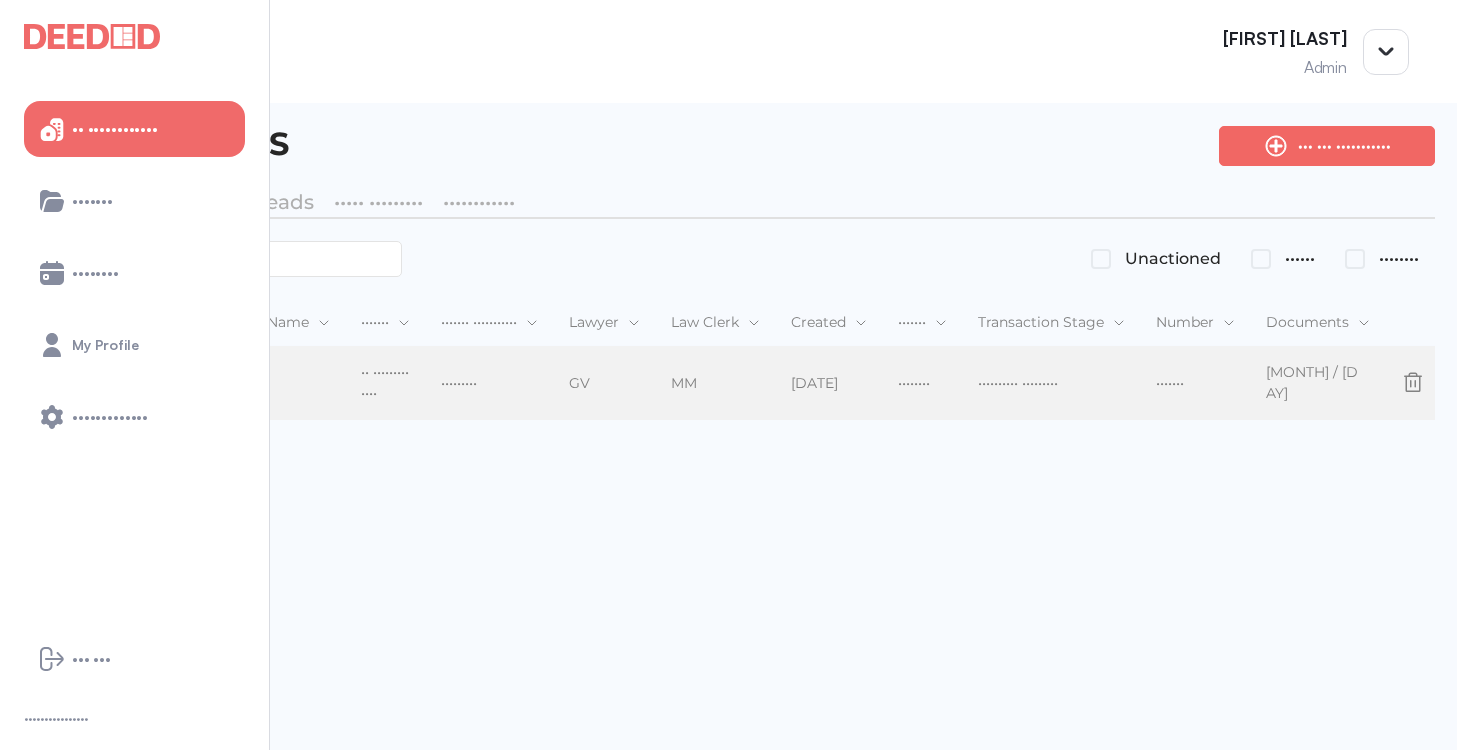 click on "•• ••••••••• ••••" at bounding box center (385, 384) 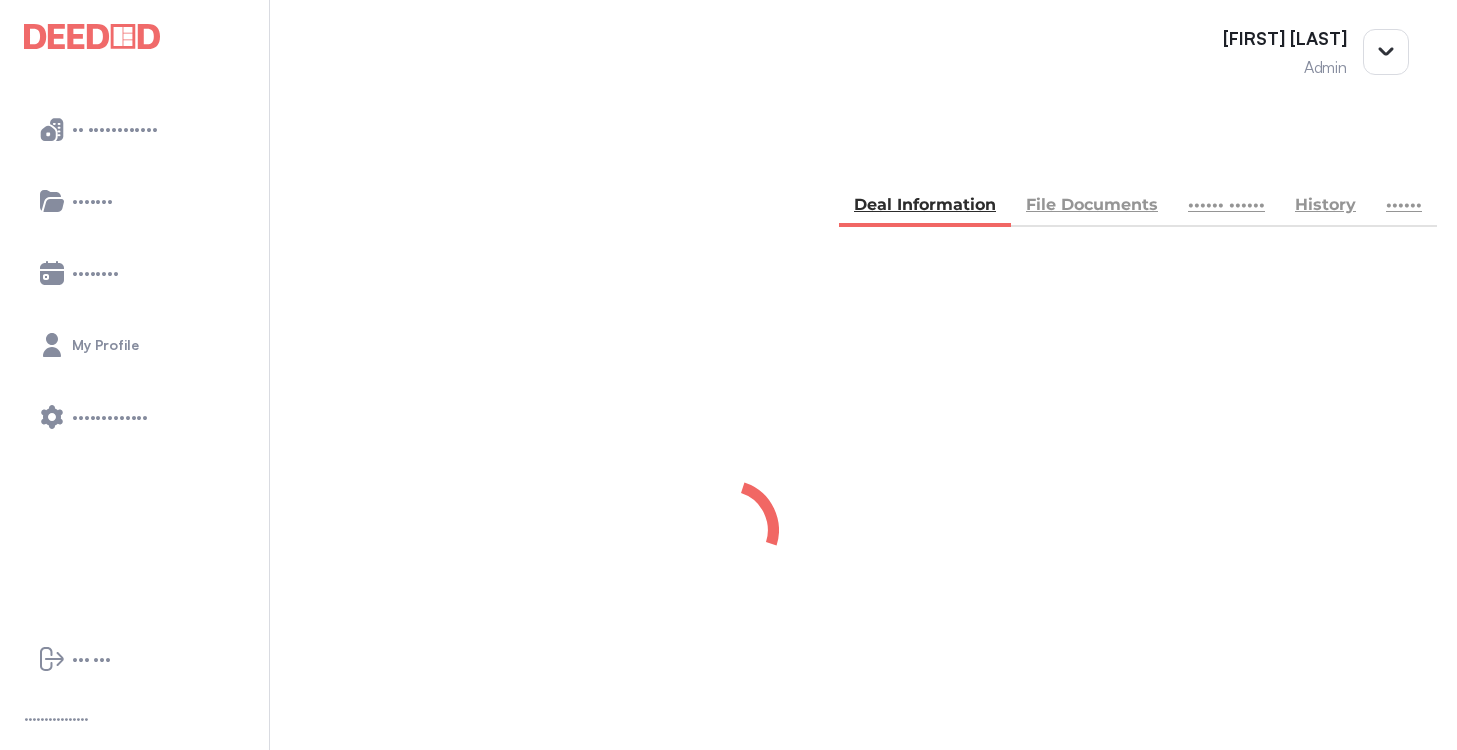 click on "File Documents" at bounding box center [1092, 207] 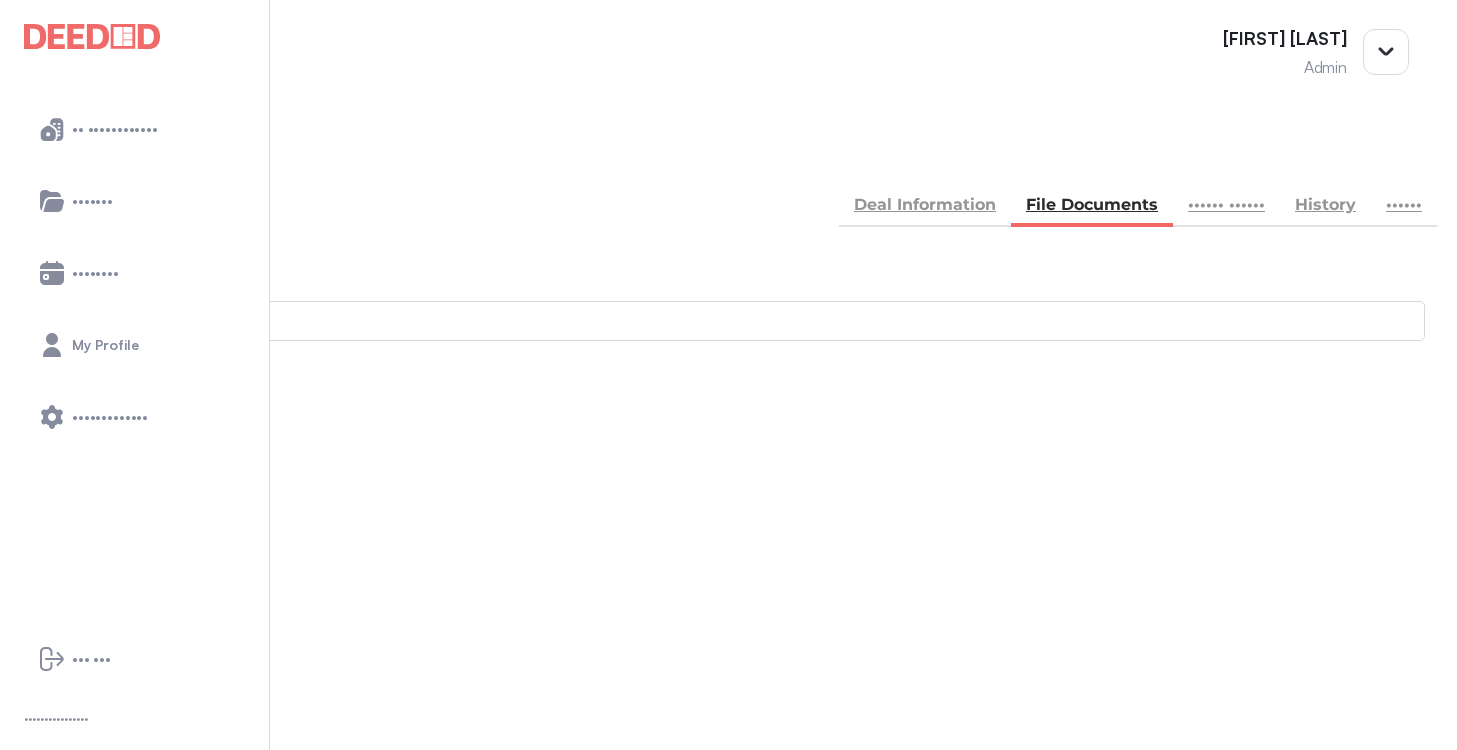 click on "••••••••••" at bounding box center (728, 846) 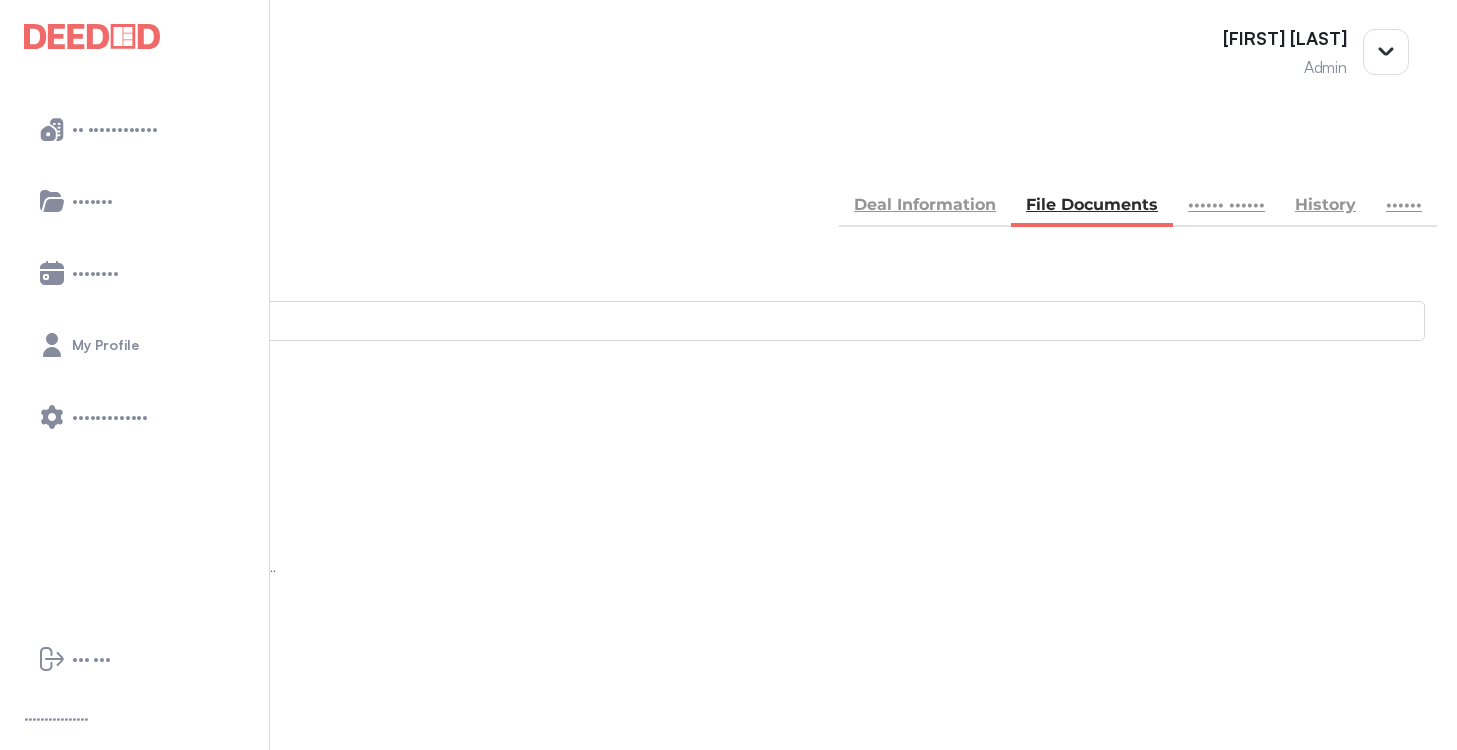 click at bounding box center (14, 1059) 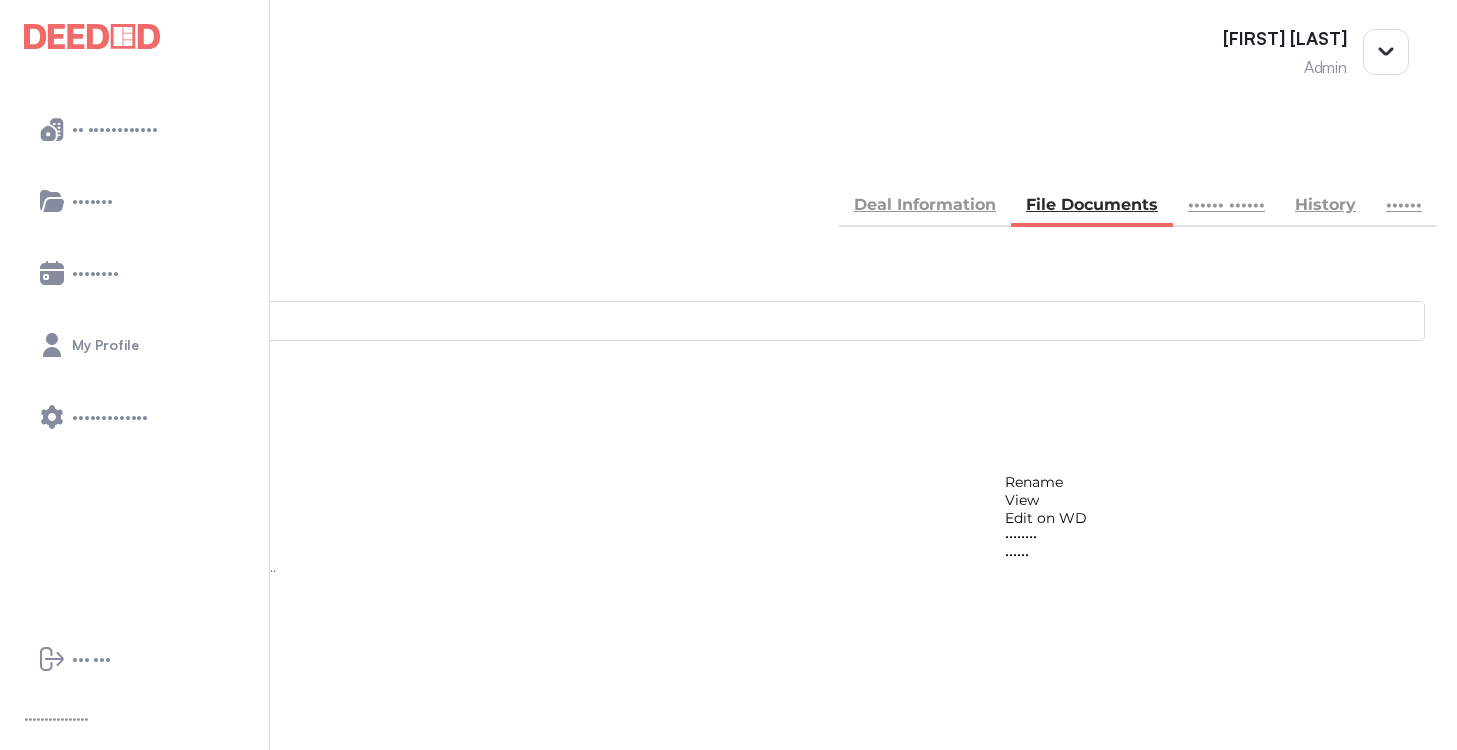 click on "View" at bounding box center [1046, 500] 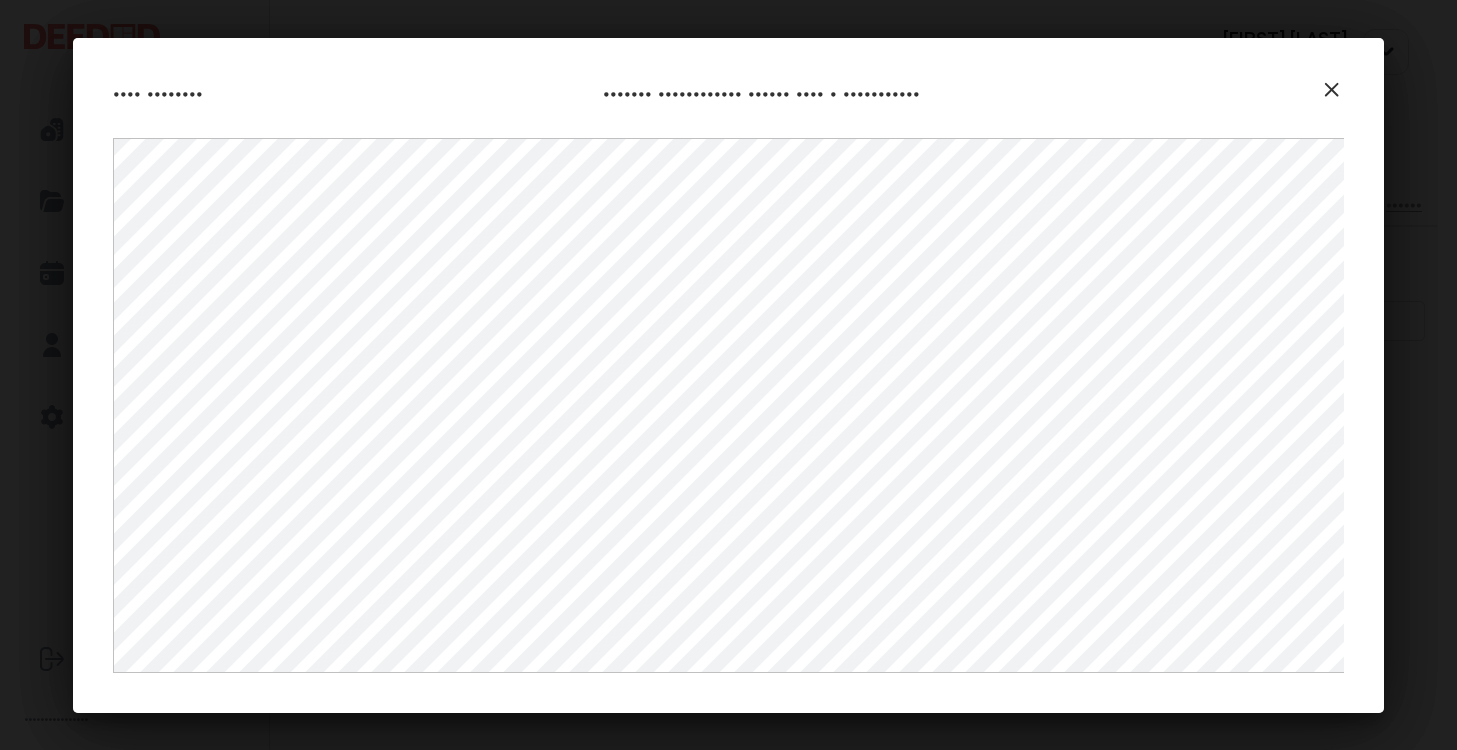 click at bounding box center [1332, 90] 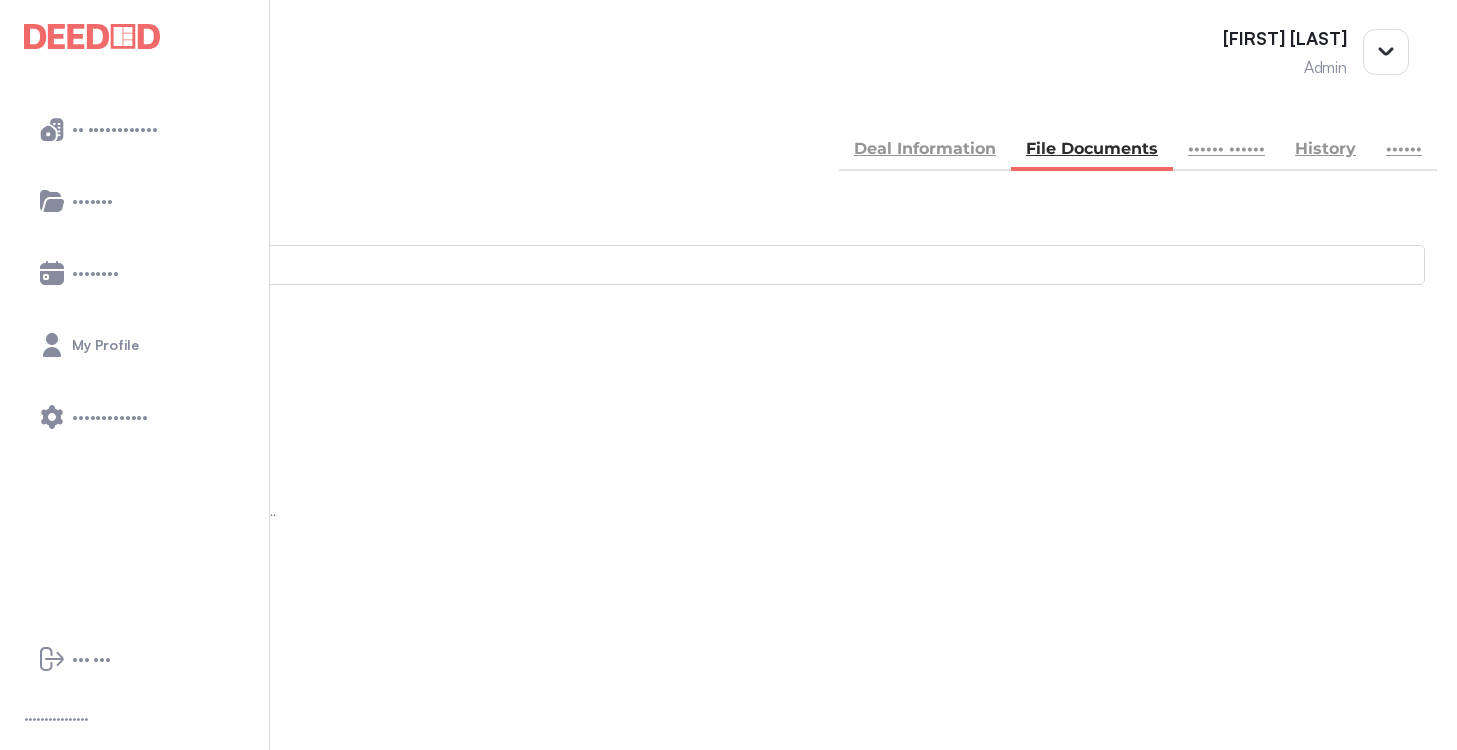 scroll, scrollTop: 80, scrollLeft: 0, axis: vertical 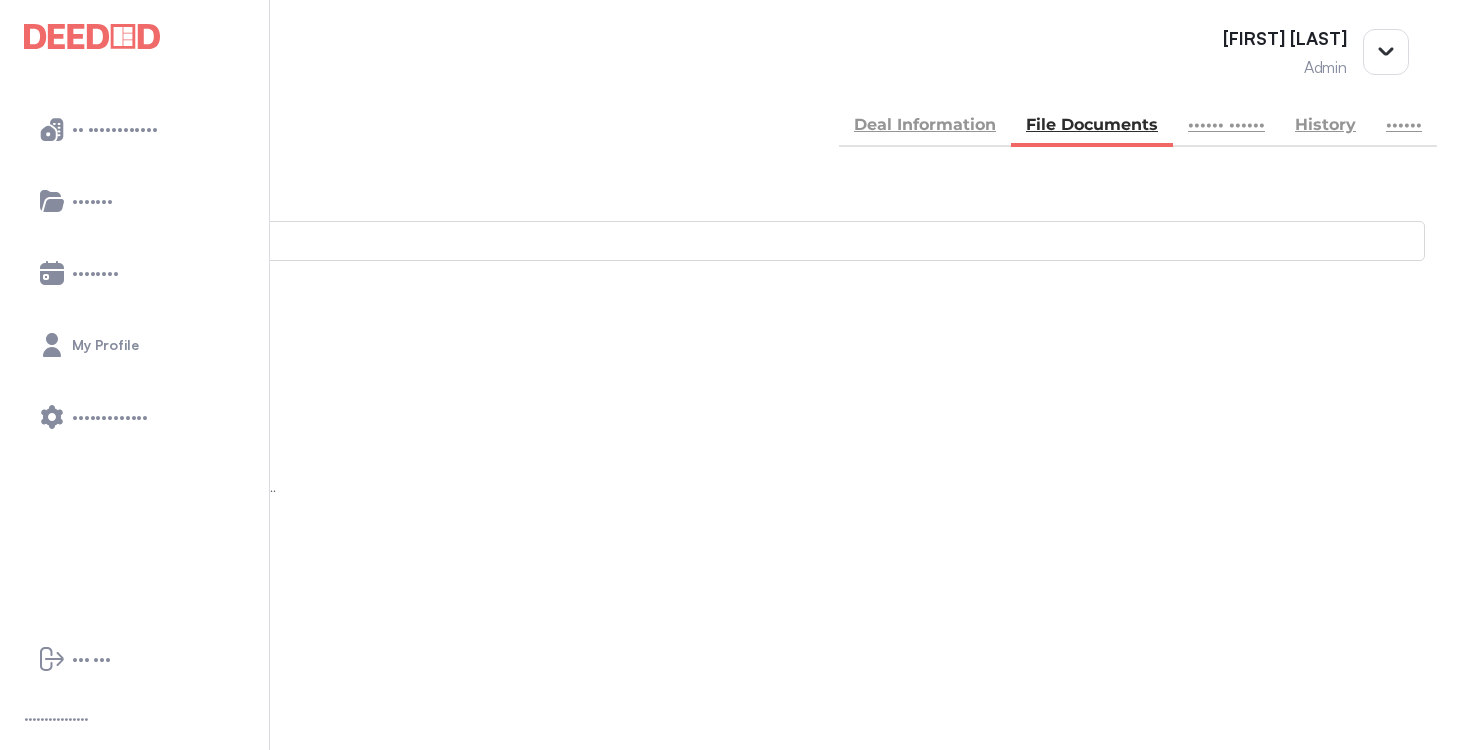 click at bounding box center (16, 768) 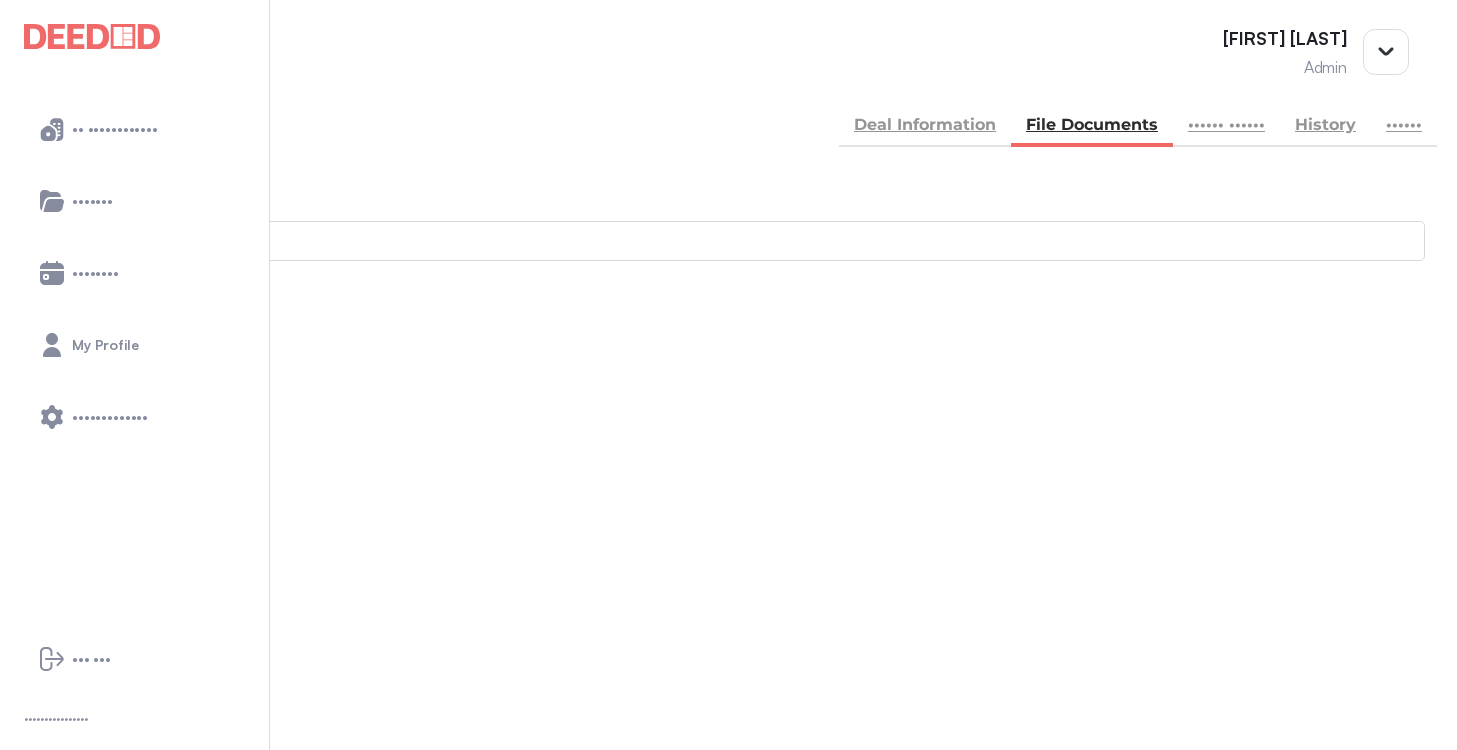 click on "••••••••••" at bounding box center [20, 790] 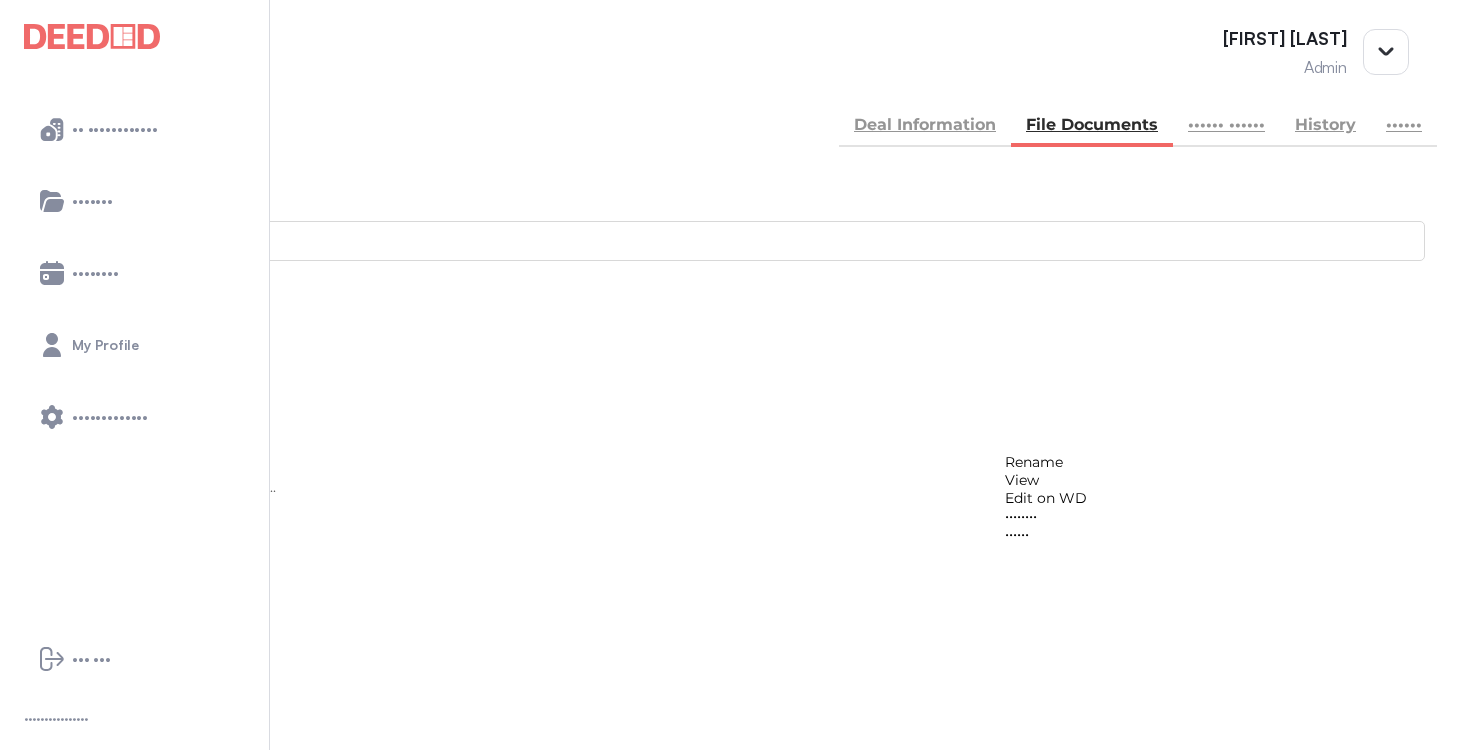 click on "View" at bounding box center (1046, 480) 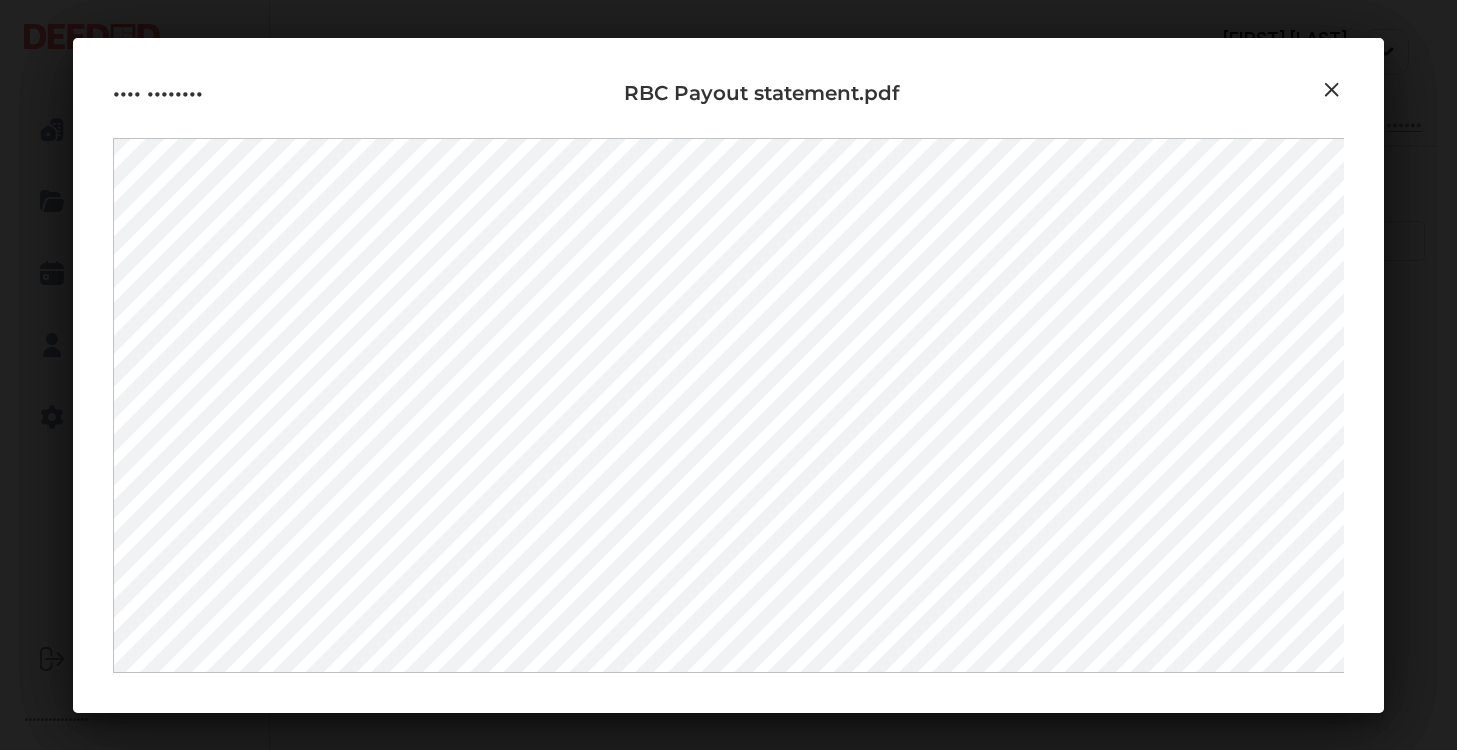click at bounding box center (1332, 90) 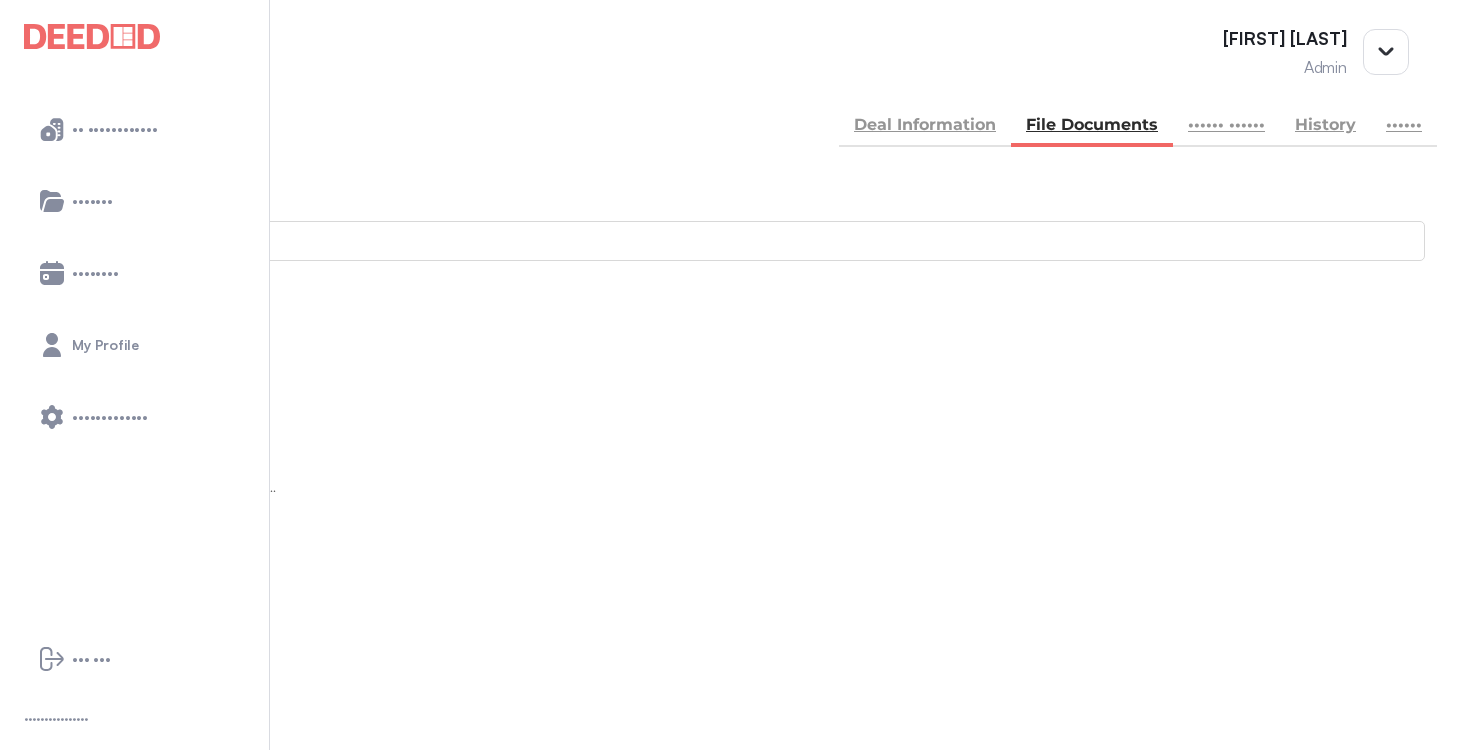 click at bounding box center (14, 979) 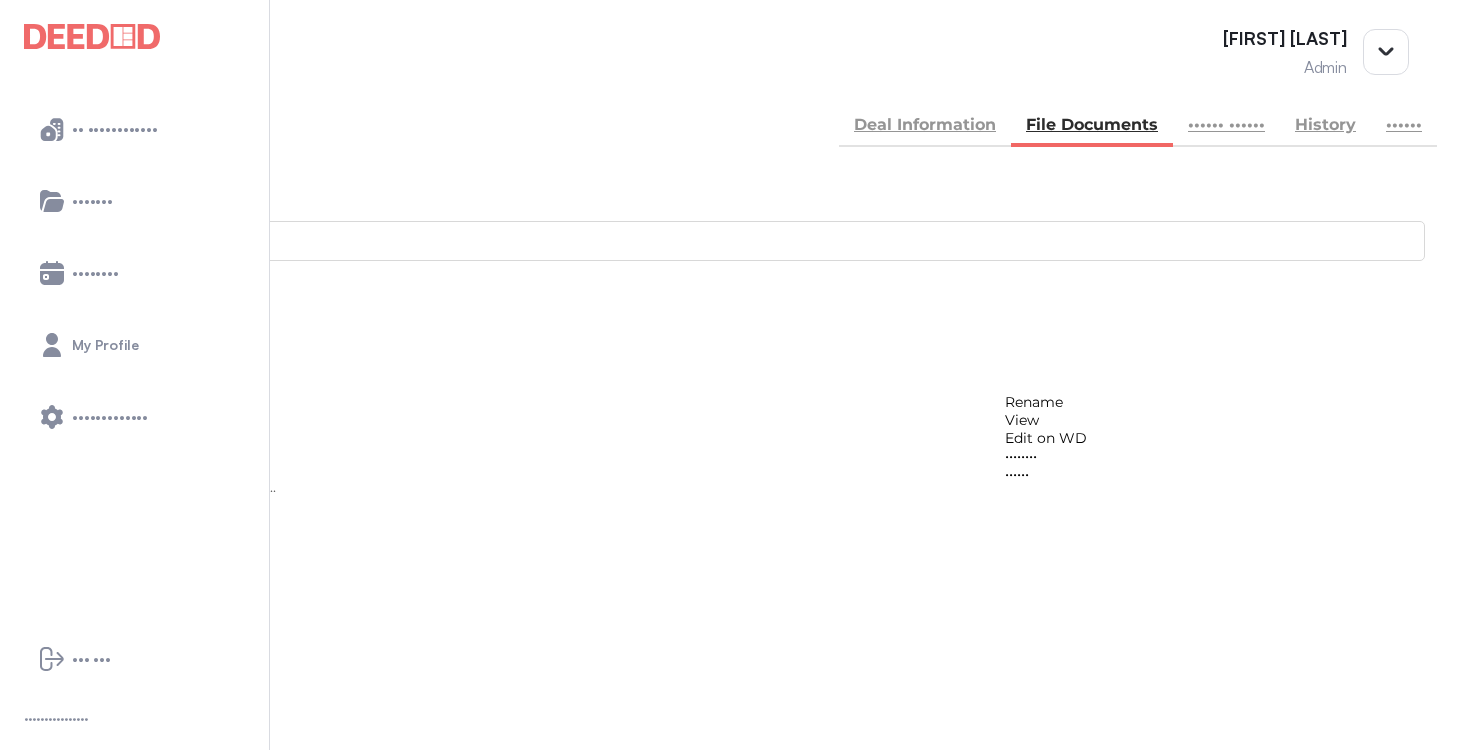 click on "View" at bounding box center [1046, 420] 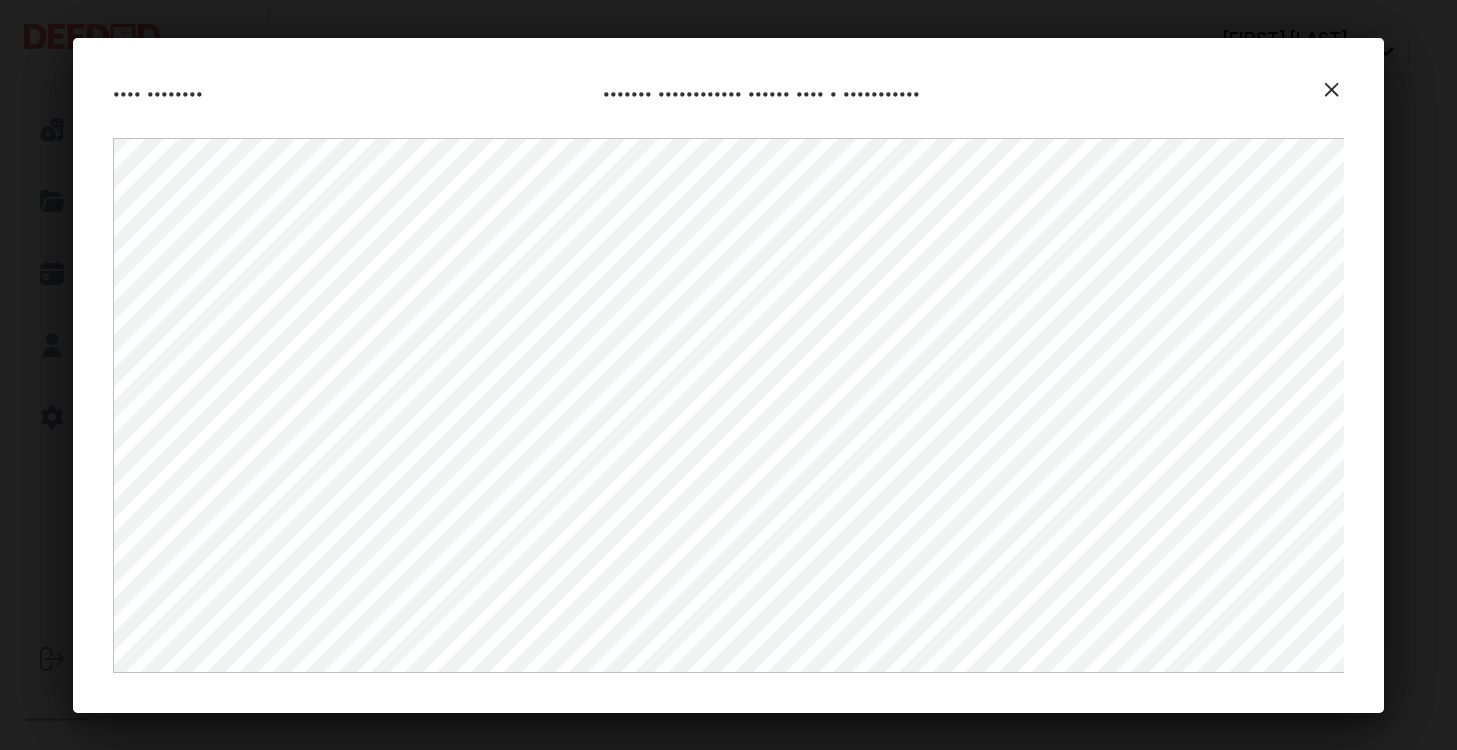 scroll, scrollTop: 397, scrollLeft: 0, axis: vertical 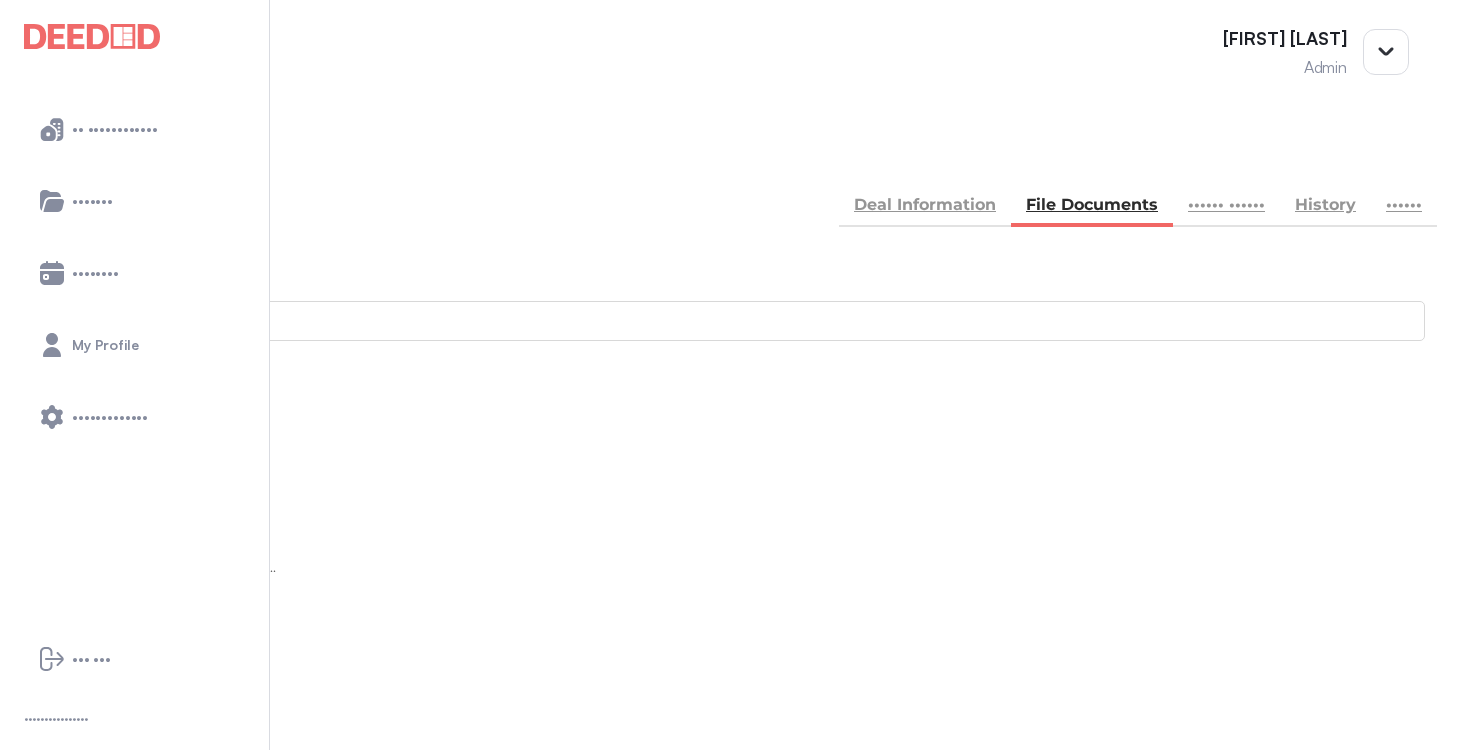 click at bounding box center [16, 848] 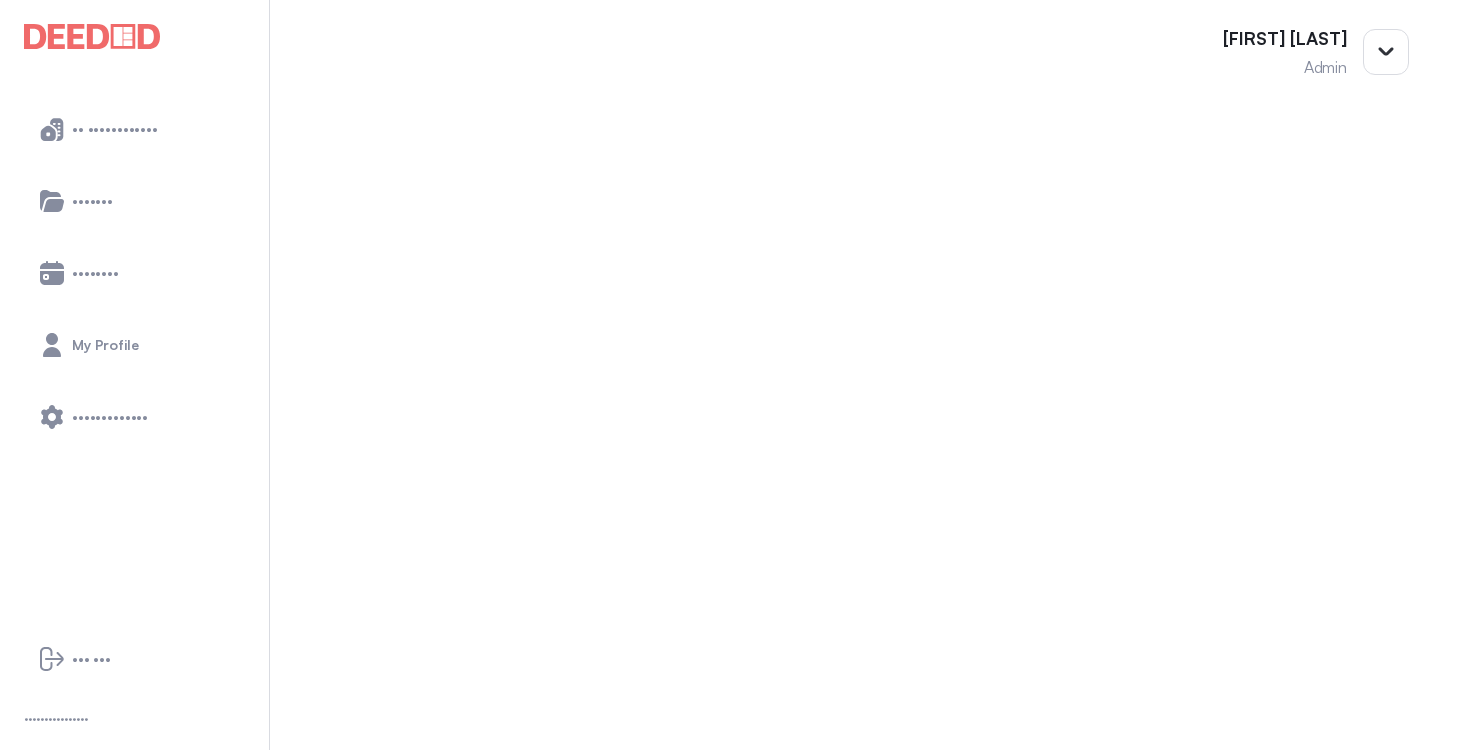 click on "••••••••" at bounding box center [728, 495] 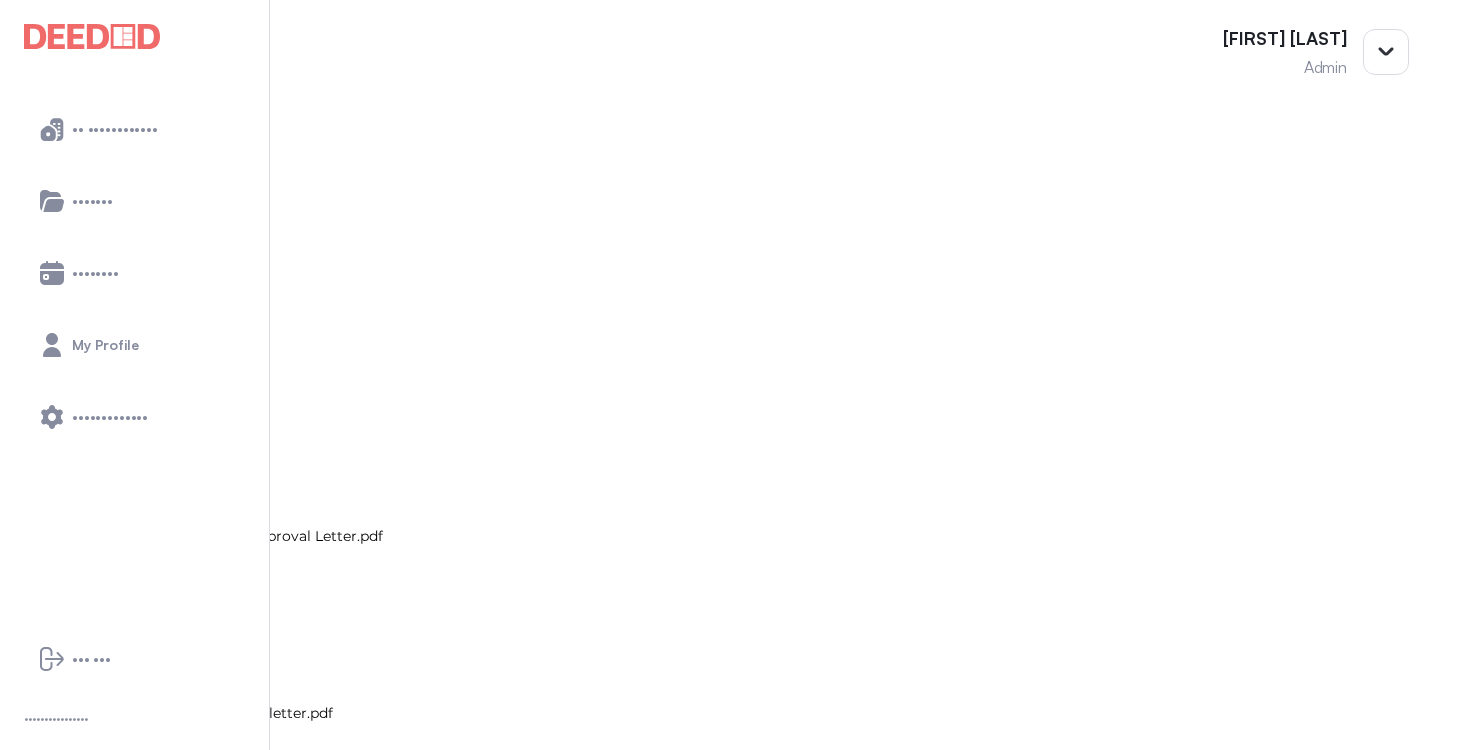 scroll, scrollTop: 439, scrollLeft: 0, axis: vertical 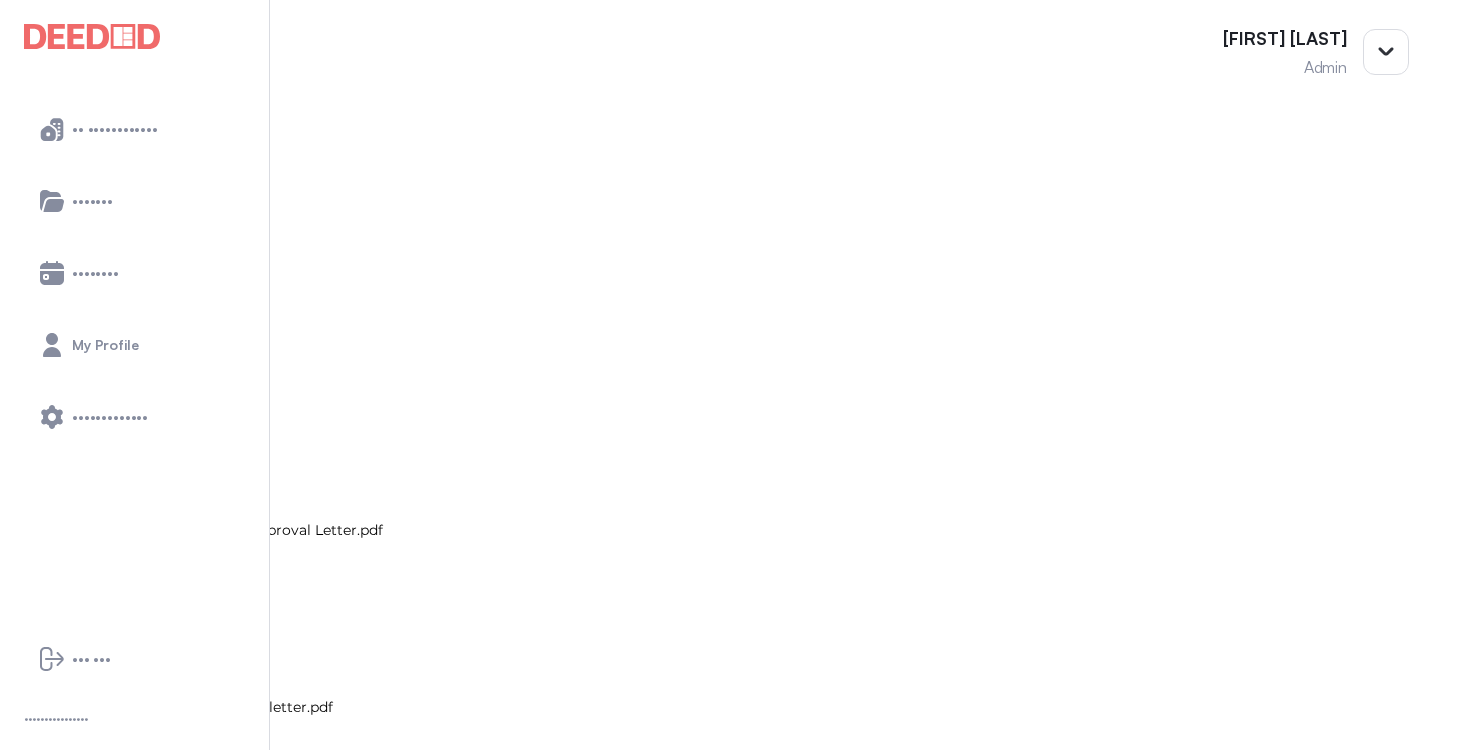 click at bounding box center (14, 1152) 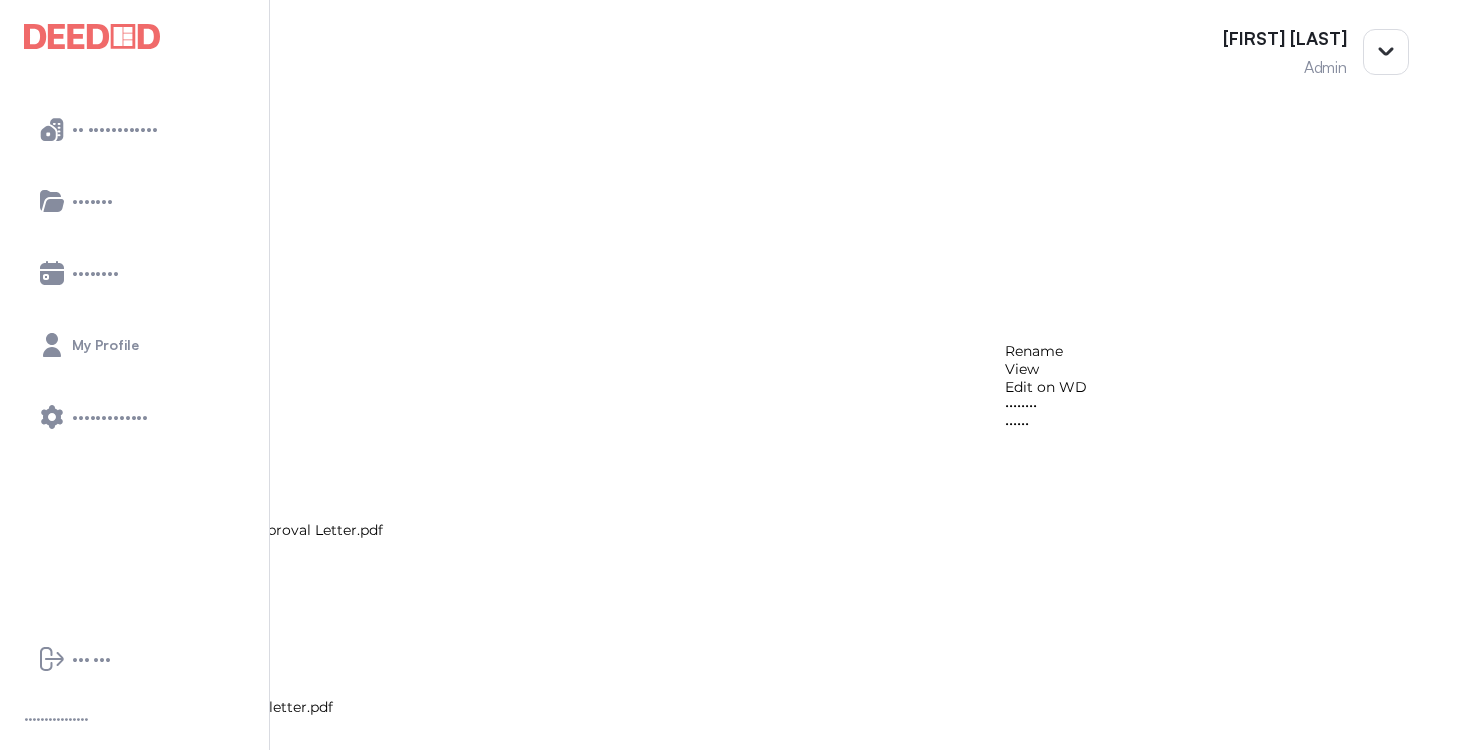 click on "View" at bounding box center [1046, 369] 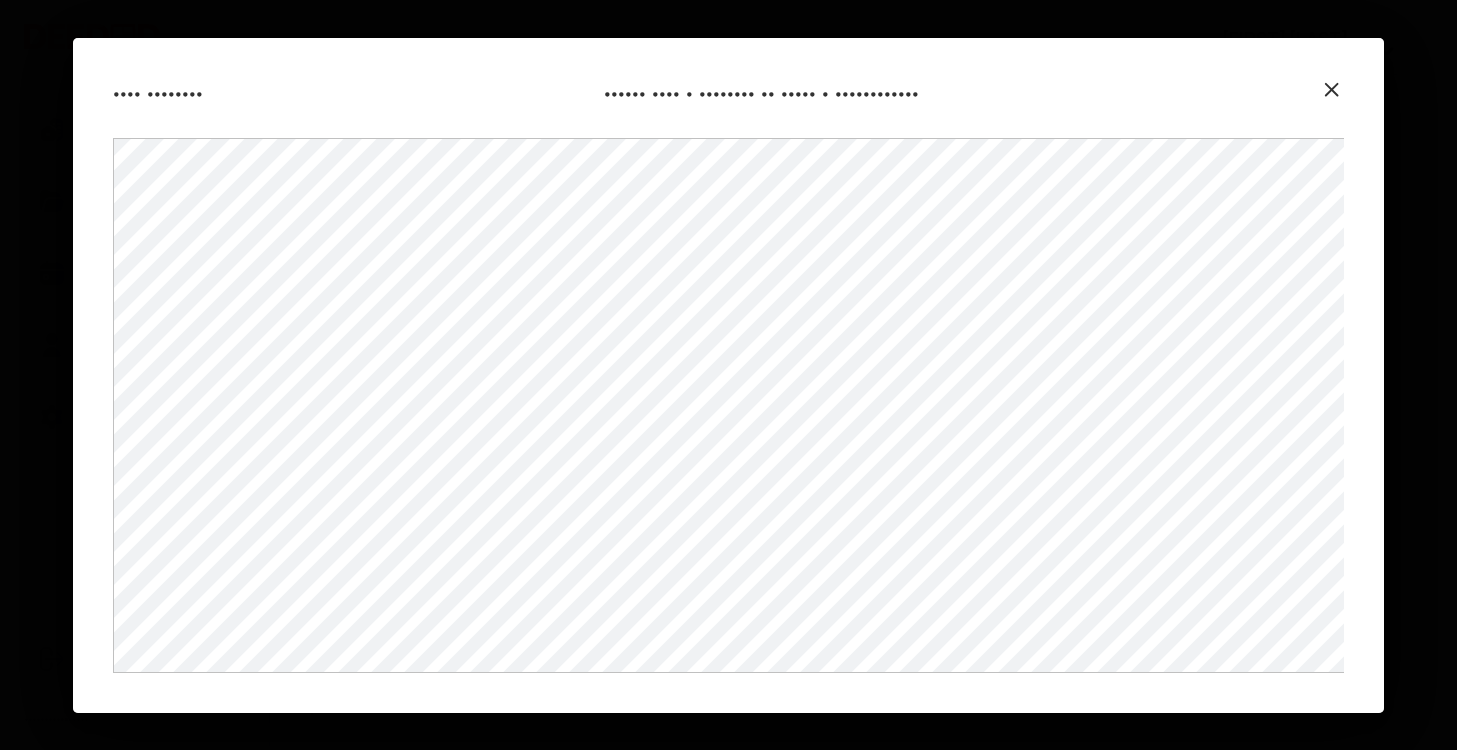 click at bounding box center (1332, 90) 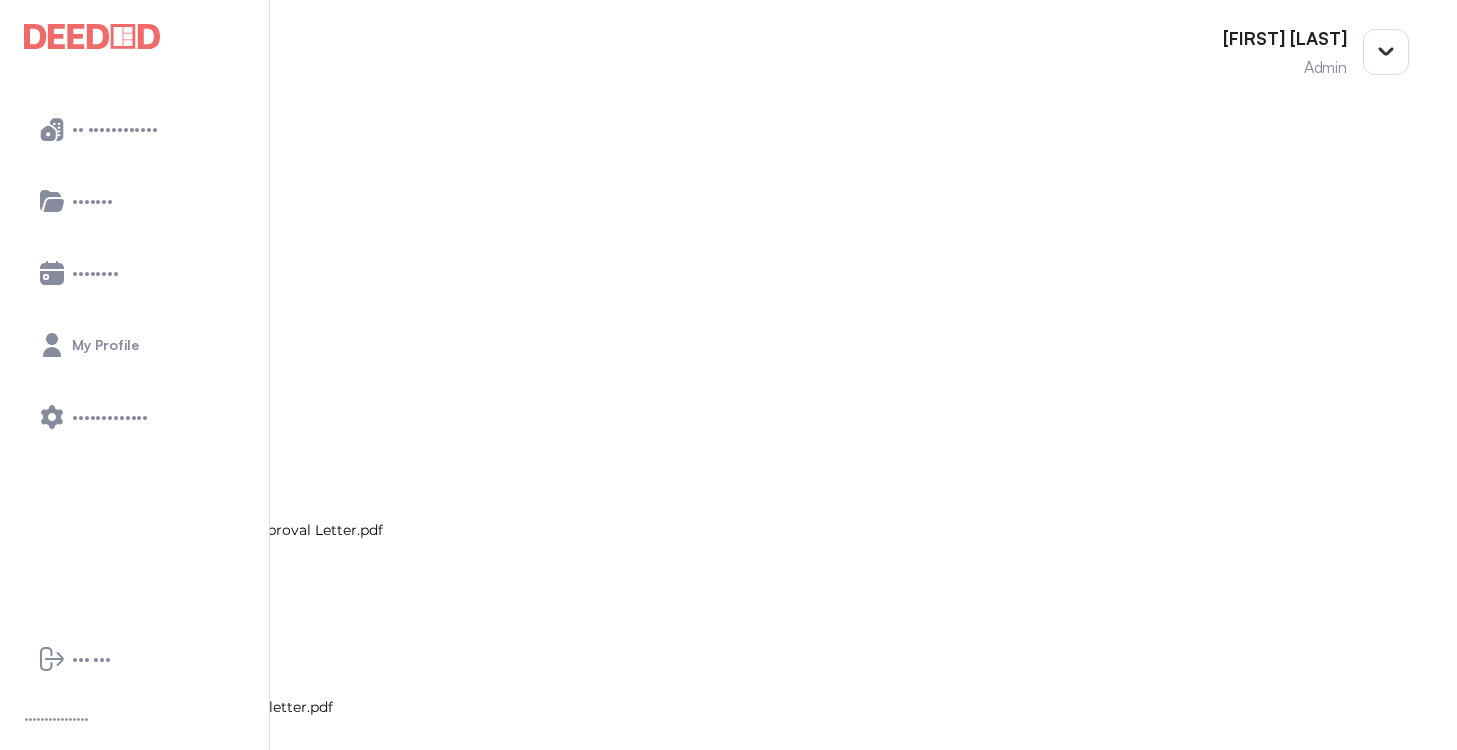 click at bounding box center (14, 1682) 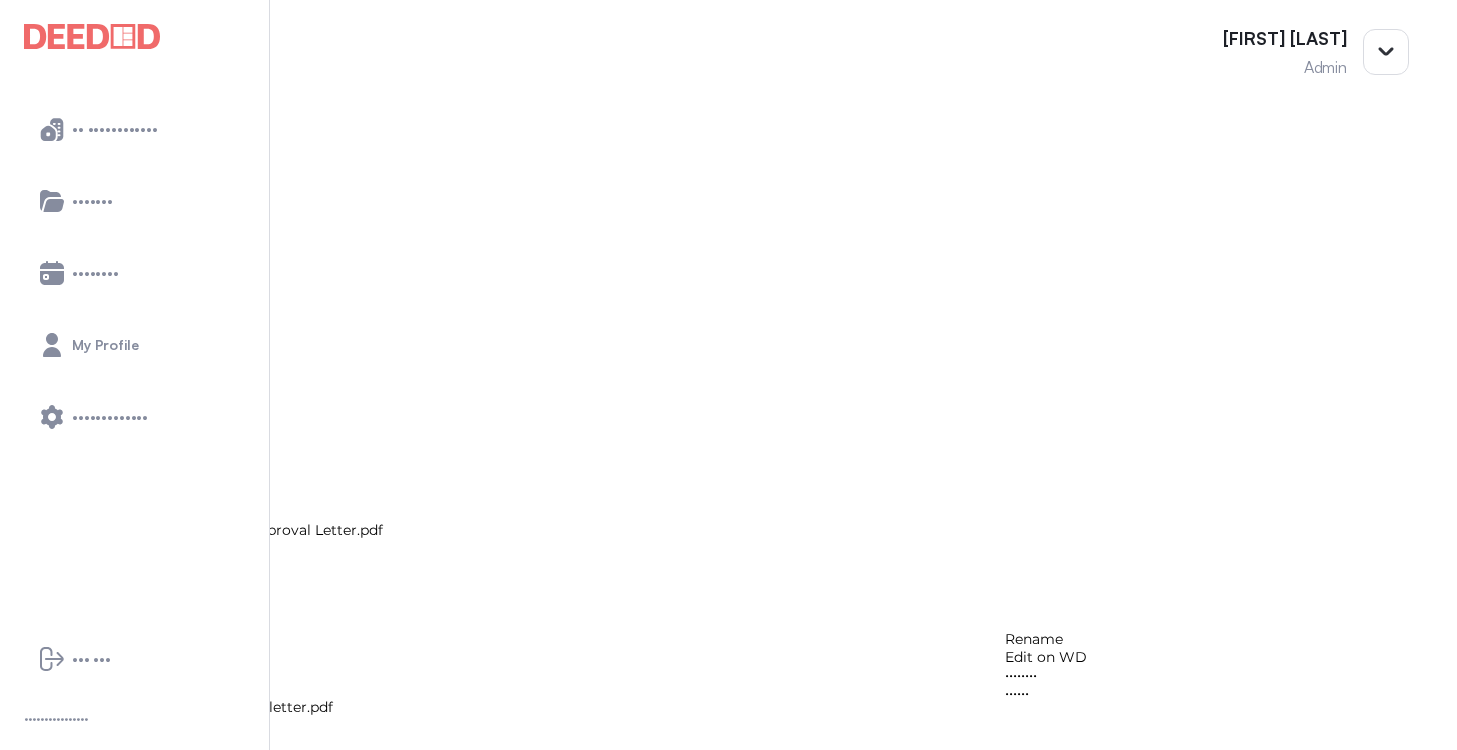 click on "••••• •••••••• •••••• ••••• •••••••••• •••••• ••••••• •• • •• • ••••   •• • ••   •• •" at bounding box center (728, 1420) 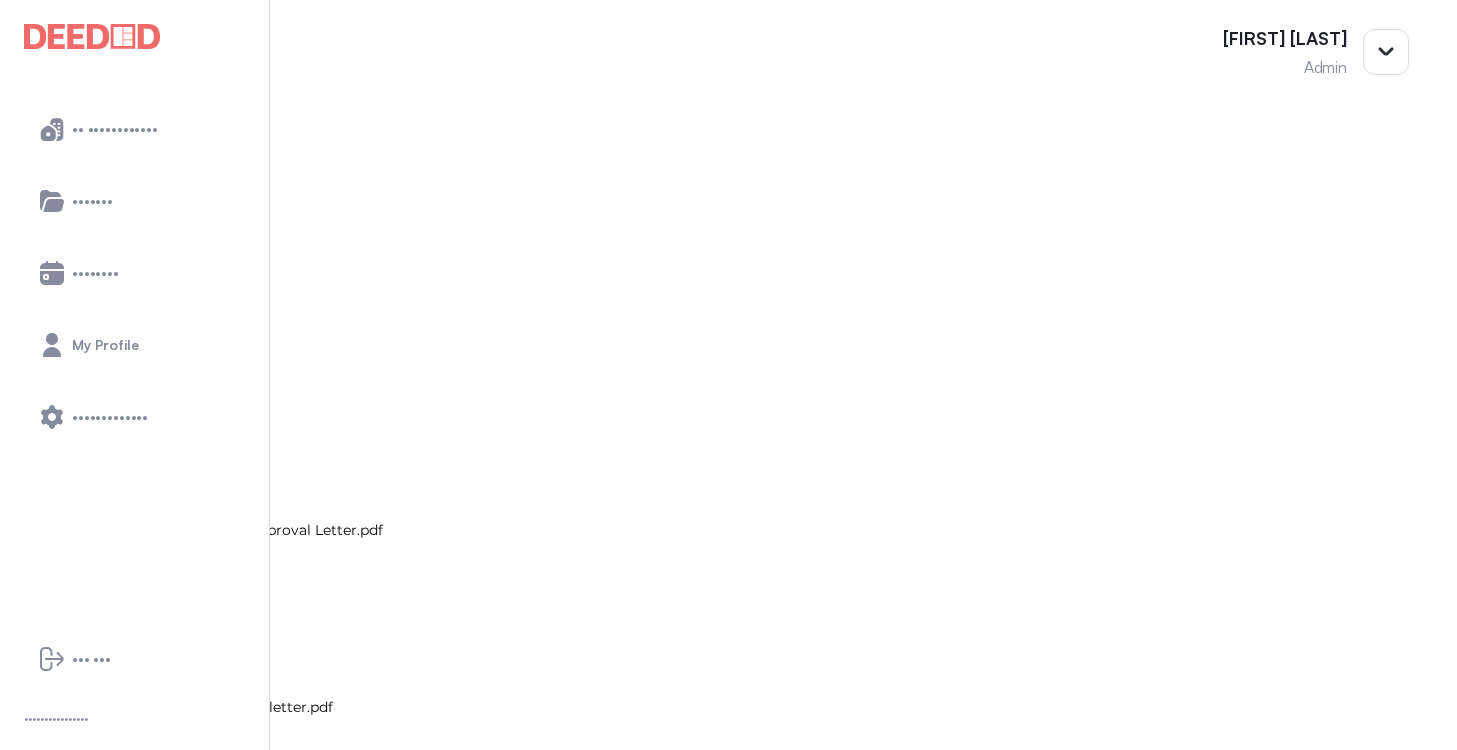 click at bounding box center (14, 1497) 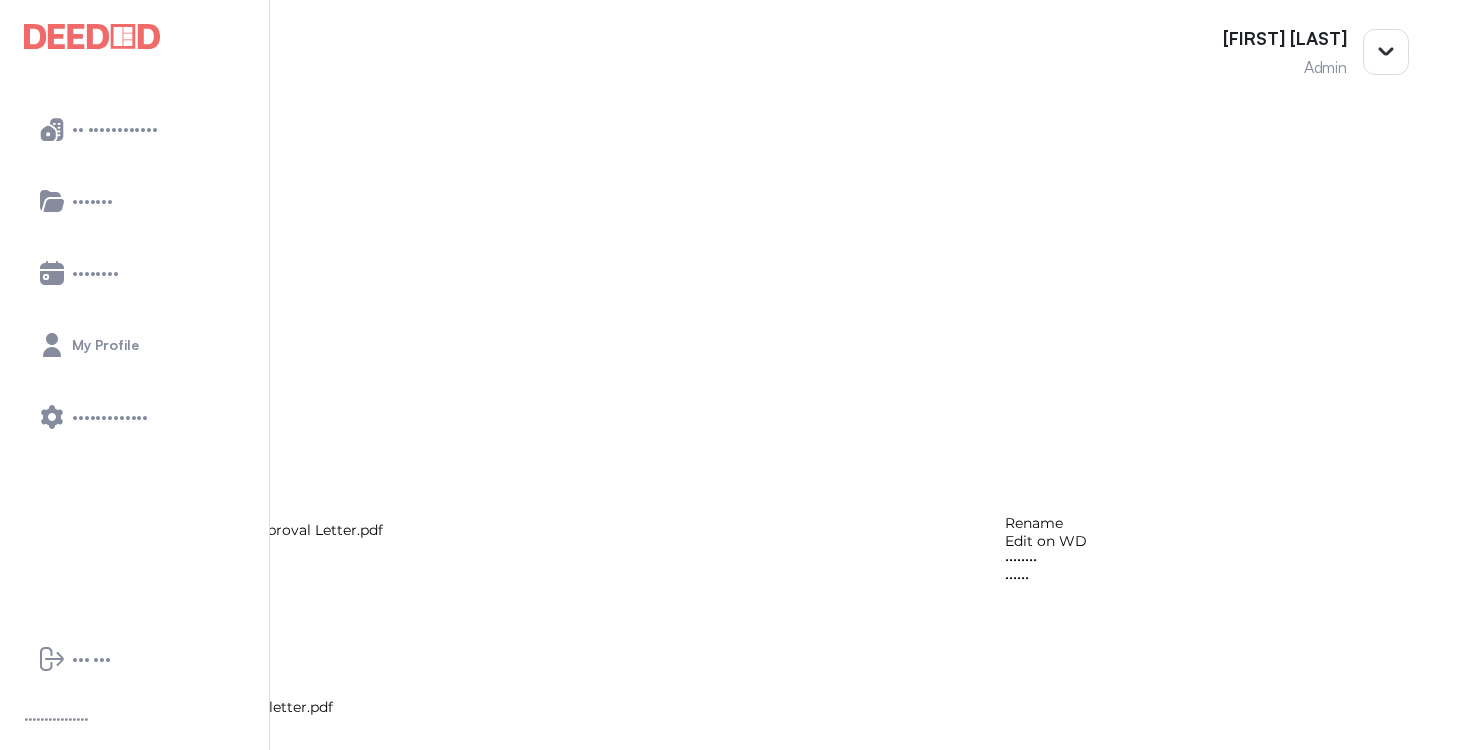 click on "•••••• •••• • ••••••• ••••• •••• •••••••• •••••••••• •• • •• • ••••   •• • ••   •• • •••••• •••• • ••••••• •••• •••••••• •••••••••• •• • •• • ••••   •• • ••   •• • •••••• •••• • ••••••• •••••••••• ••••••••••• ••••••••••• •• • •• • ••••   •• • ••   •• • •••••• •••• • •••••••• •• ••••• • •••••••••••• •• • •• • ••••   •• • ••   •• • ••••• ••••• •••••• ••••••• •• • •• • ••••   •• • ••   •• • ••••• •••••••• •••••• ••••• •••••••••• •••••• ••••••• •• • •• • ••••   •• • ••   •• • •• •••• ••••• • •••••••• ••• •• •••••••• •••••••• •• • •• • ••••   •• • ••   •• •" at bounding box center [728, 1066] 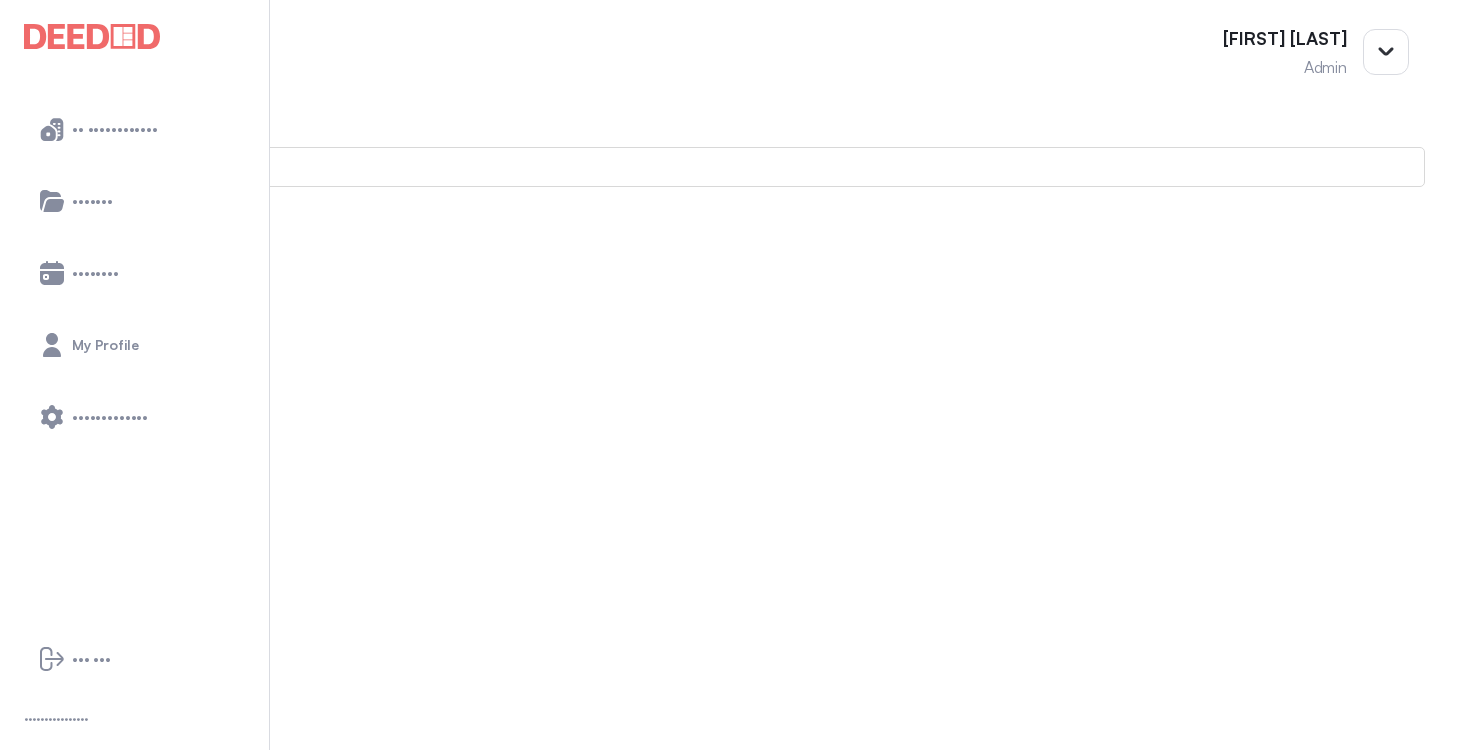 scroll, scrollTop: 0, scrollLeft: 0, axis: both 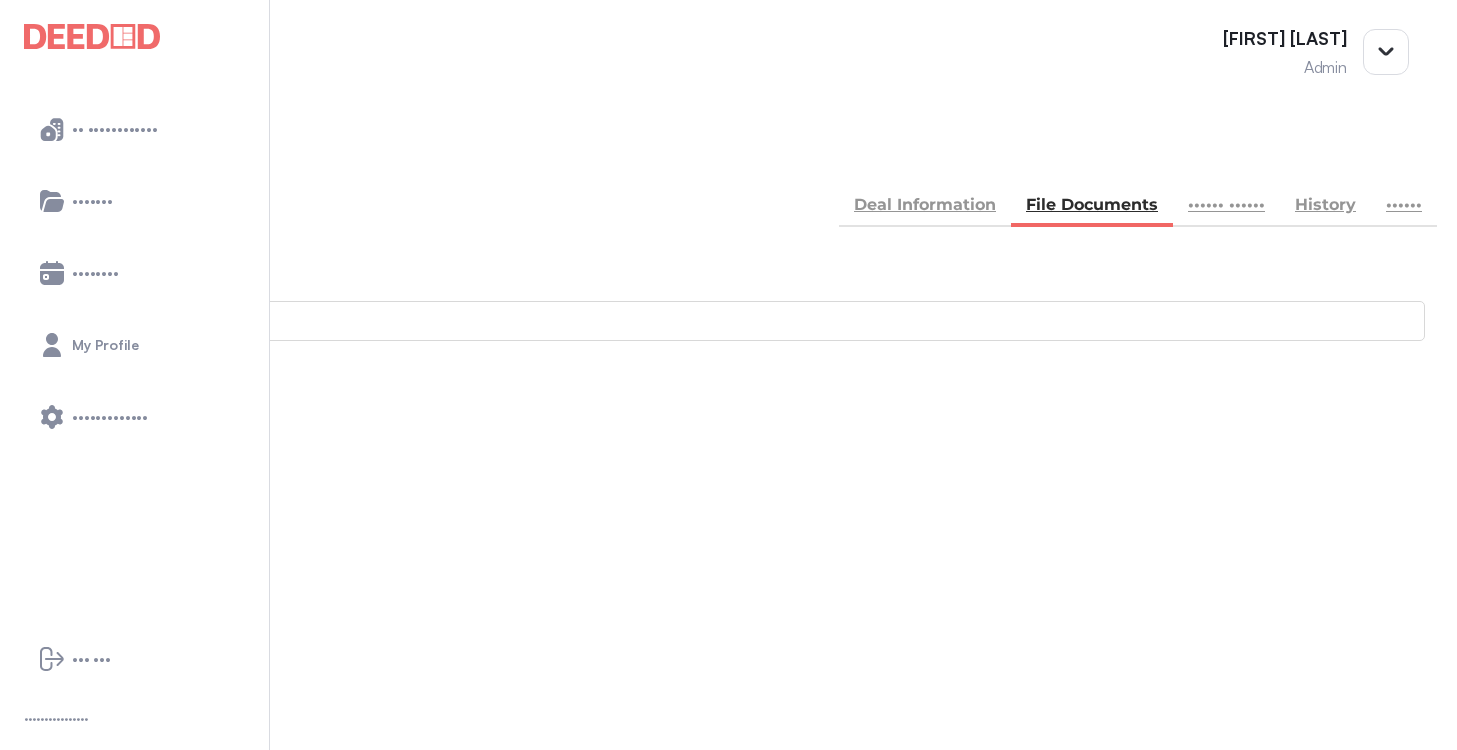 click at bounding box center [16, 848] 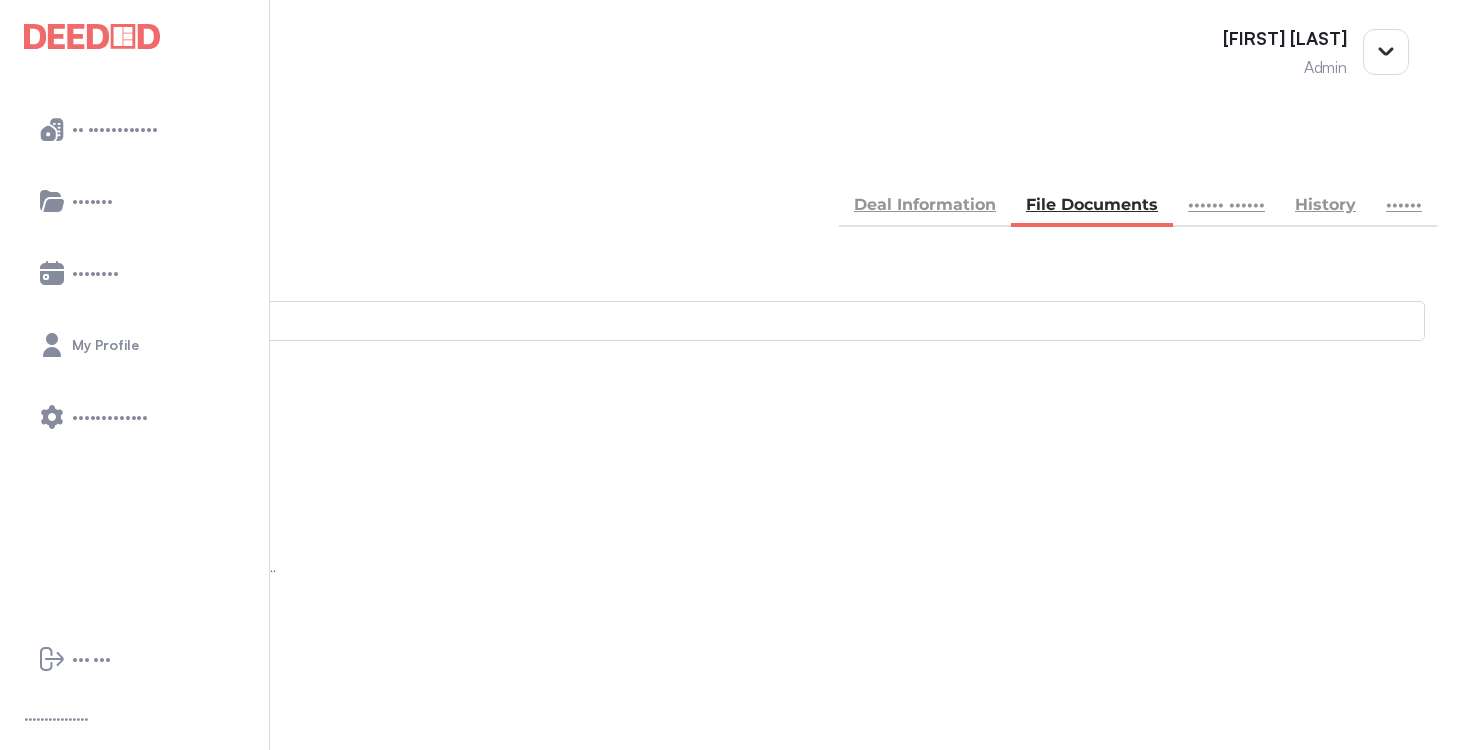 click at bounding box center [14, 1059] 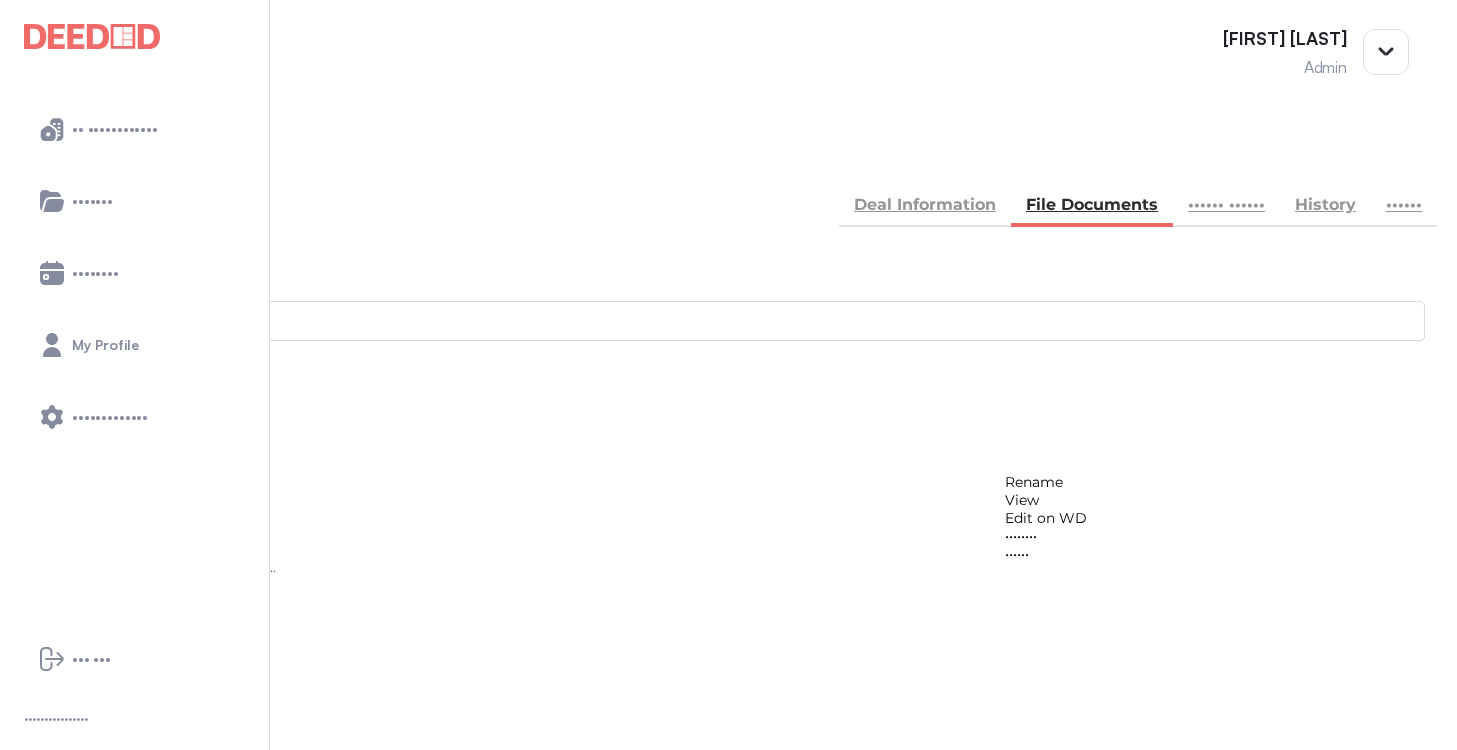 click on "View" at bounding box center (1046, 500) 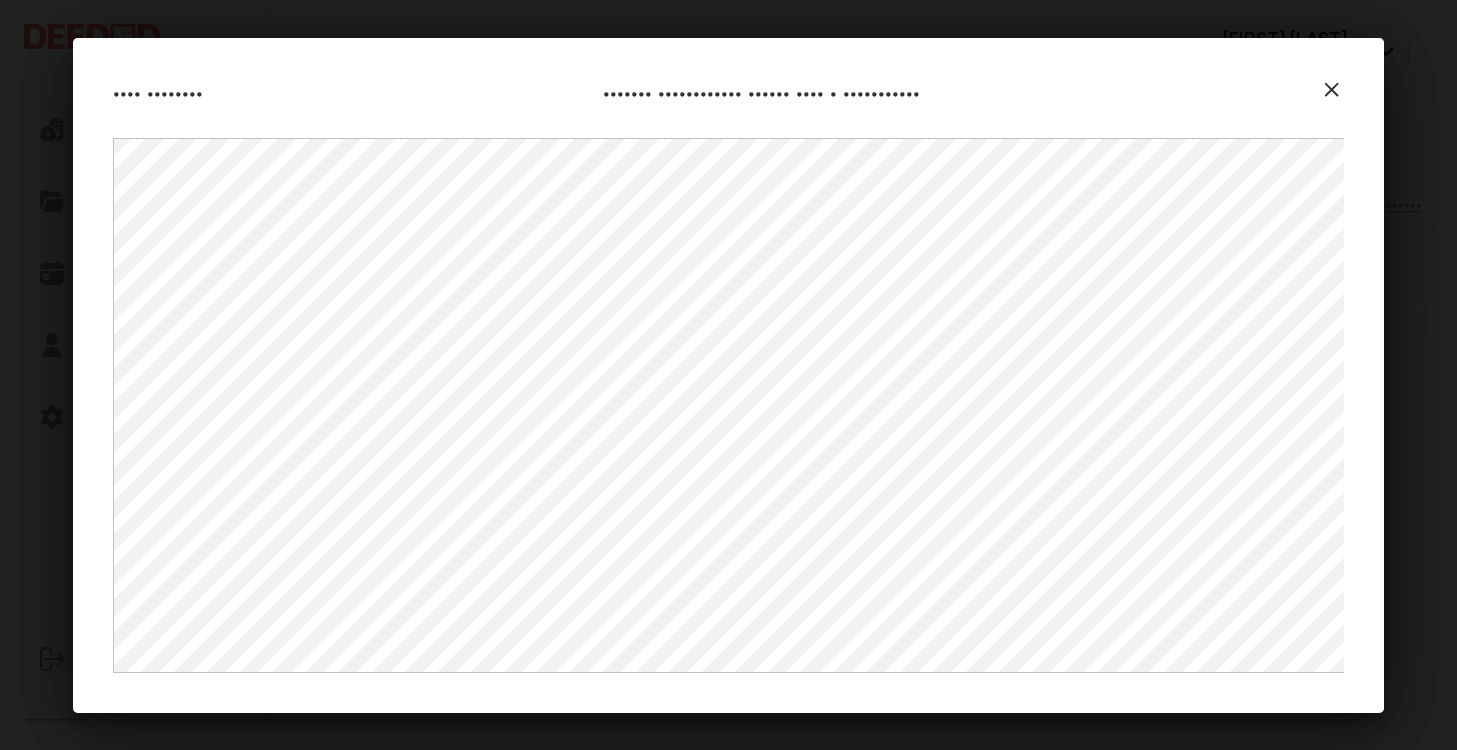 click at bounding box center (1332, 90) 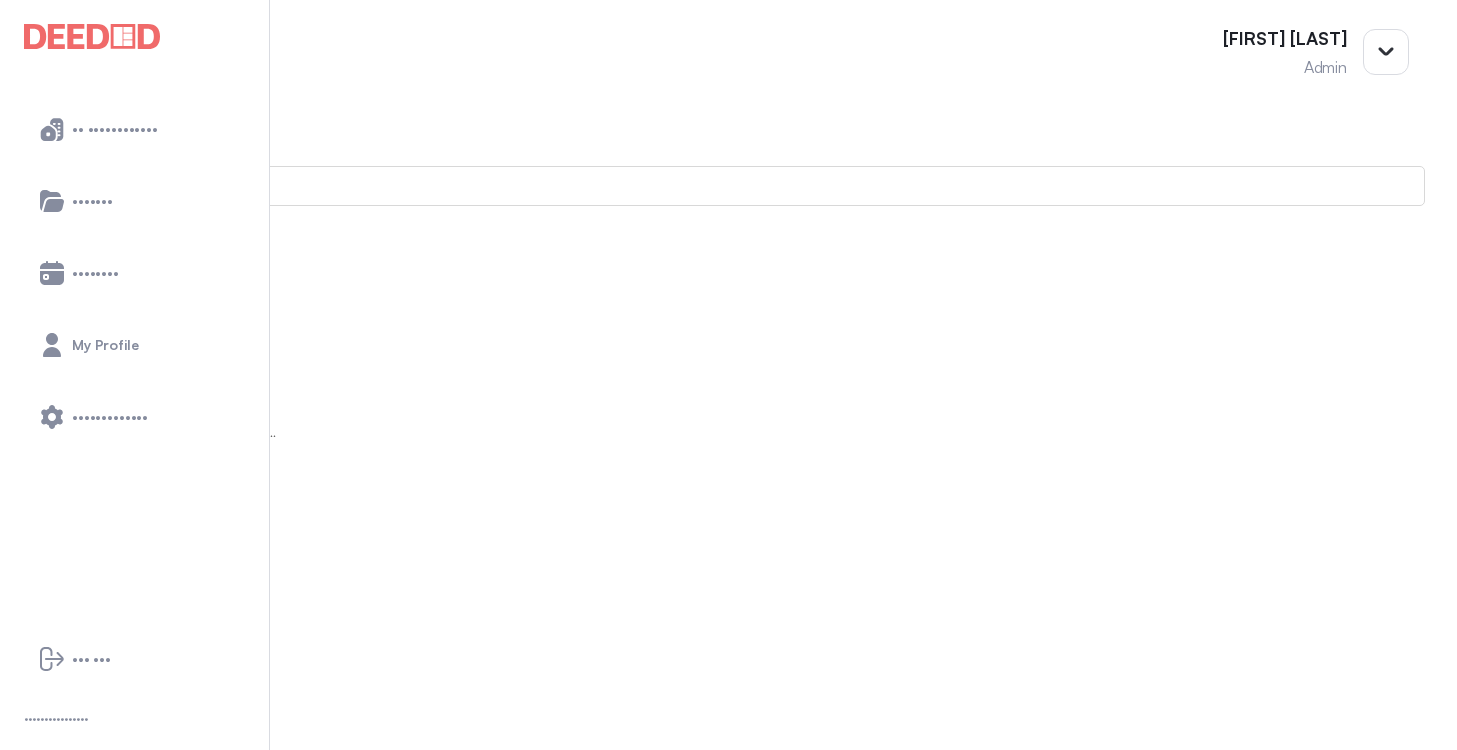 scroll, scrollTop: 0, scrollLeft: 0, axis: both 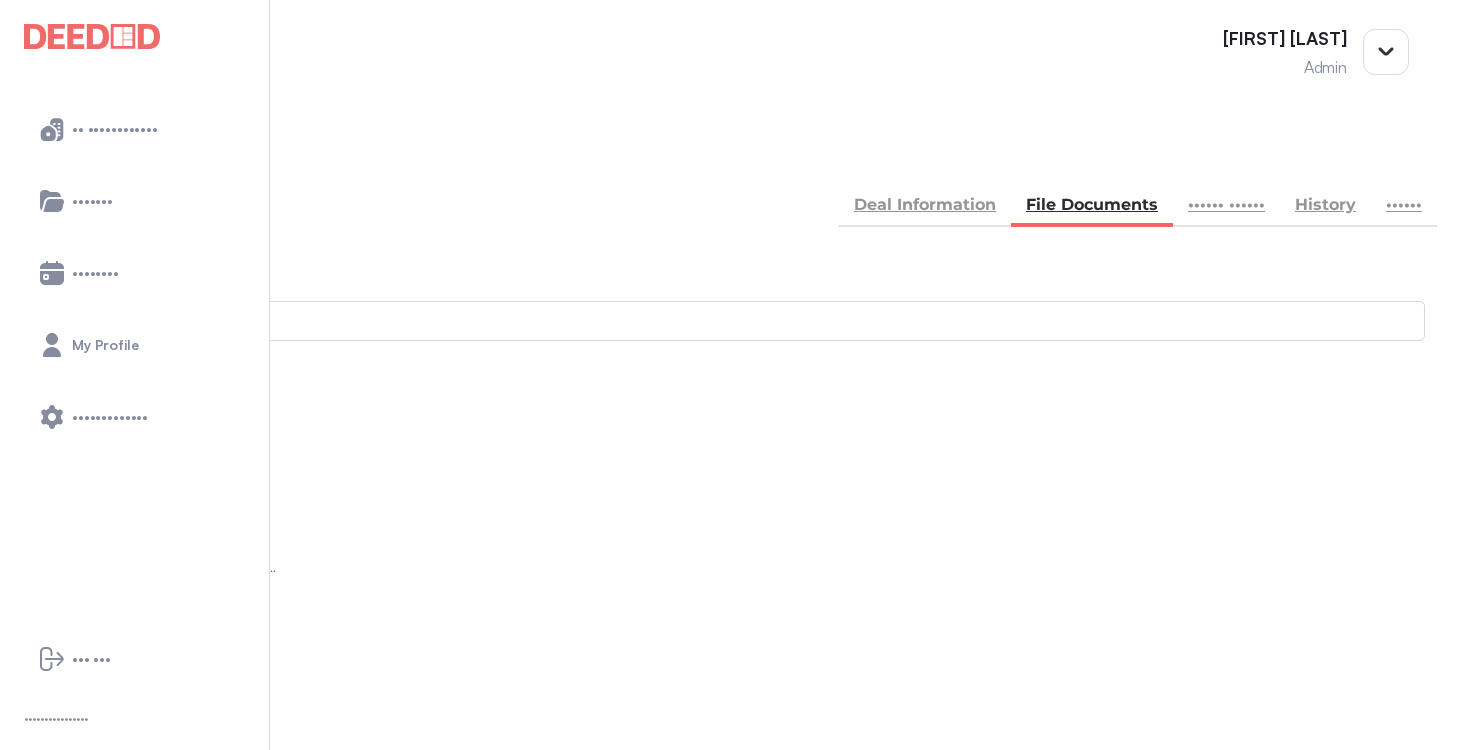 click on "Funding Confirmation [FIRST] [LAST] - [NUMBER].pdf [DATE] [TIME] [AM/PM] -" at bounding box center (728, 974) 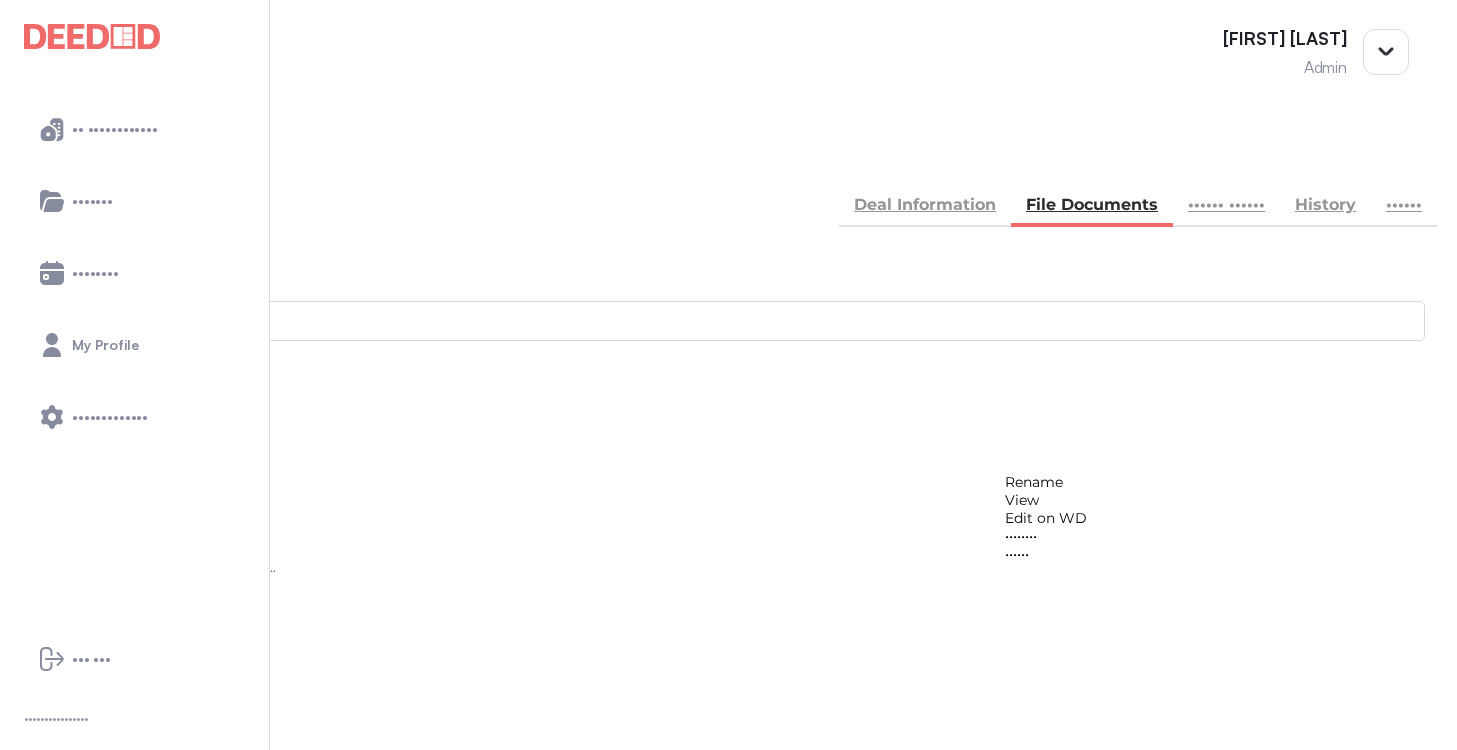 click on "View" at bounding box center [1046, 500] 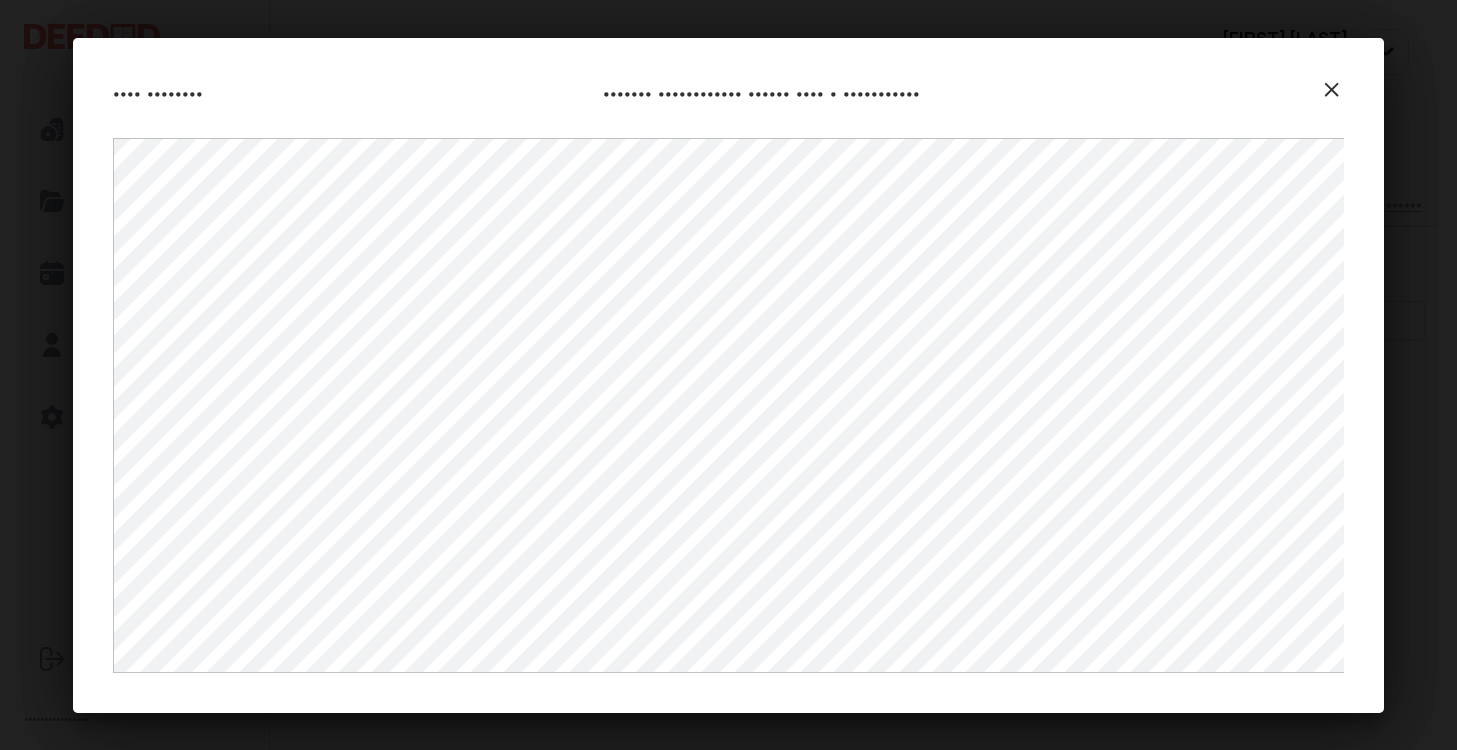 click at bounding box center (1332, 90) 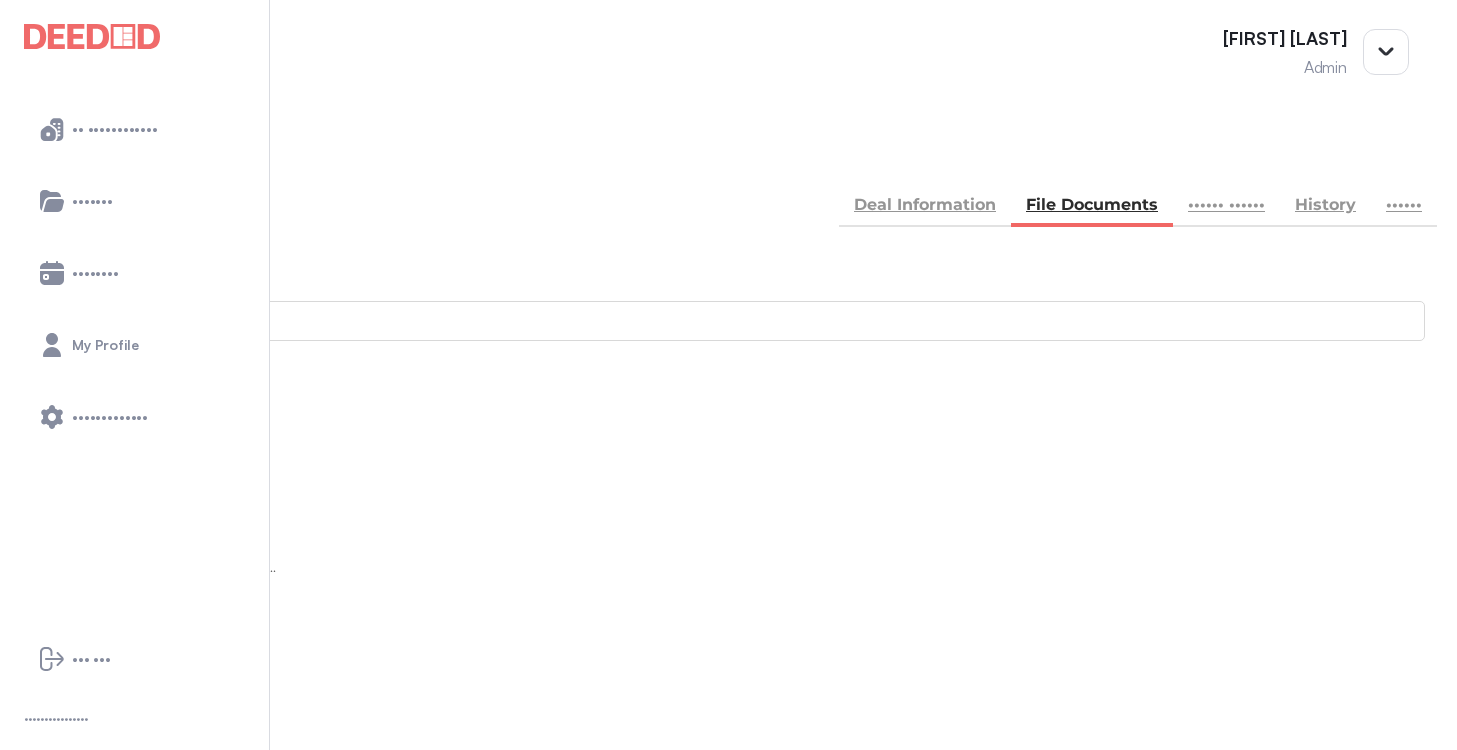 click at bounding box center (35, 155) 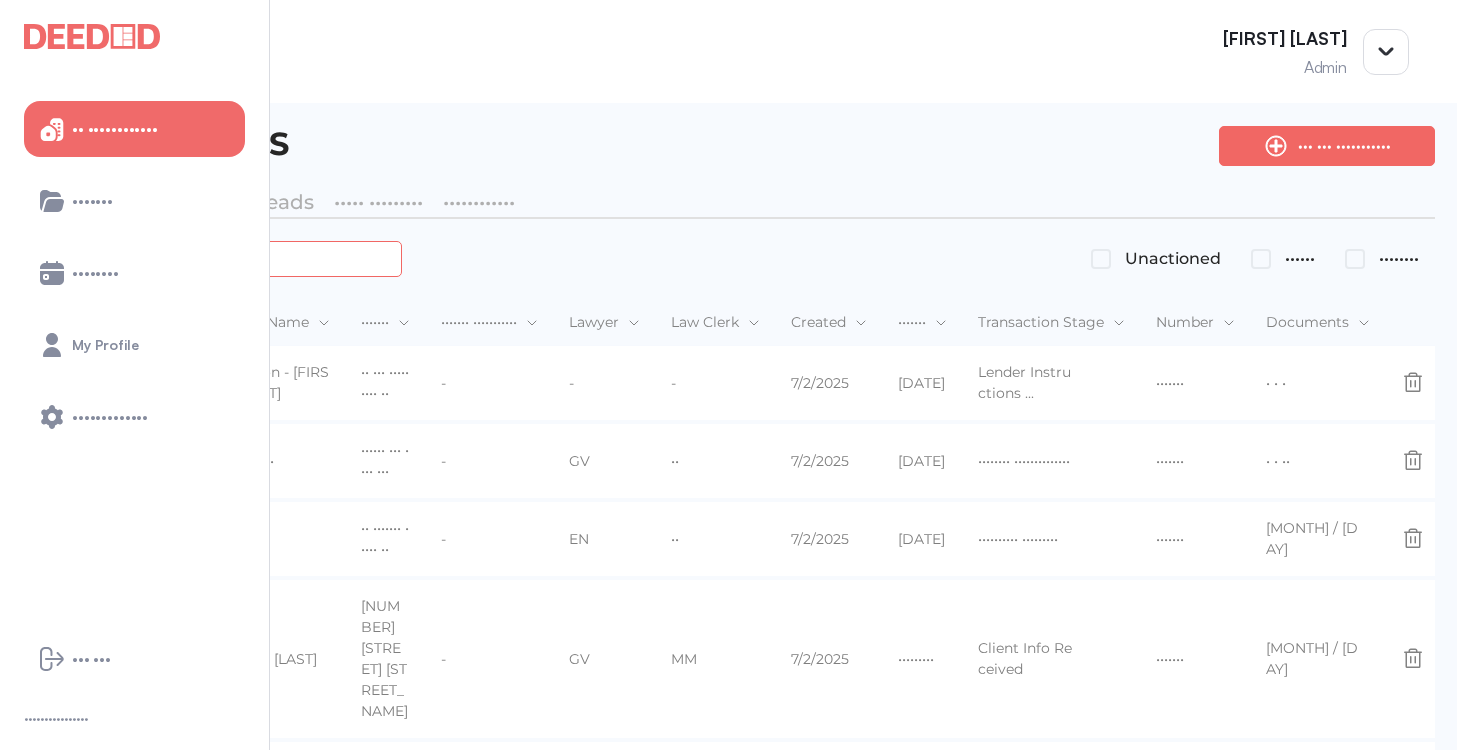 click at bounding box center (224, 258) 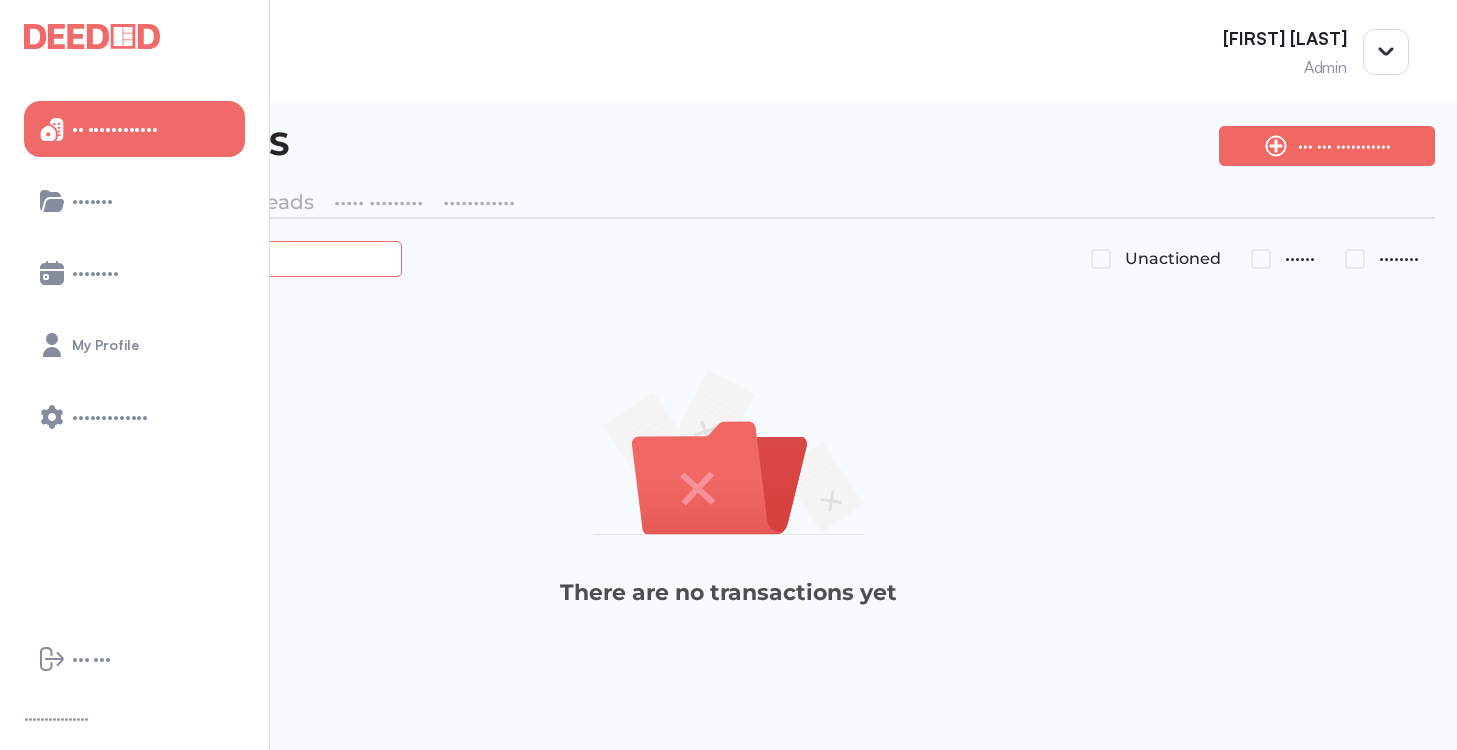 drag, startPoint x: 443, startPoint y: 253, endPoint x: 267, endPoint y: 247, distance: 176.10225 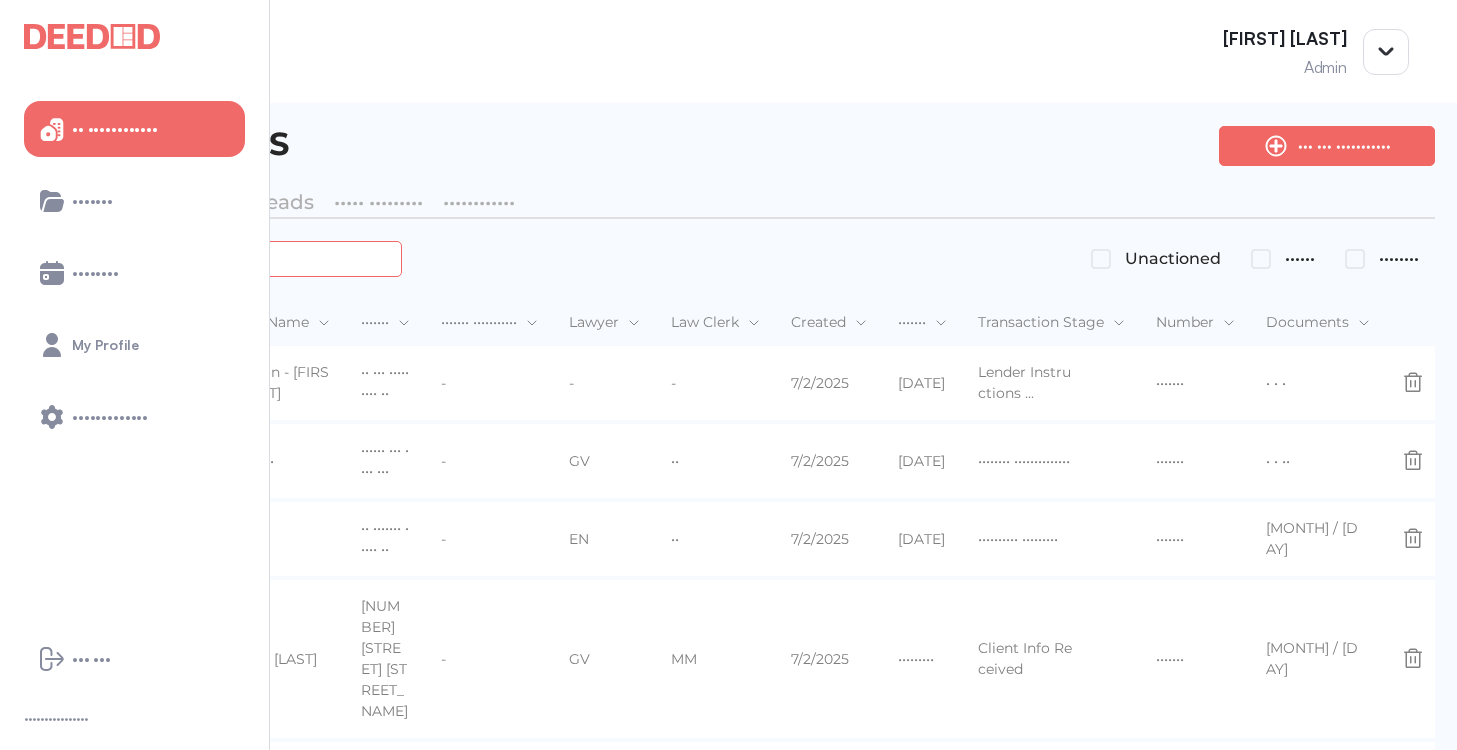 click at bounding box center [224, 258] 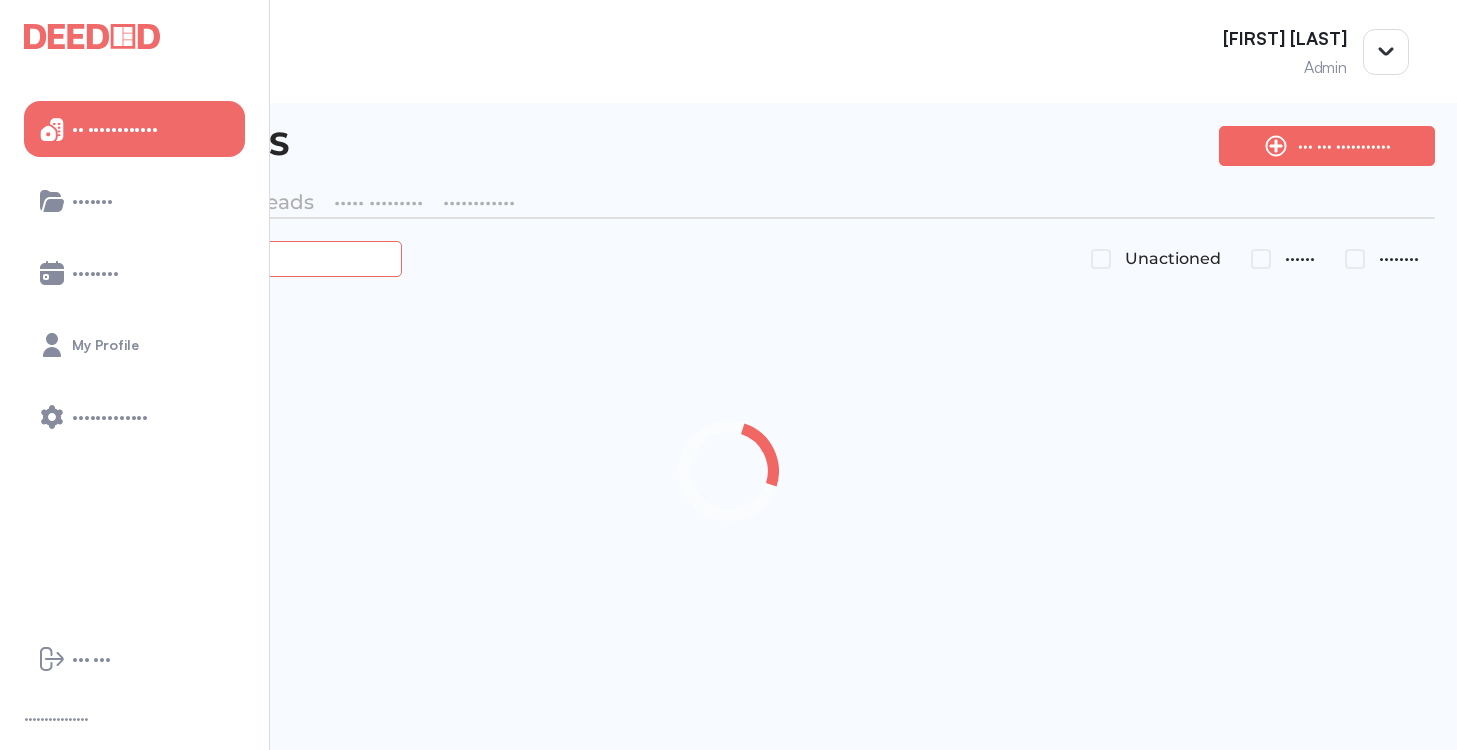 type on "*******" 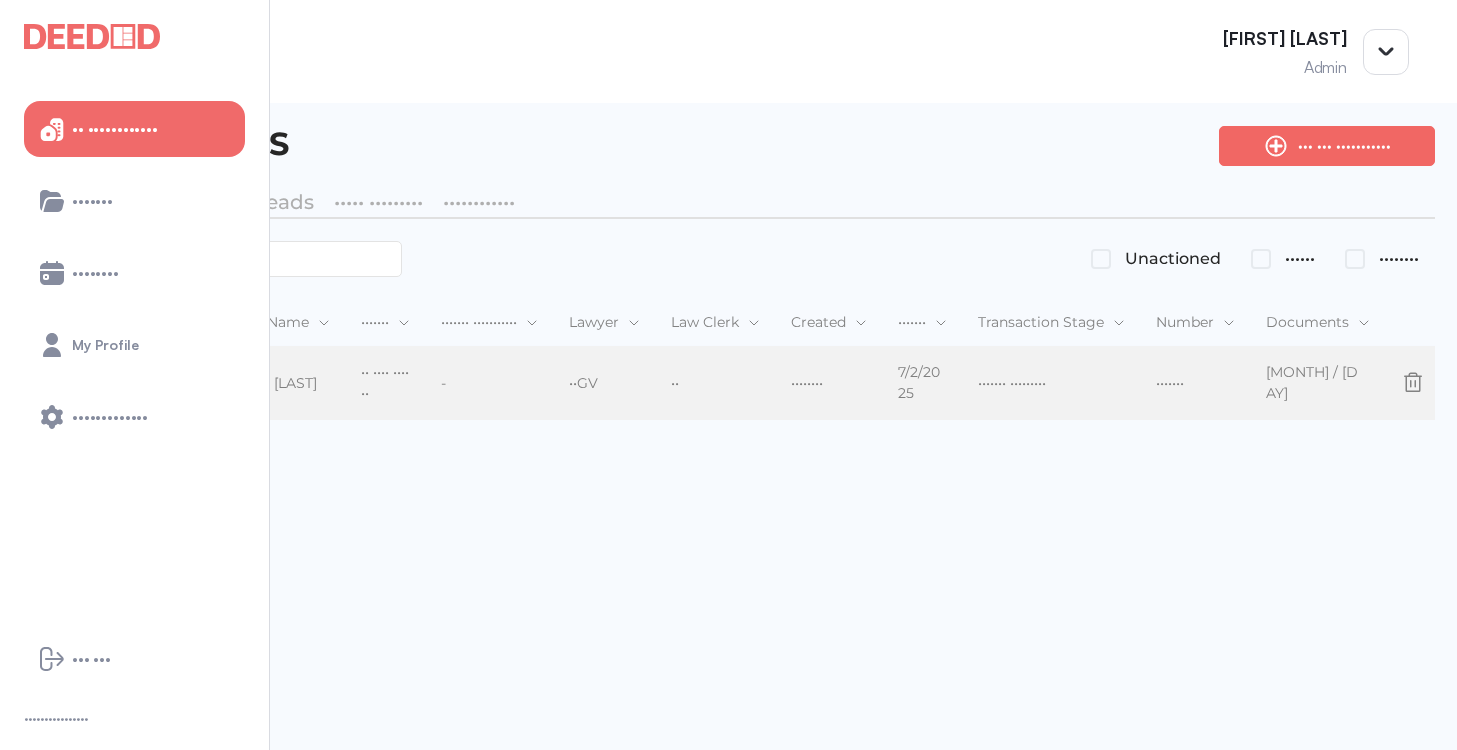 click on "[FIRST] [LAST]" at bounding box center [275, 383] 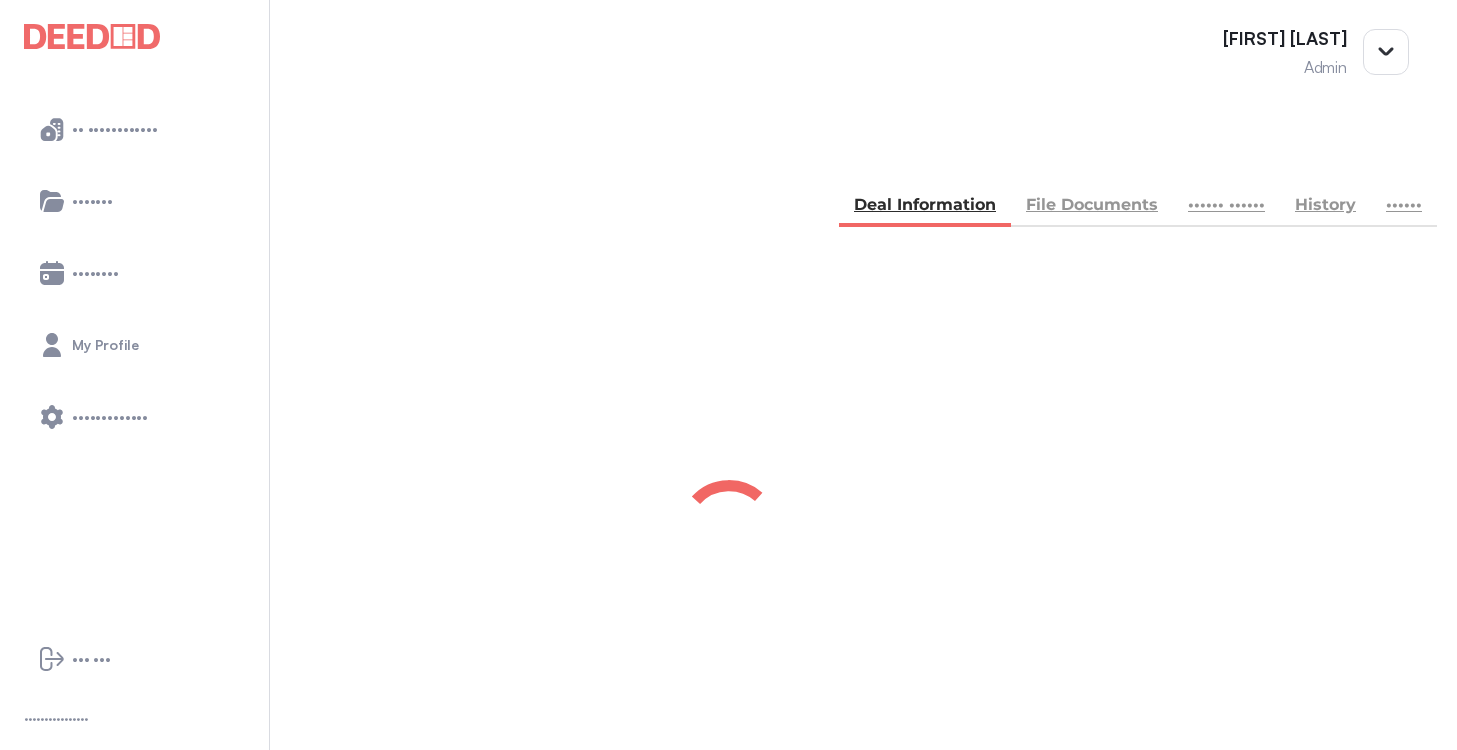 click on "File Documents" at bounding box center [1092, 207] 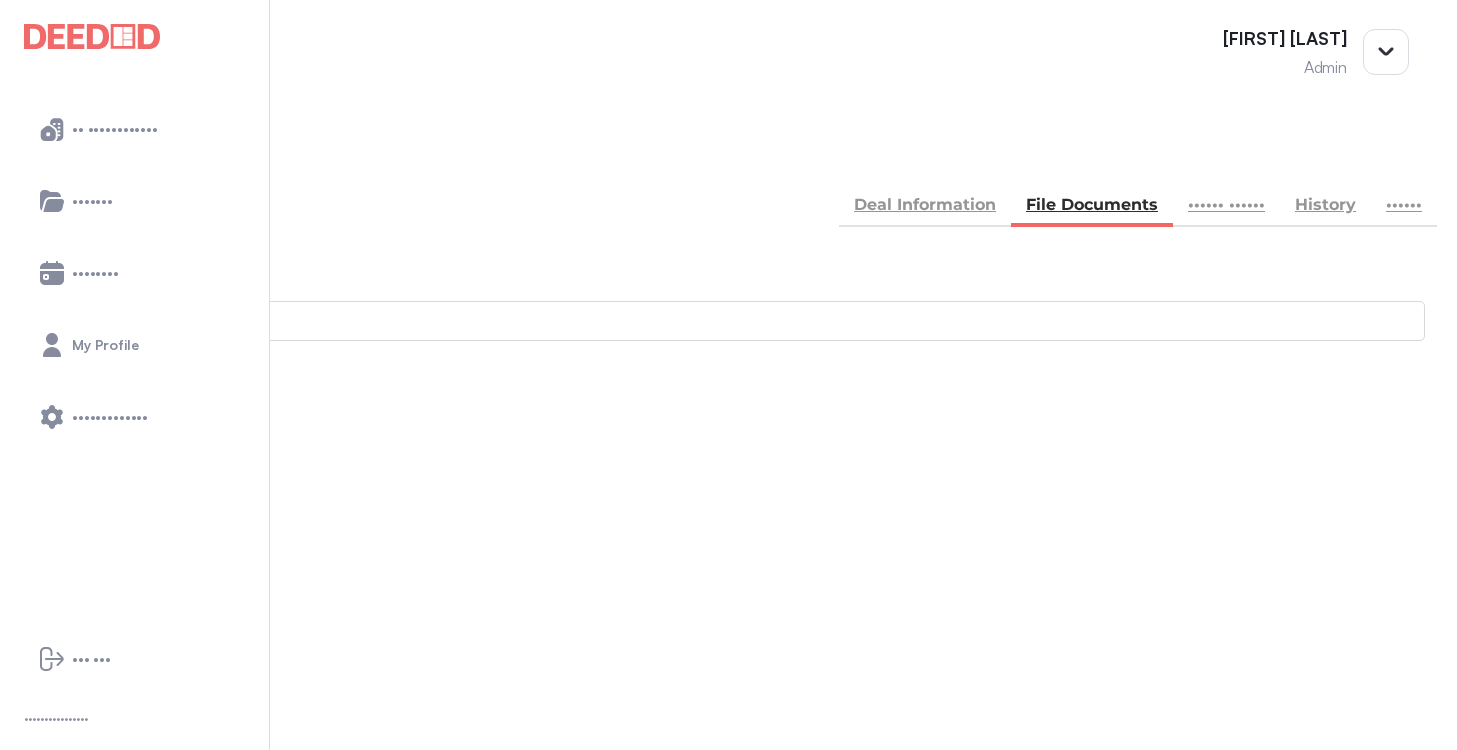 click on "•••••••••• •• •  ••••••• • •" at bounding box center (728, 891) 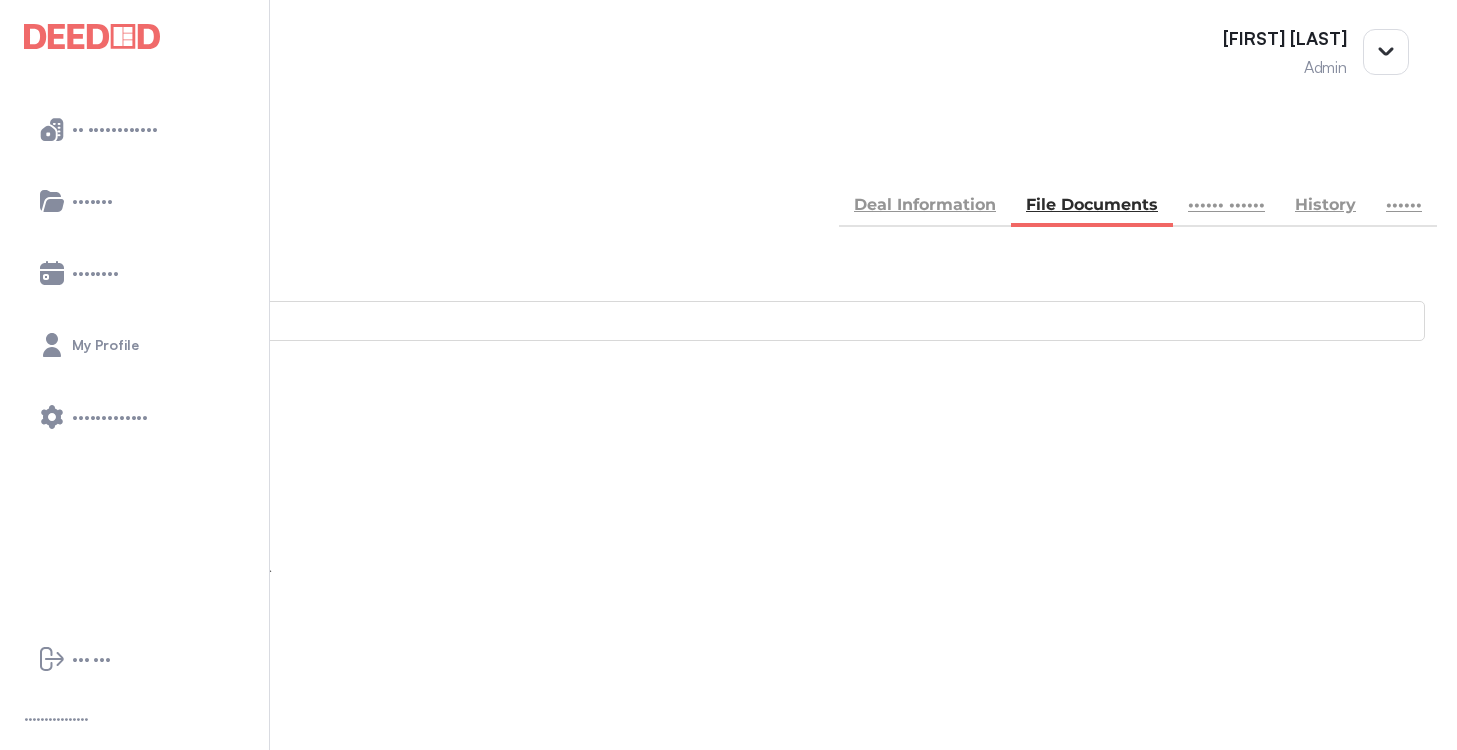 click at bounding box center (14, 1237) 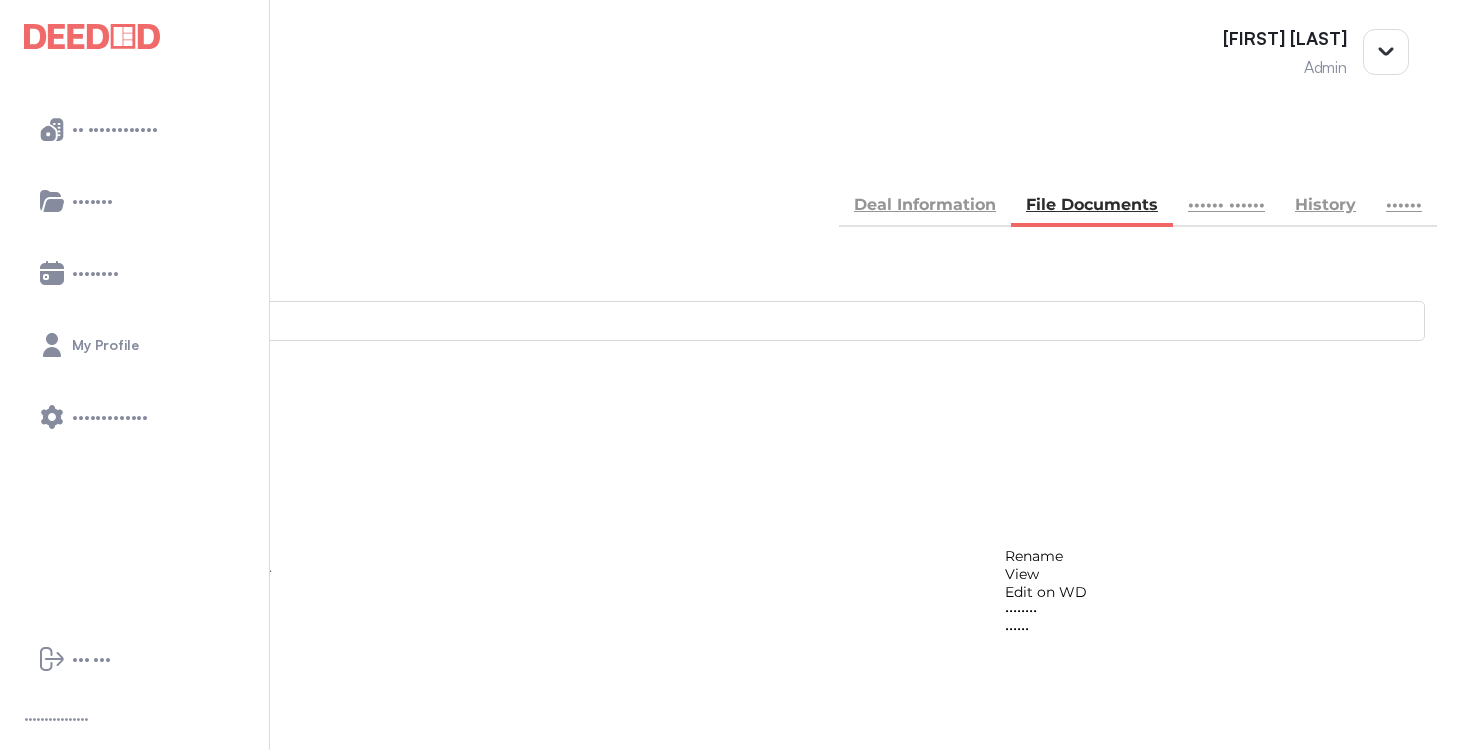click on "View" at bounding box center [1046, 574] 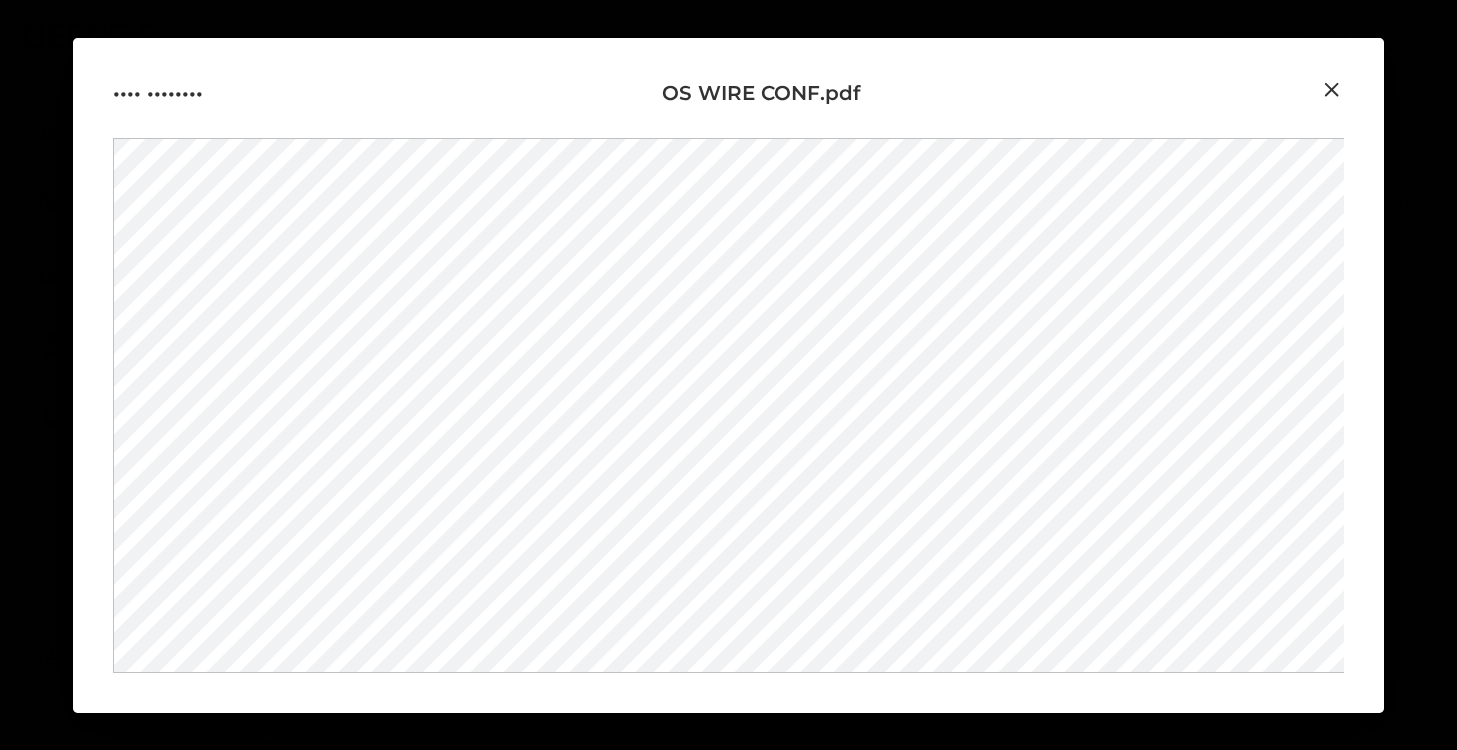 click on "View document OS WIRE CONF.pdf" at bounding box center (728, 375) 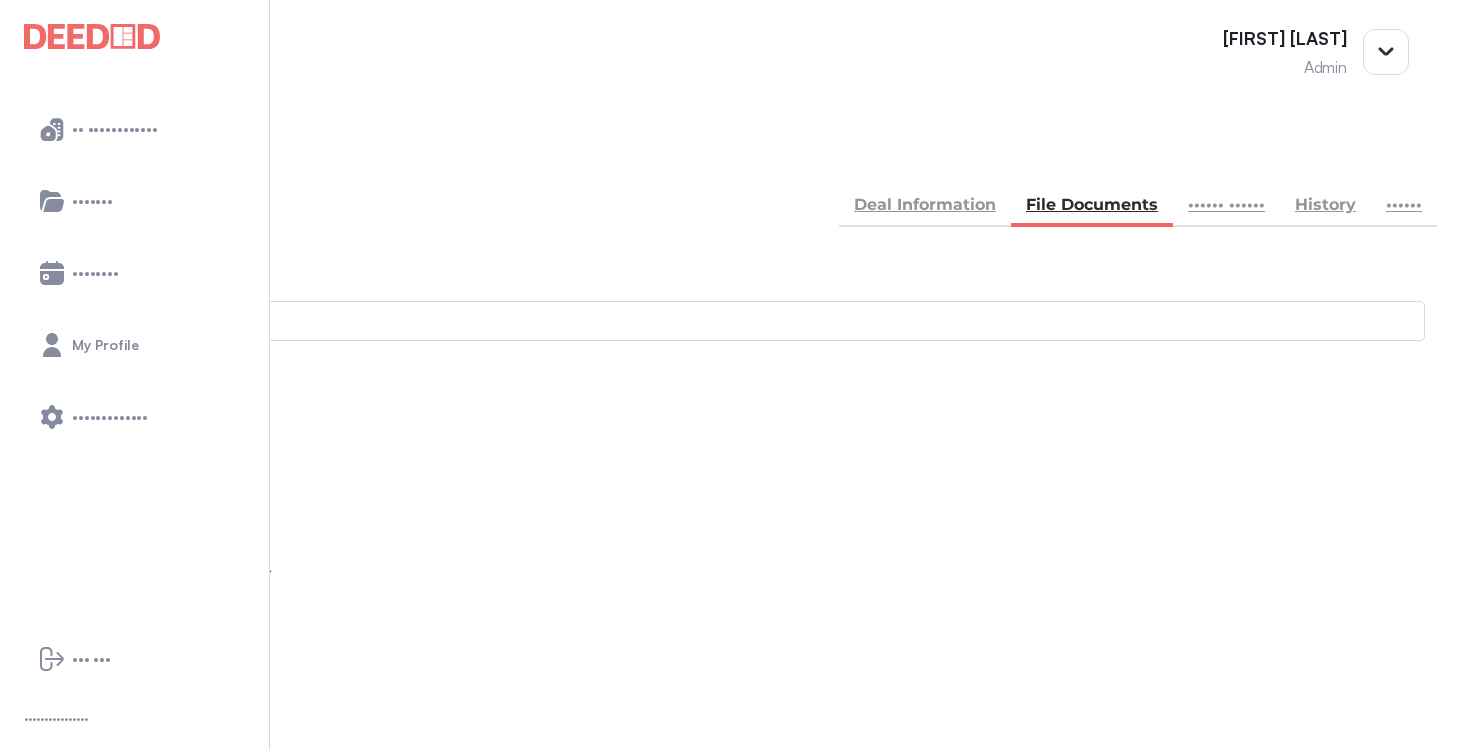 click on "BACK" at bounding box center [90, 155] 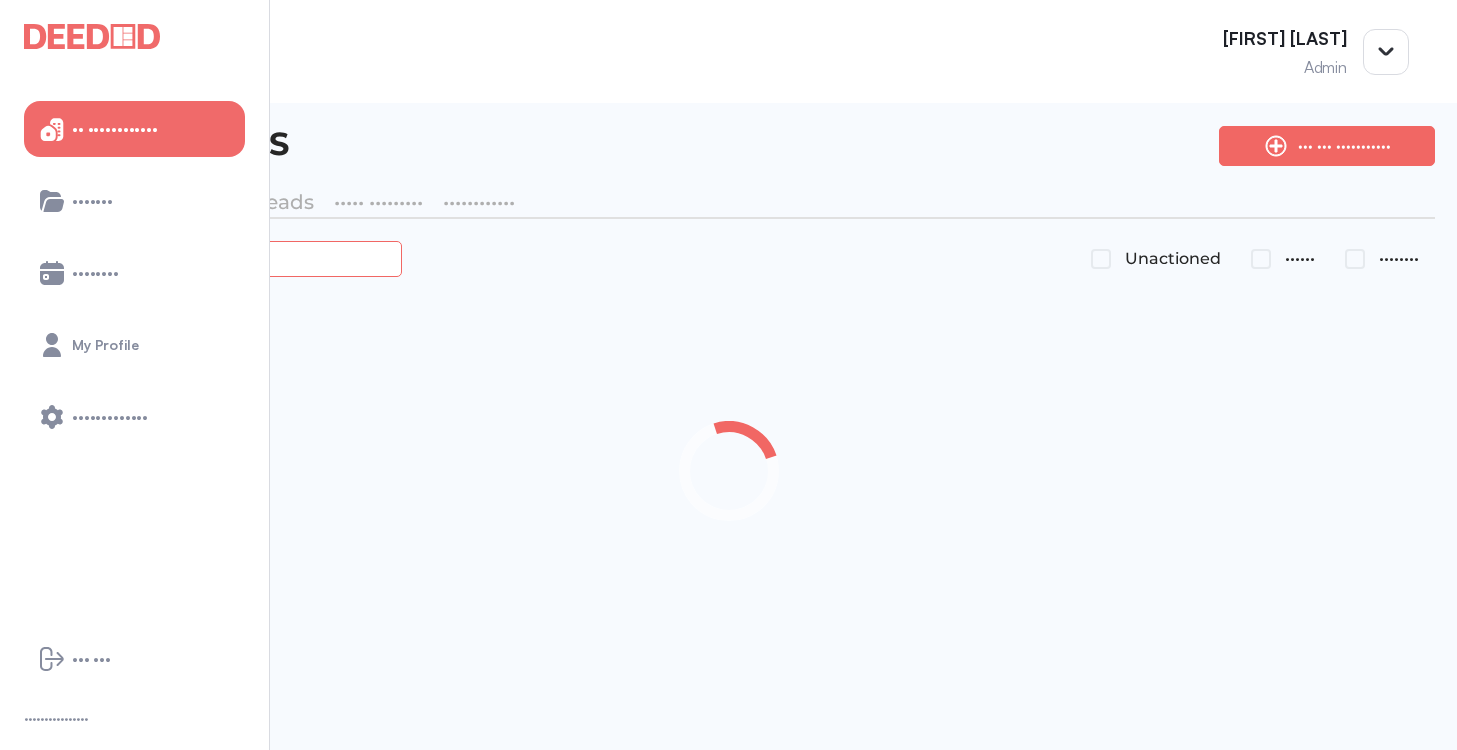 click at bounding box center [224, 258] 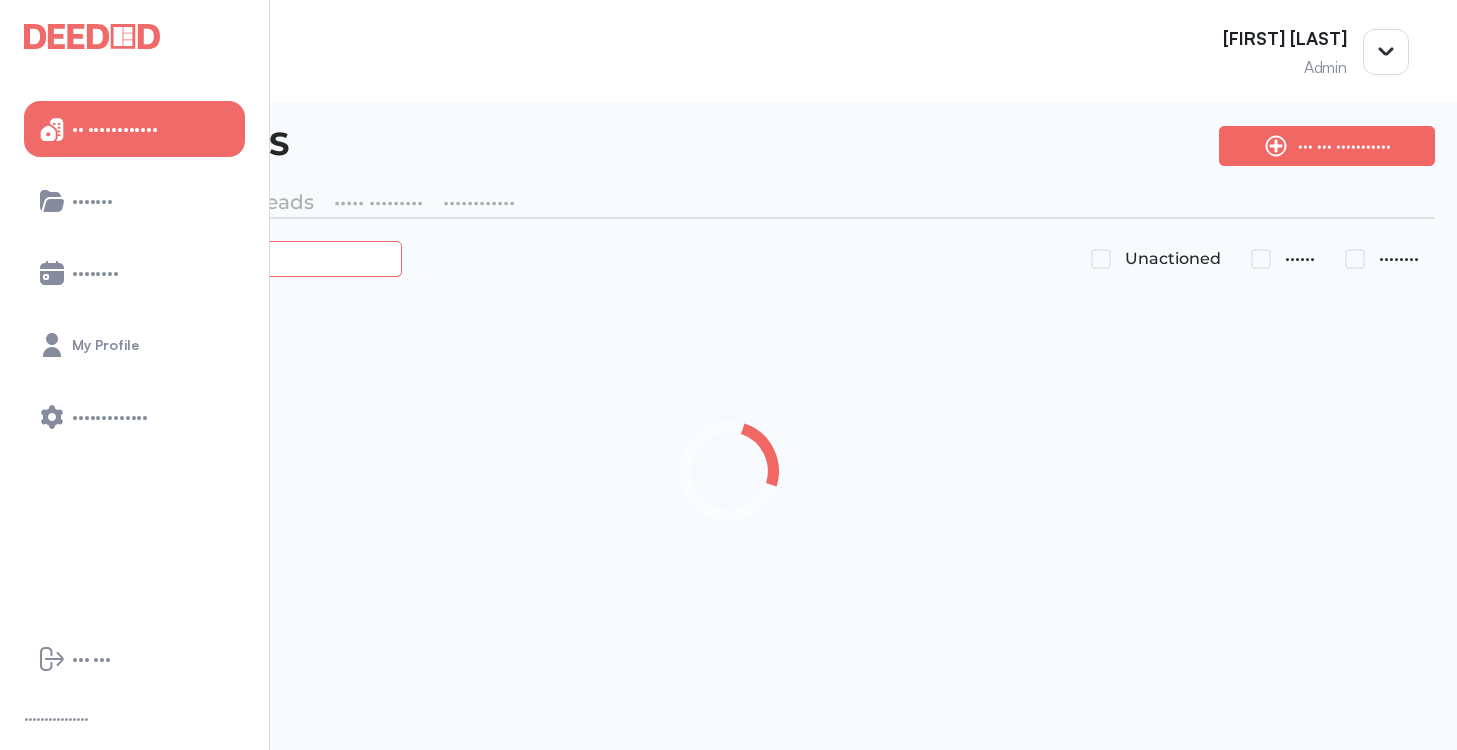 paste on "*******" 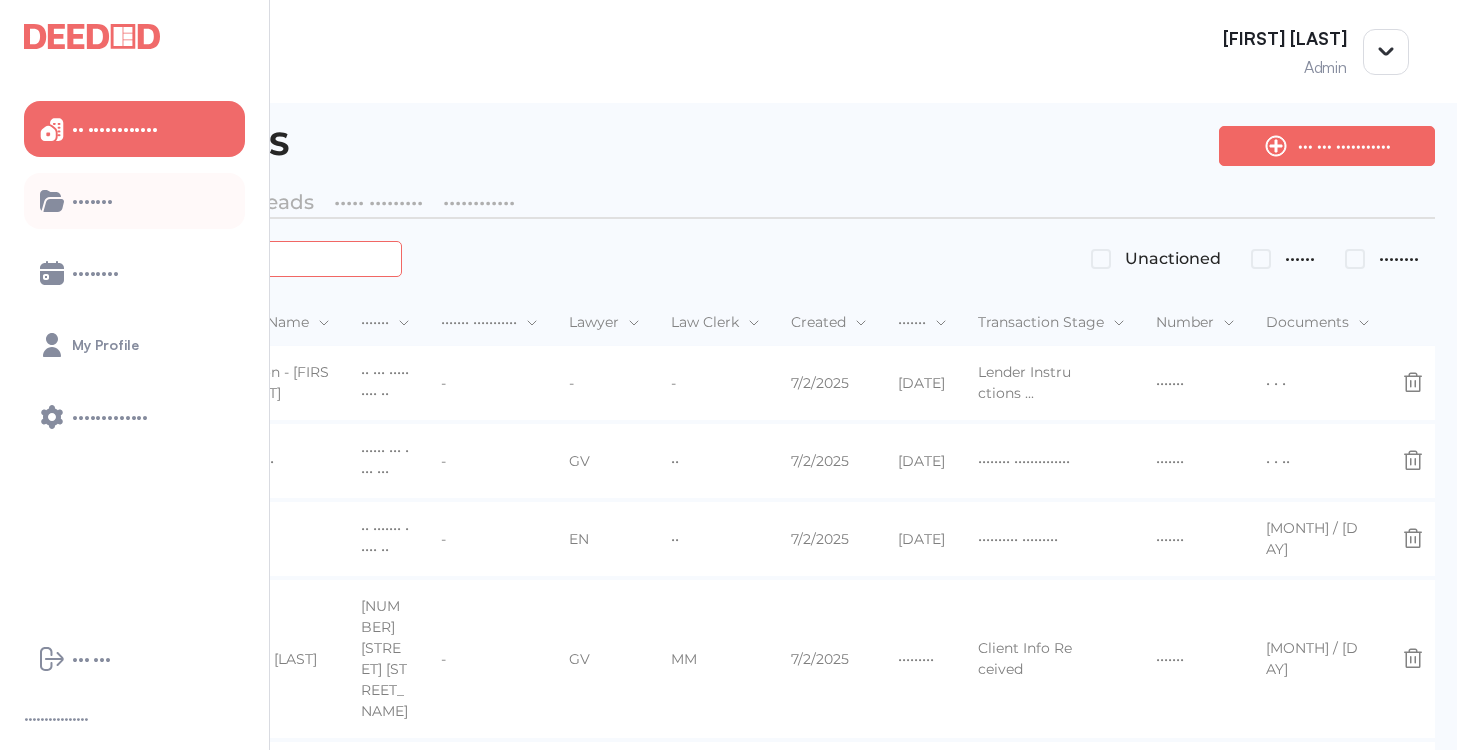 type on "*******" 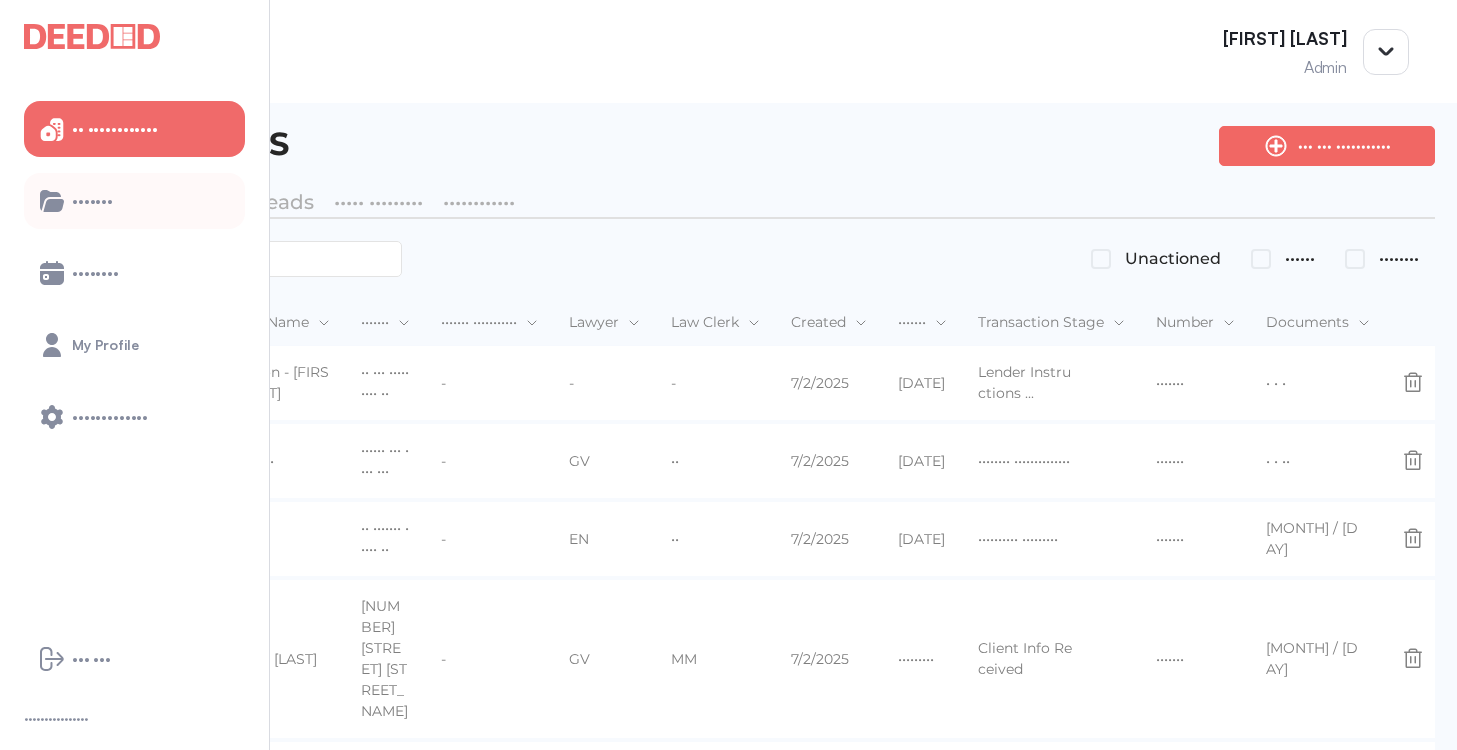 click on "•••••••" at bounding box center [134, 201] 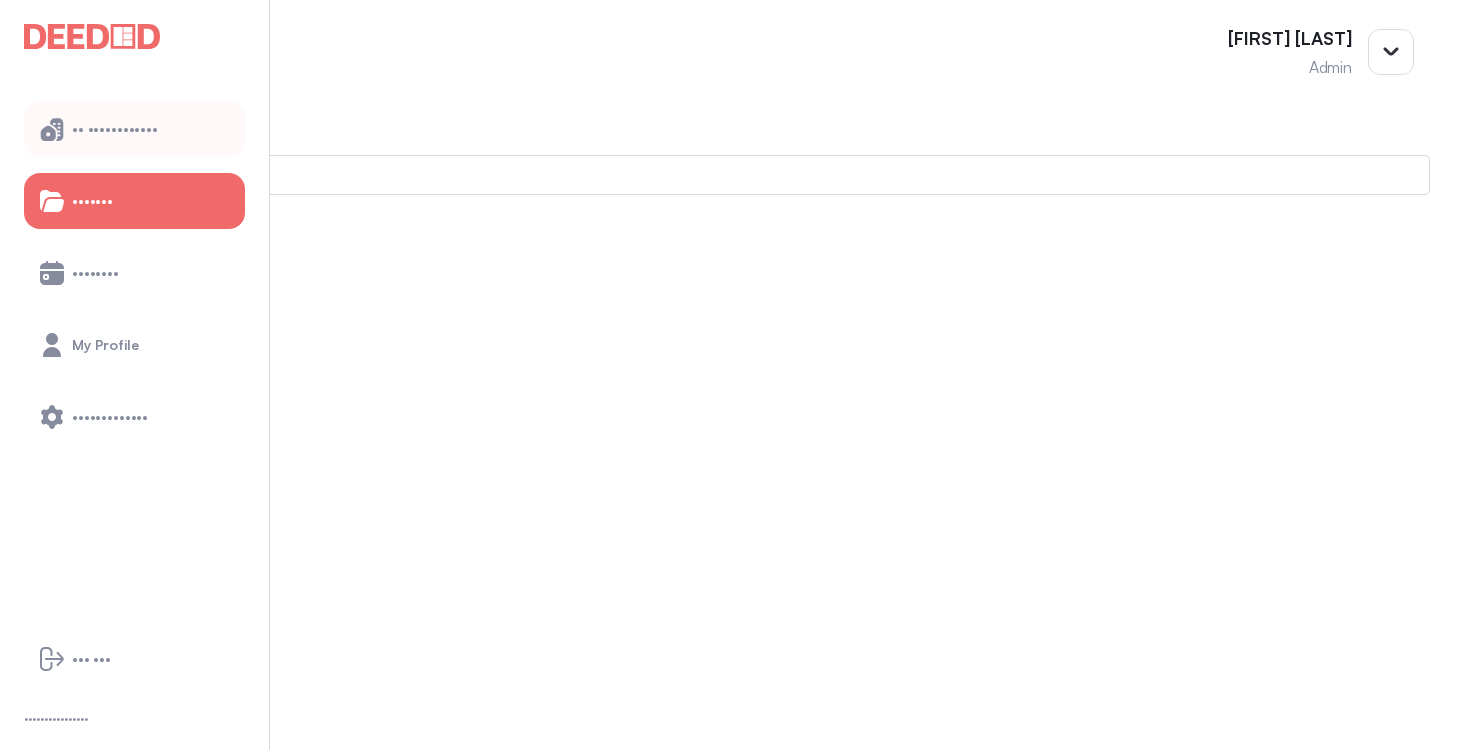 click on "•• ••••••••••••" at bounding box center (134, 129) 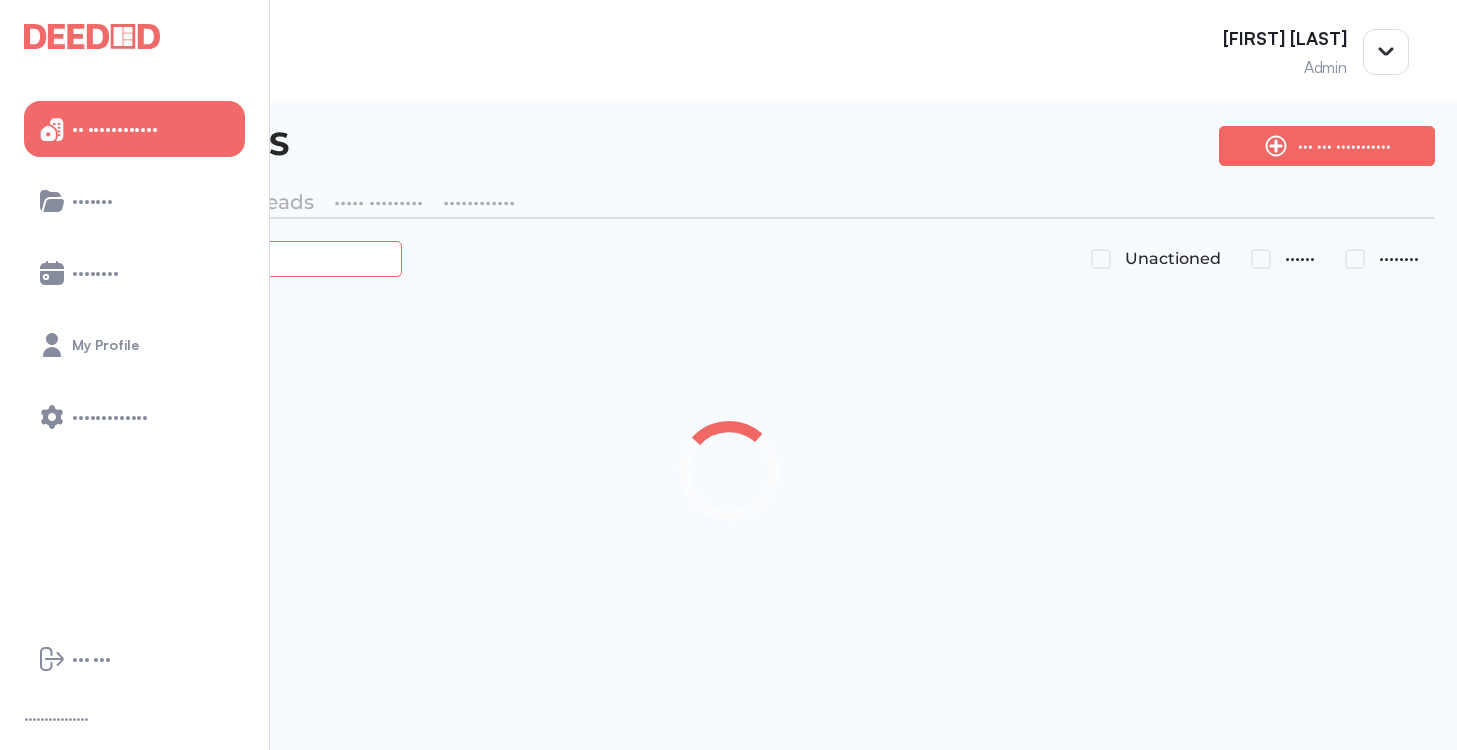 click at bounding box center (224, 258) 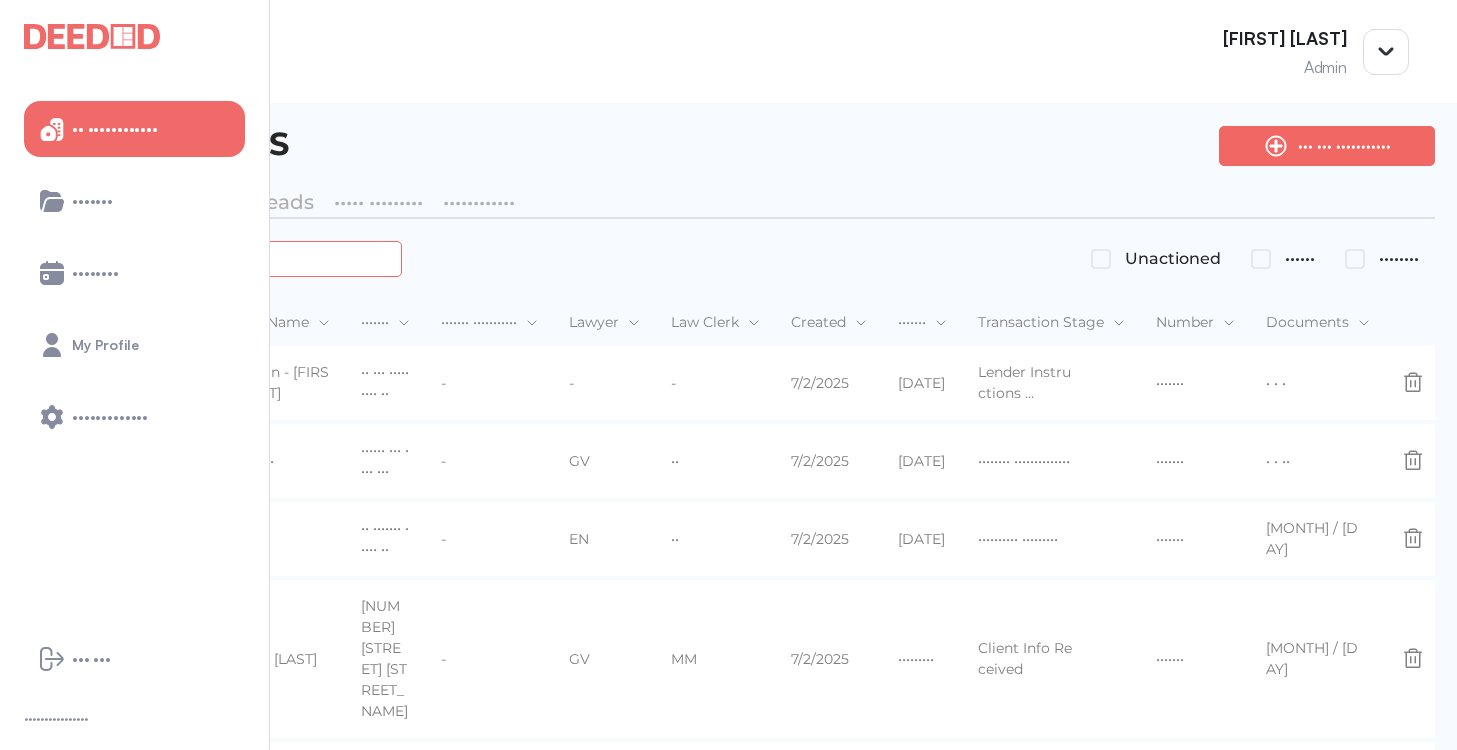 paste on "*******" 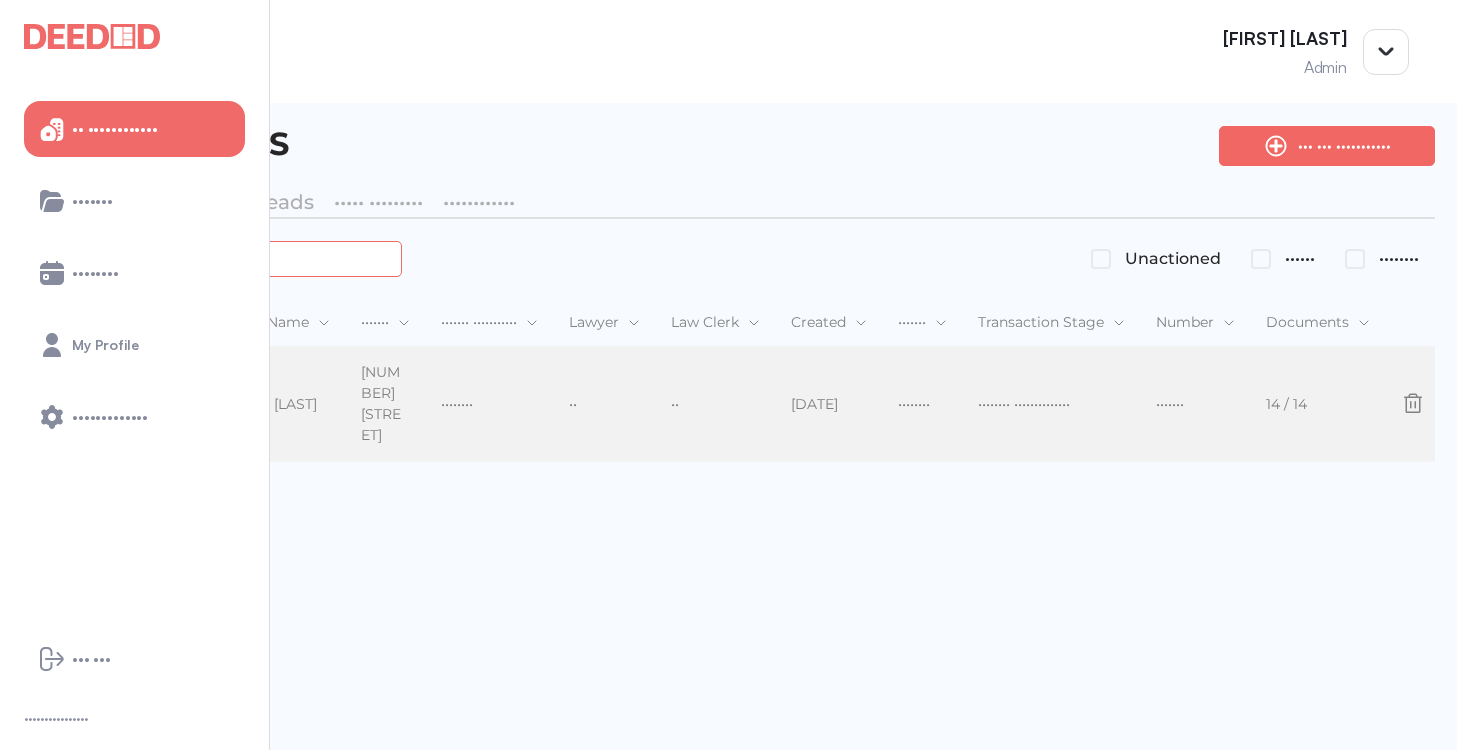 type on "*******" 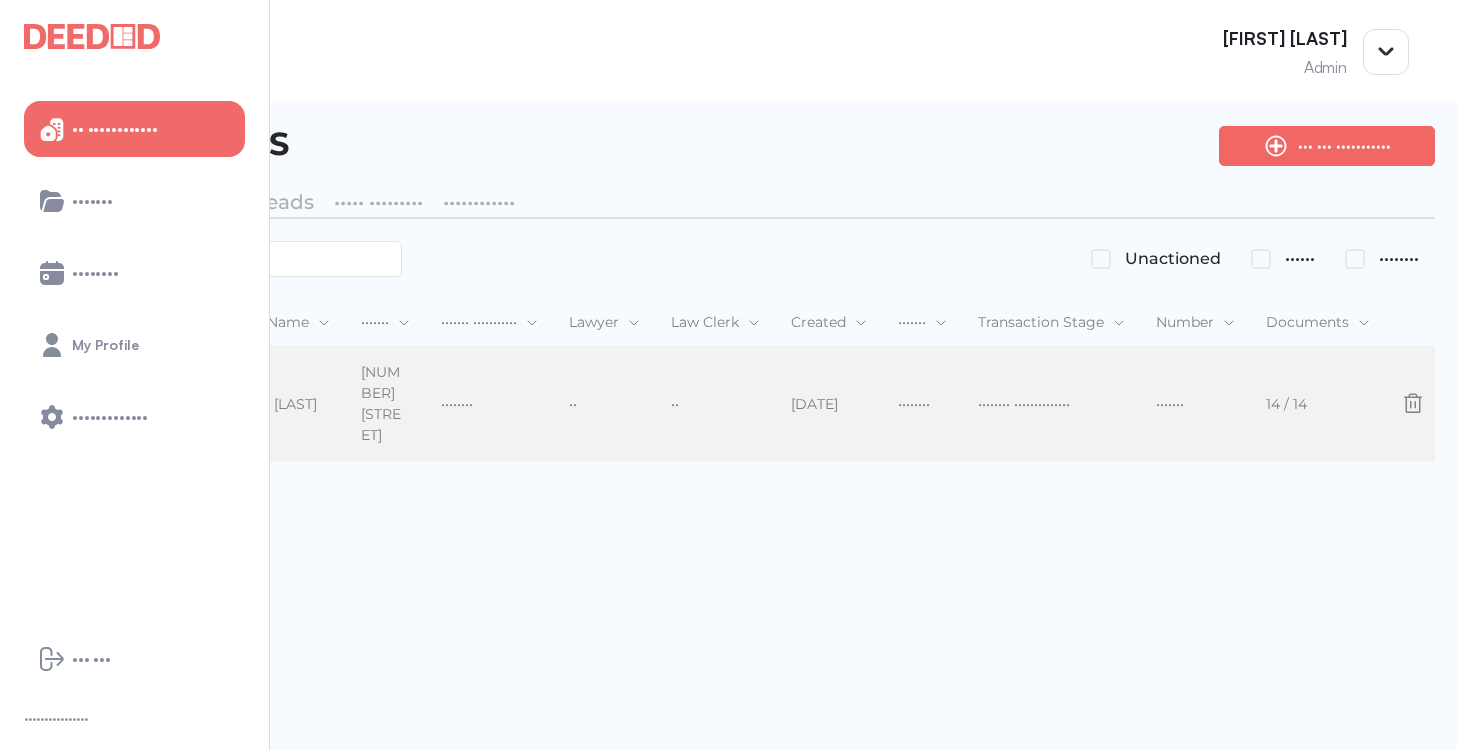click on "[FIRST] [LAST]" at bounding box center [275, 404] 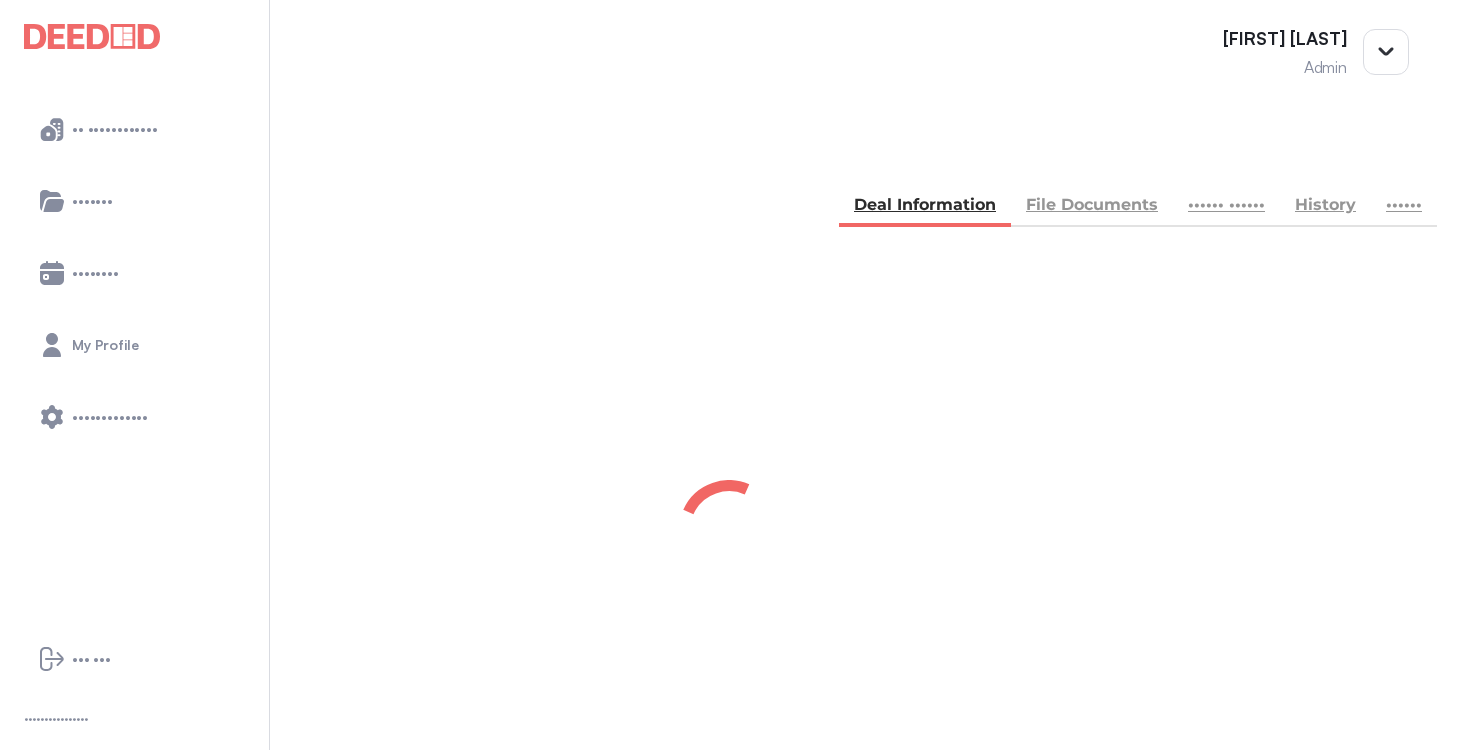 click on "File Documents" at bounding box center [1092, 207] 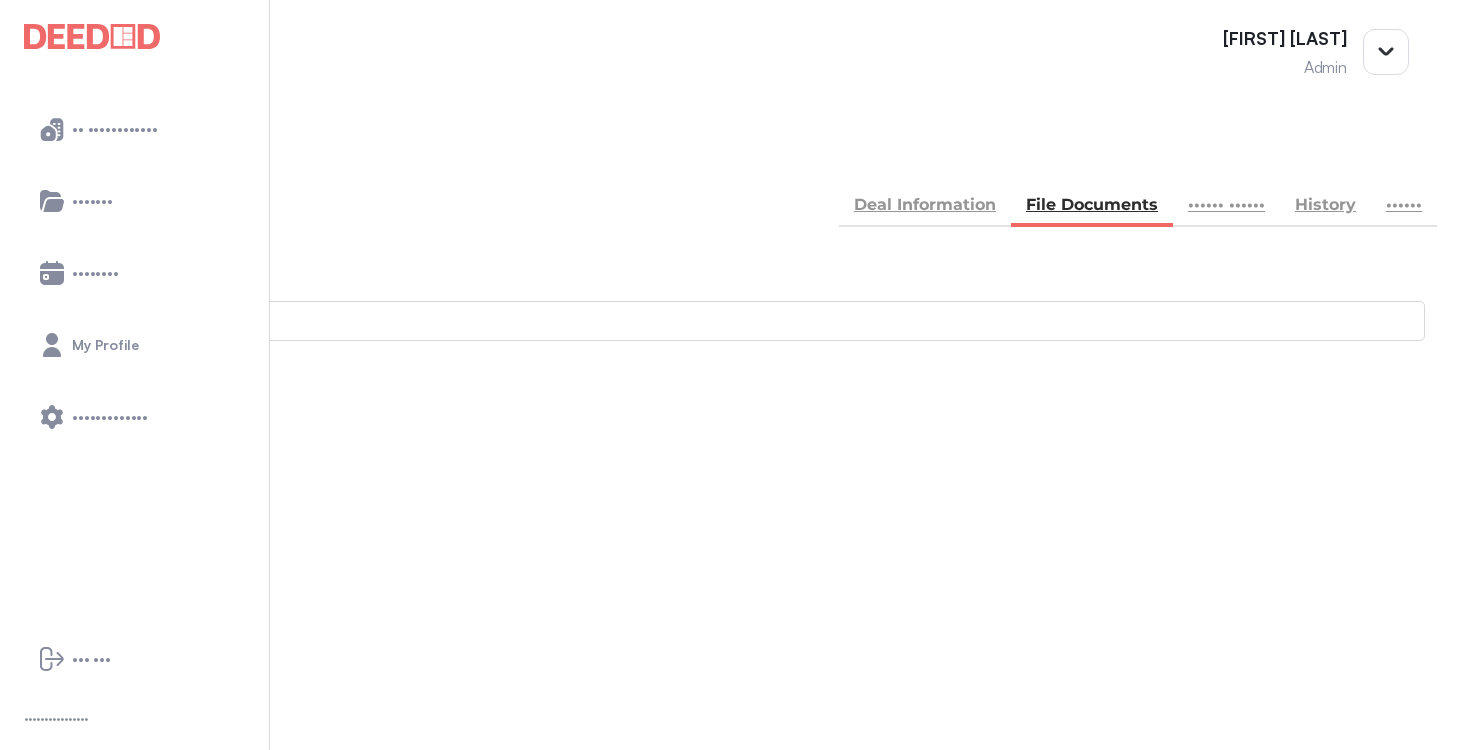 click on "Accounting -- 3  members - 6" at bounding box center (728, 825) 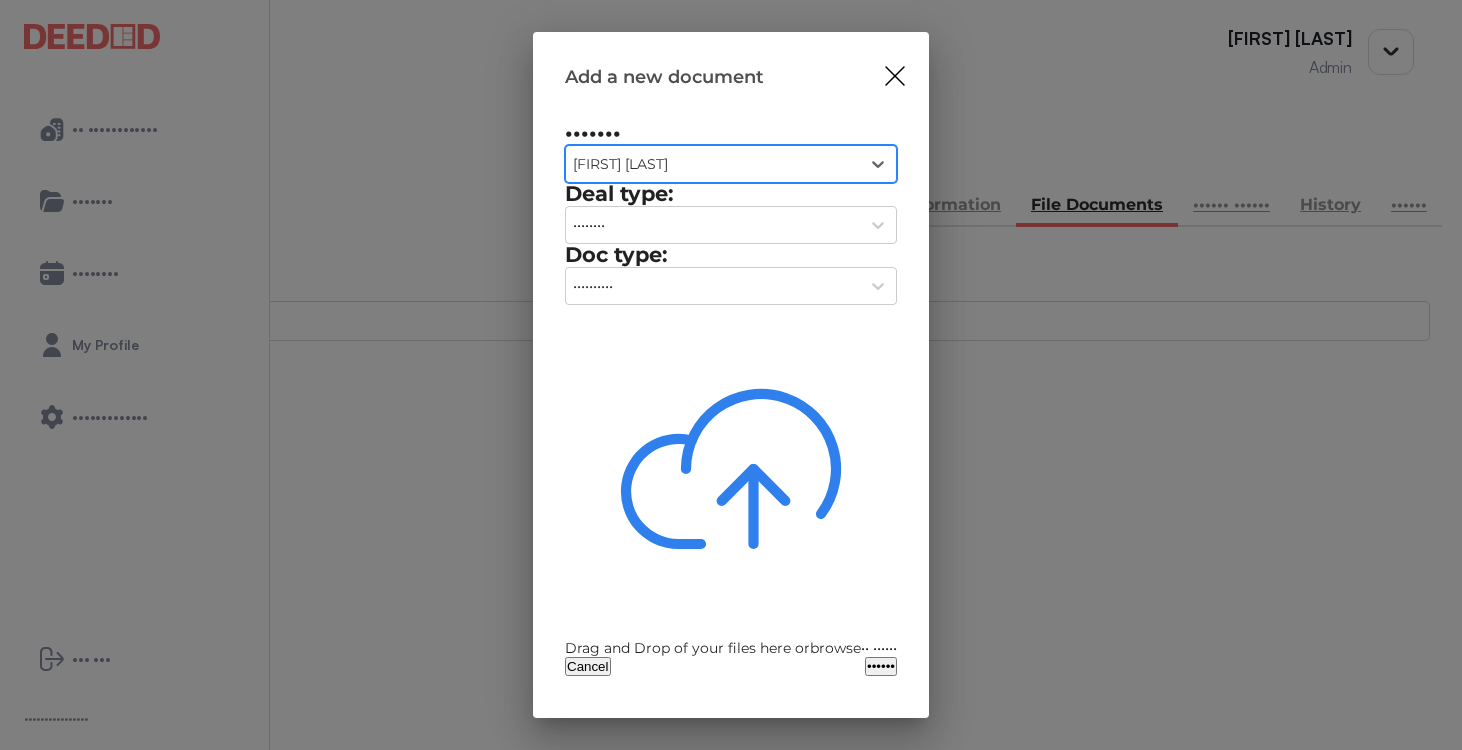 click on "•••• ••• •••• •• •••• ••••• •••• ••  ••••••  •• ••••••" at bounding box center (731, 648) 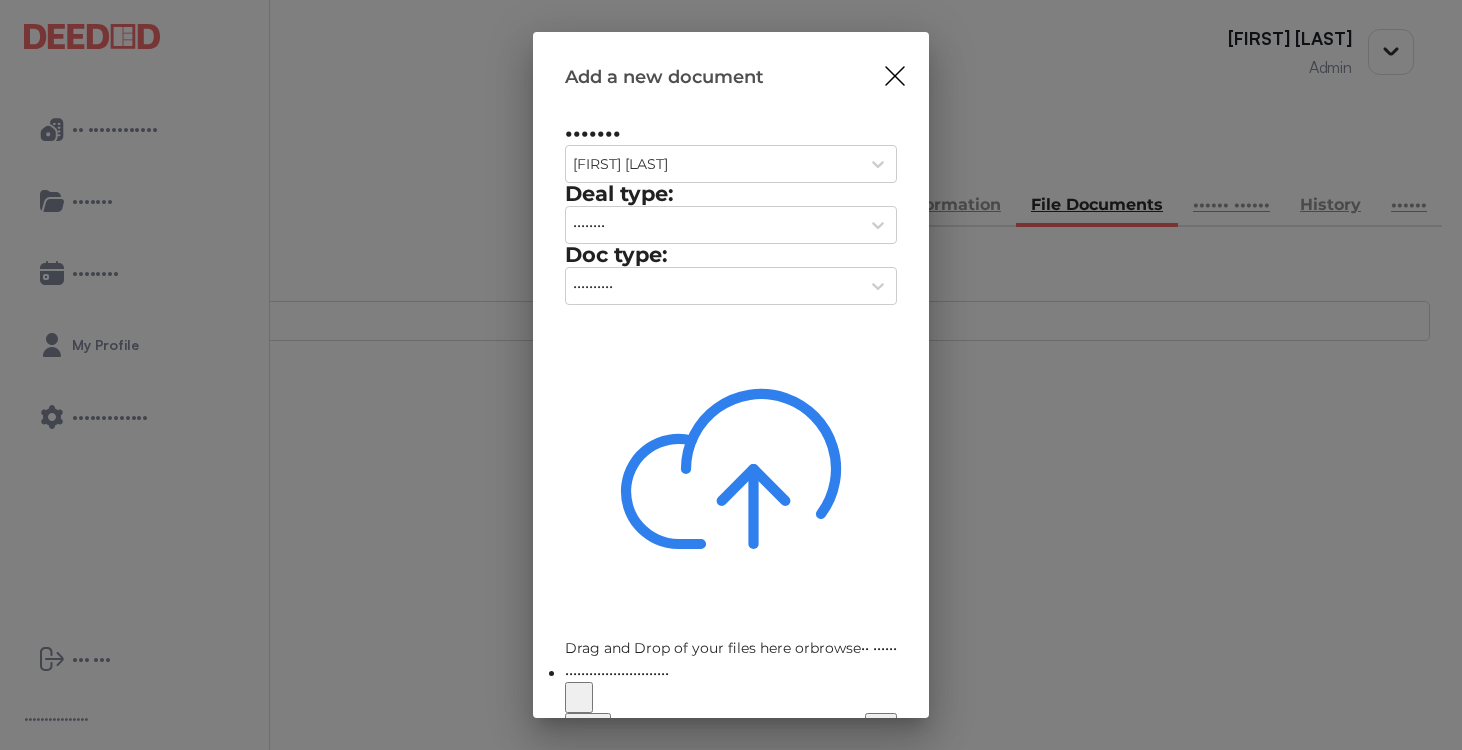 click on "••••••" at bounding box center [881, 722] 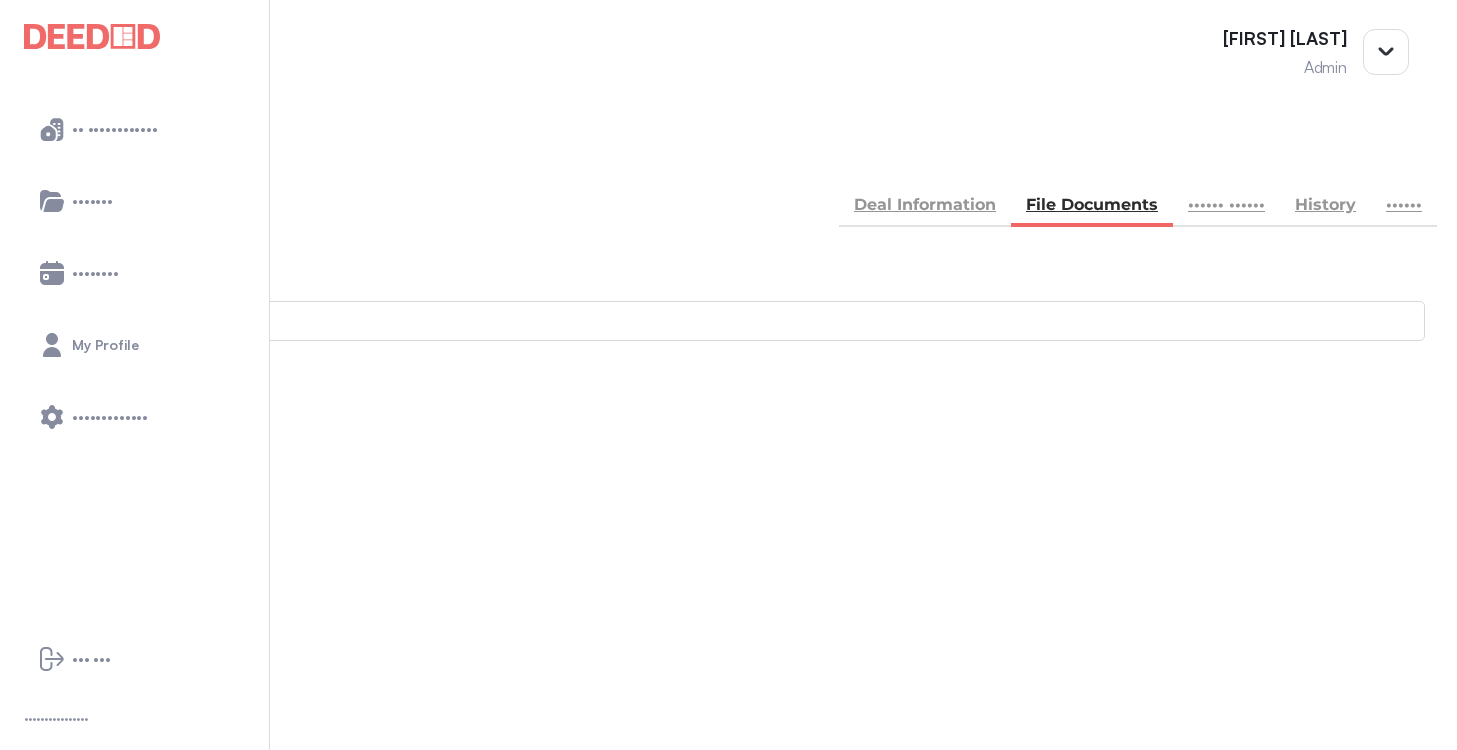 click on "BACK my deals Deal Information File Documents Client Intake History Survey" at bounding box center (728, 185) 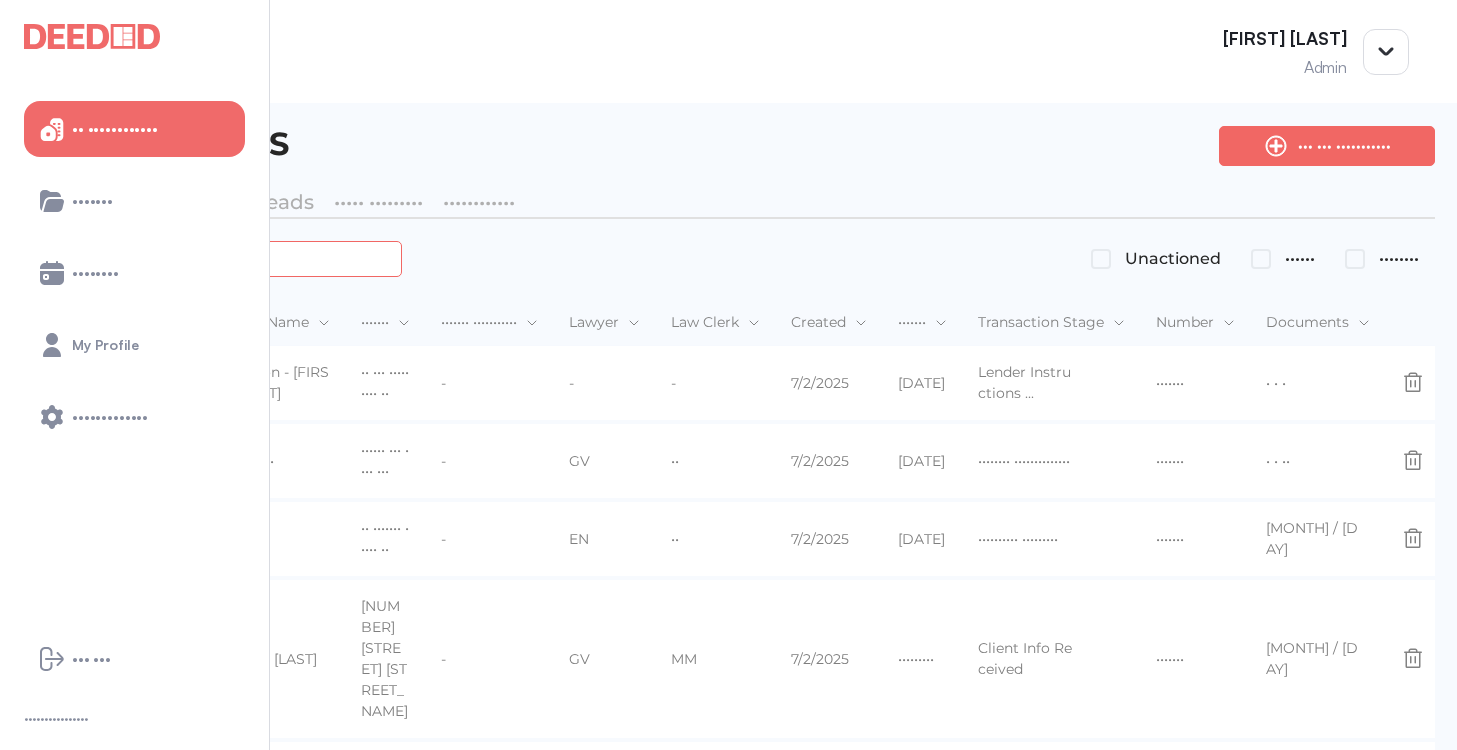 click at bounding box center [224, 258] 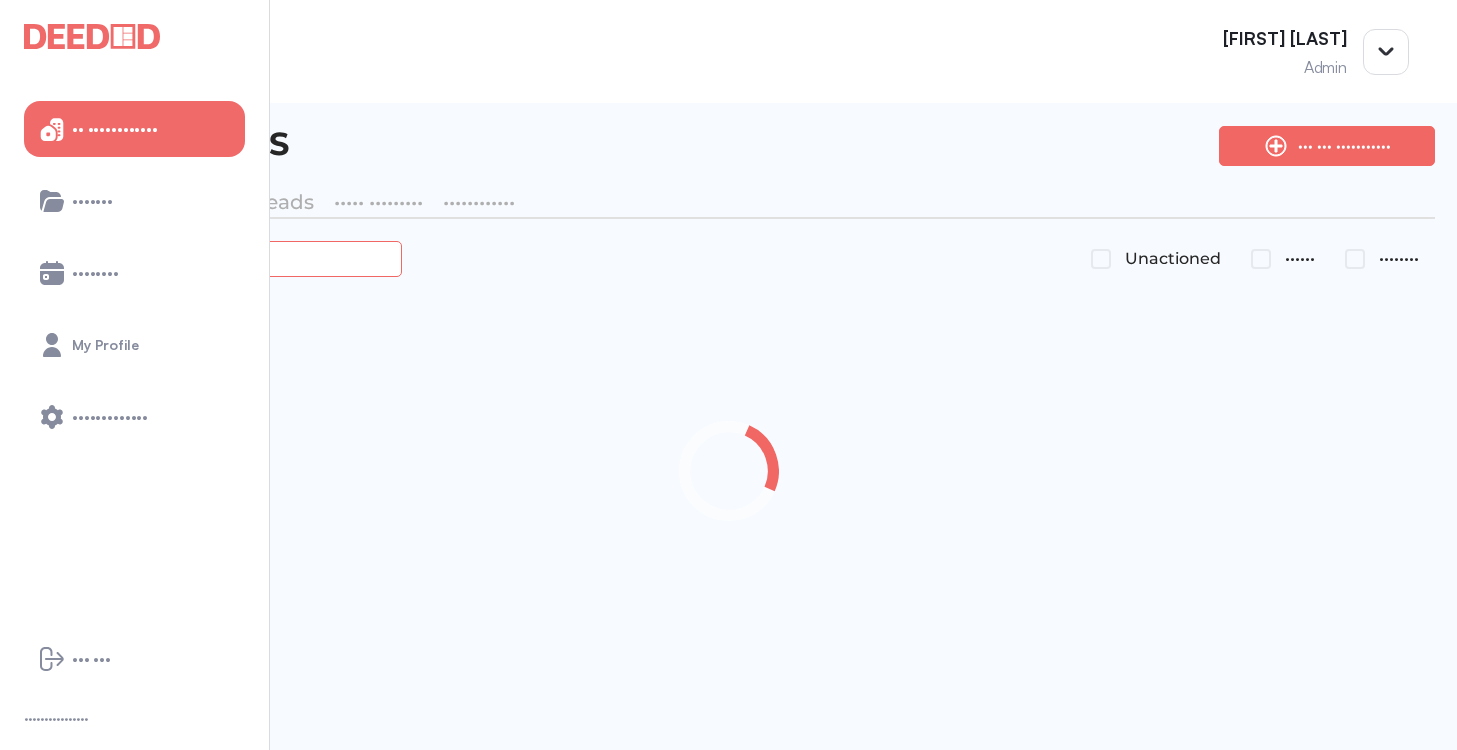 type on "*******" 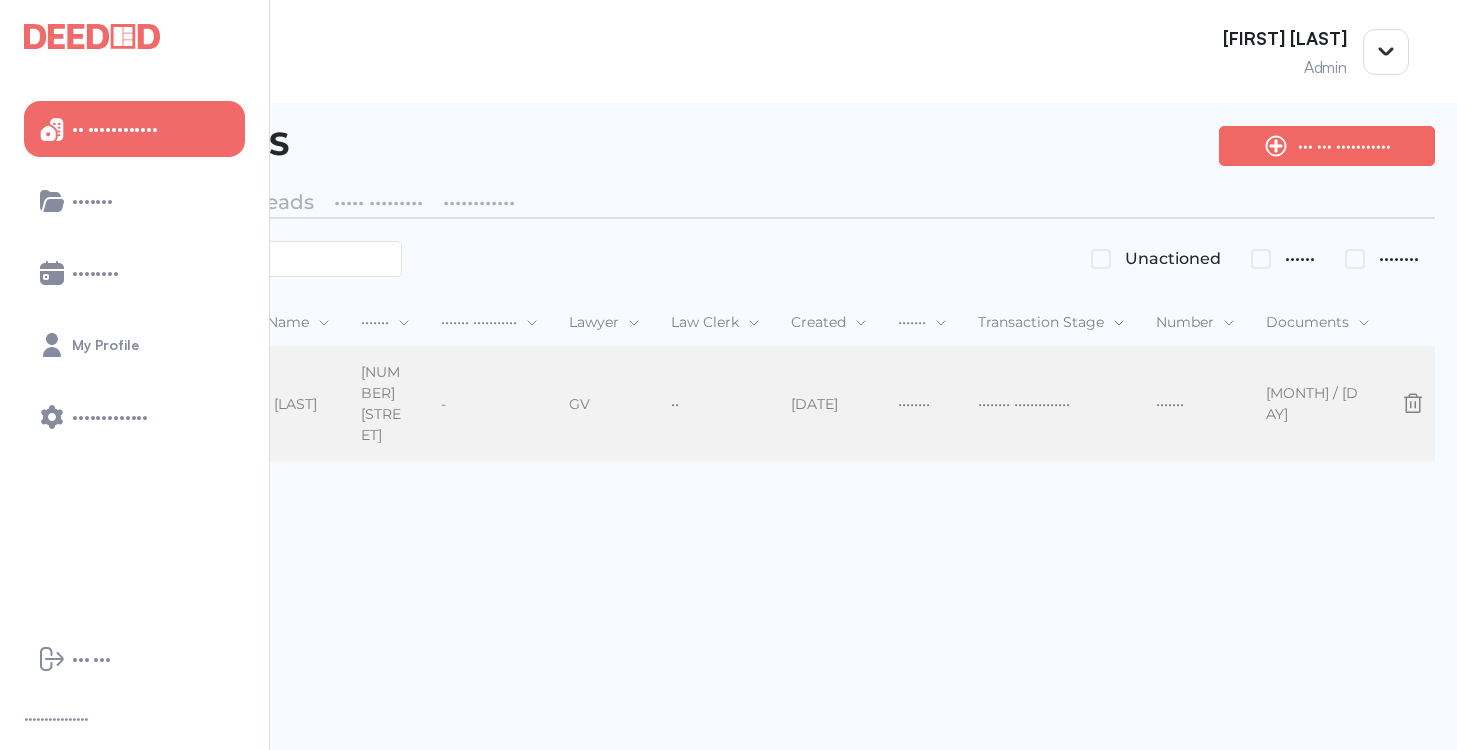 click on "[FIRST] [LAST] [FIRST] [LAST]" at bounding box center [275, 405] 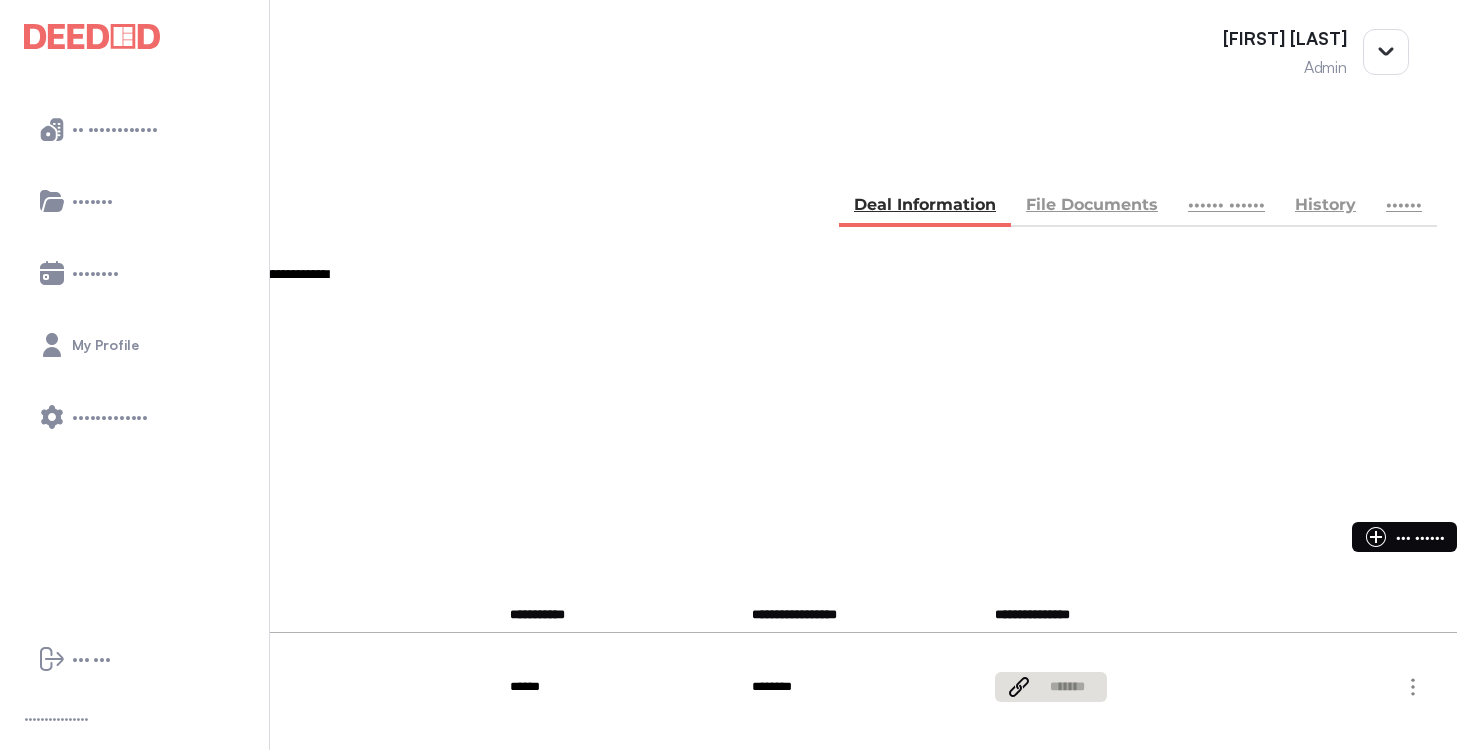 click on "File Documents" at bounding box center [1092, 207] 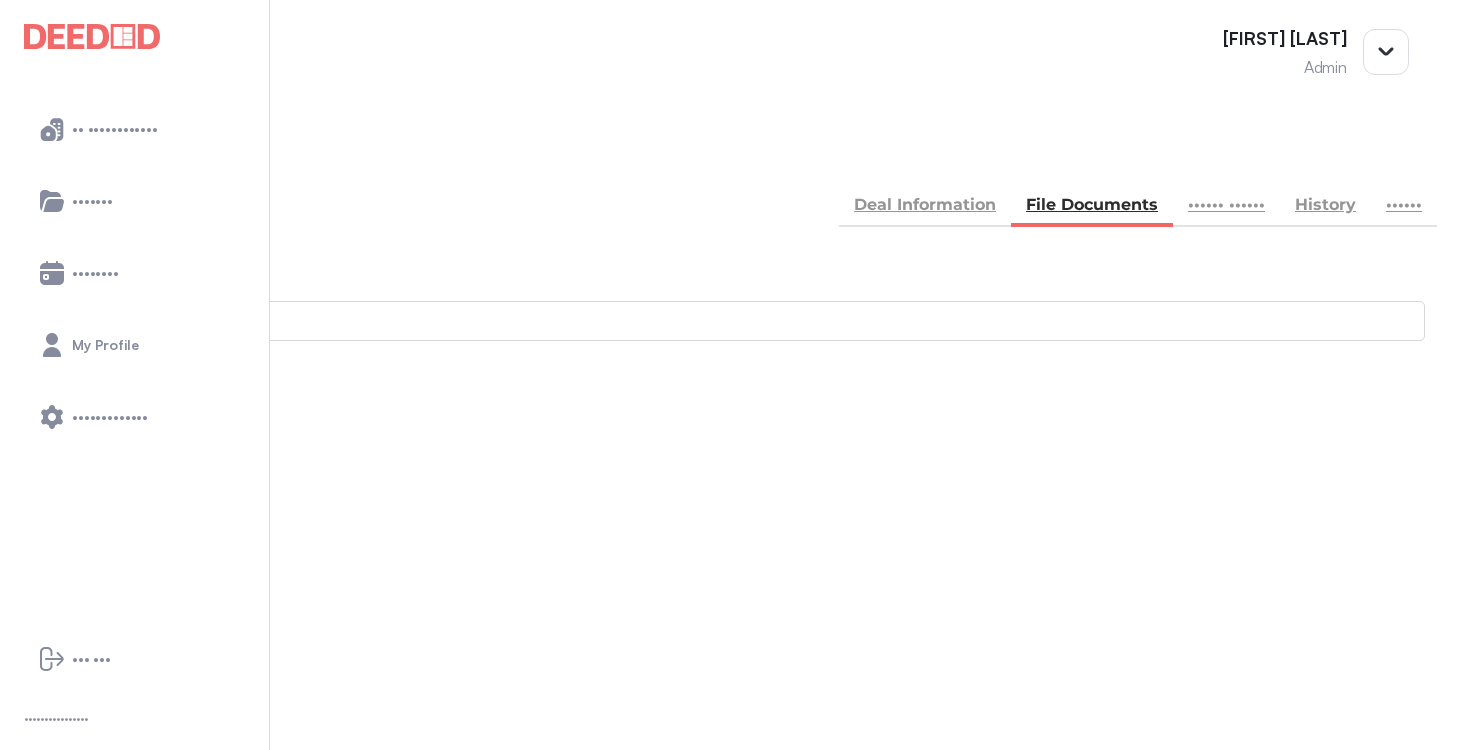 click on "••••••••••" at bounding box center (20, 870) 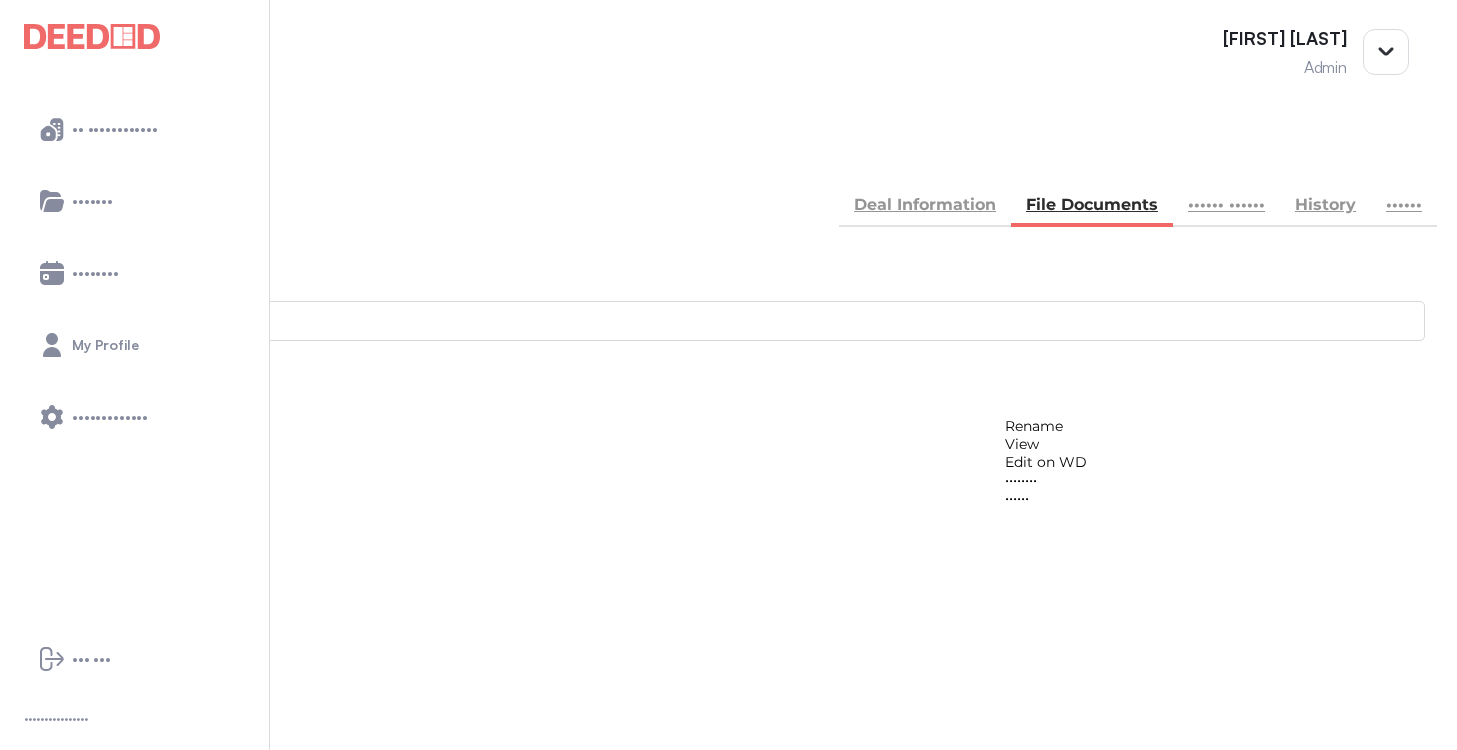 click on "View" at bounding box center (1046, 444) 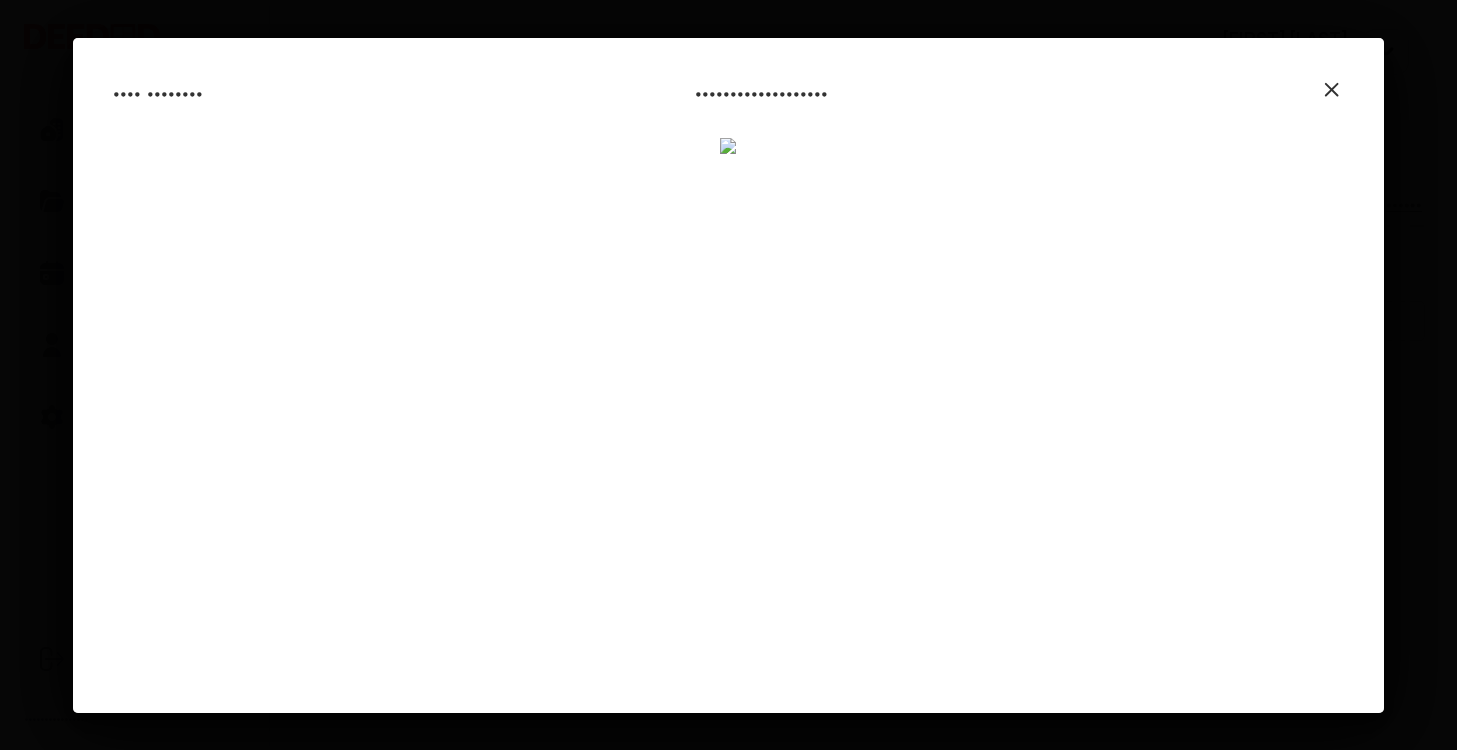 click at bounding box center [1332, 90] 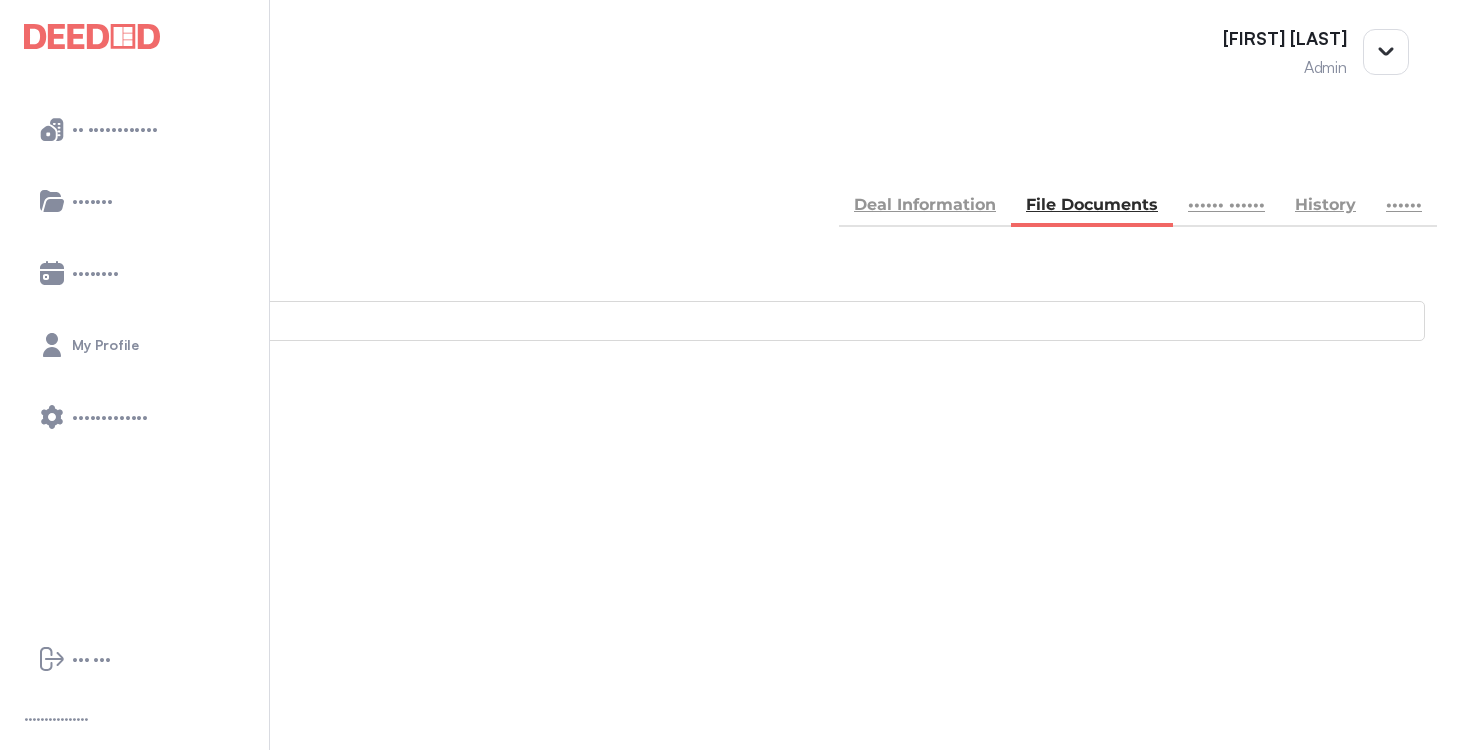 click at bounding box center [14, 1236] 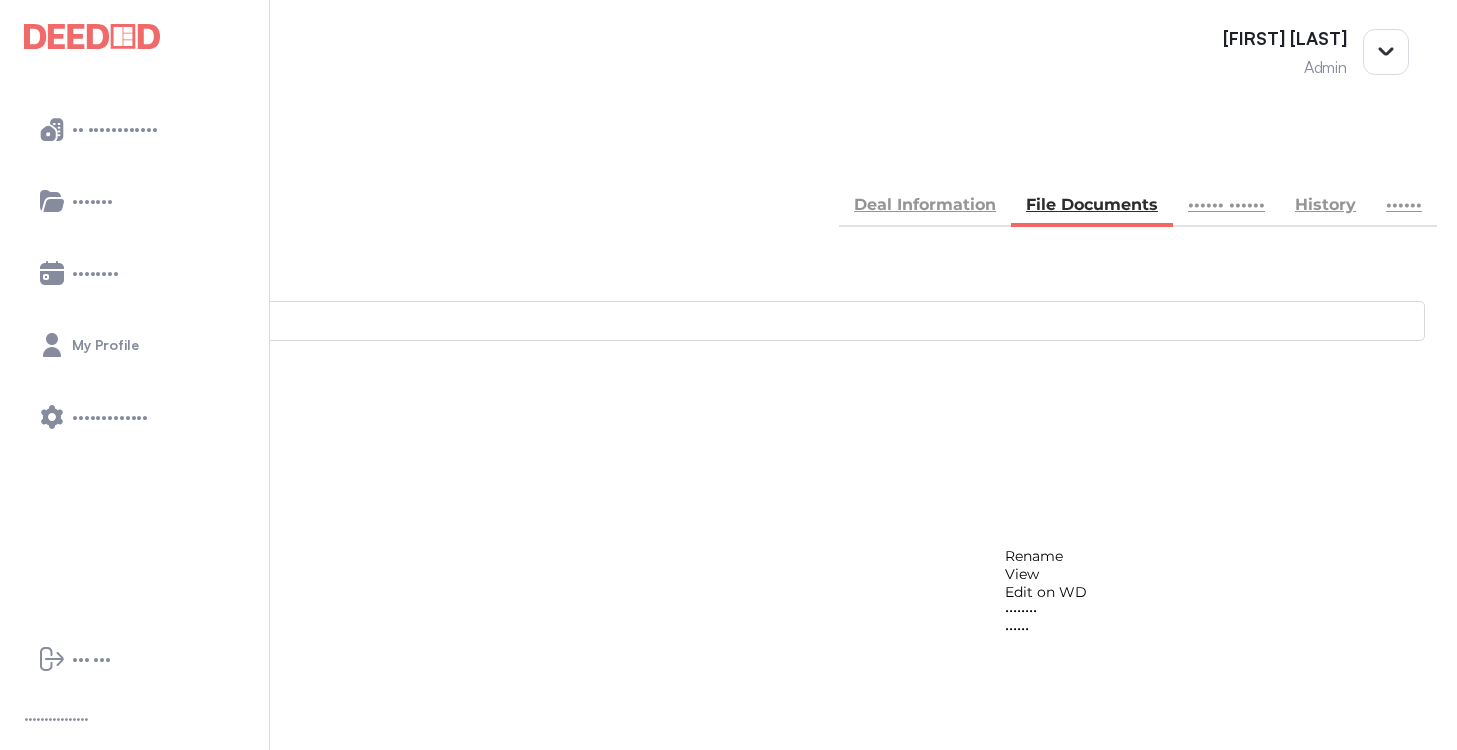 click on "View" at bounding box center [1046, 574] 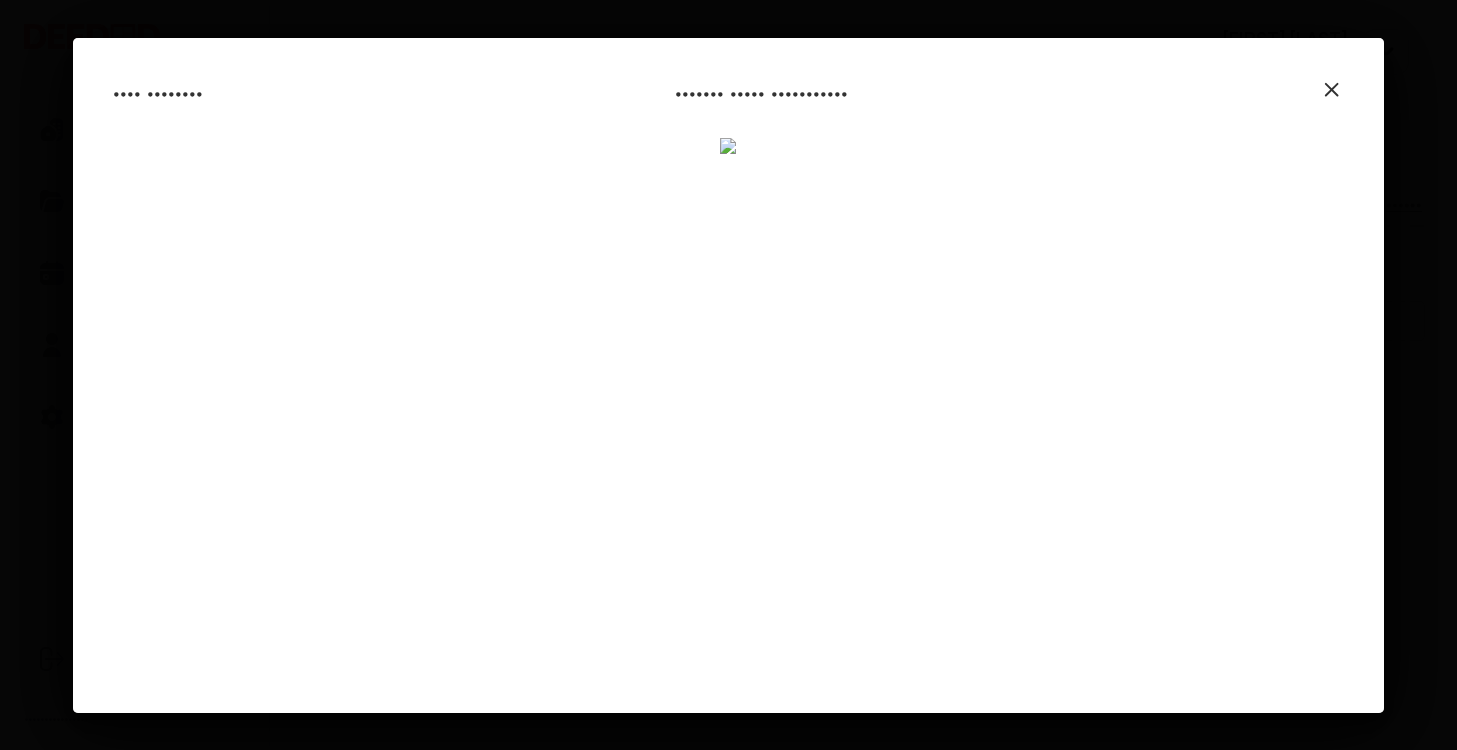 click at bounding box center (1332, 90) 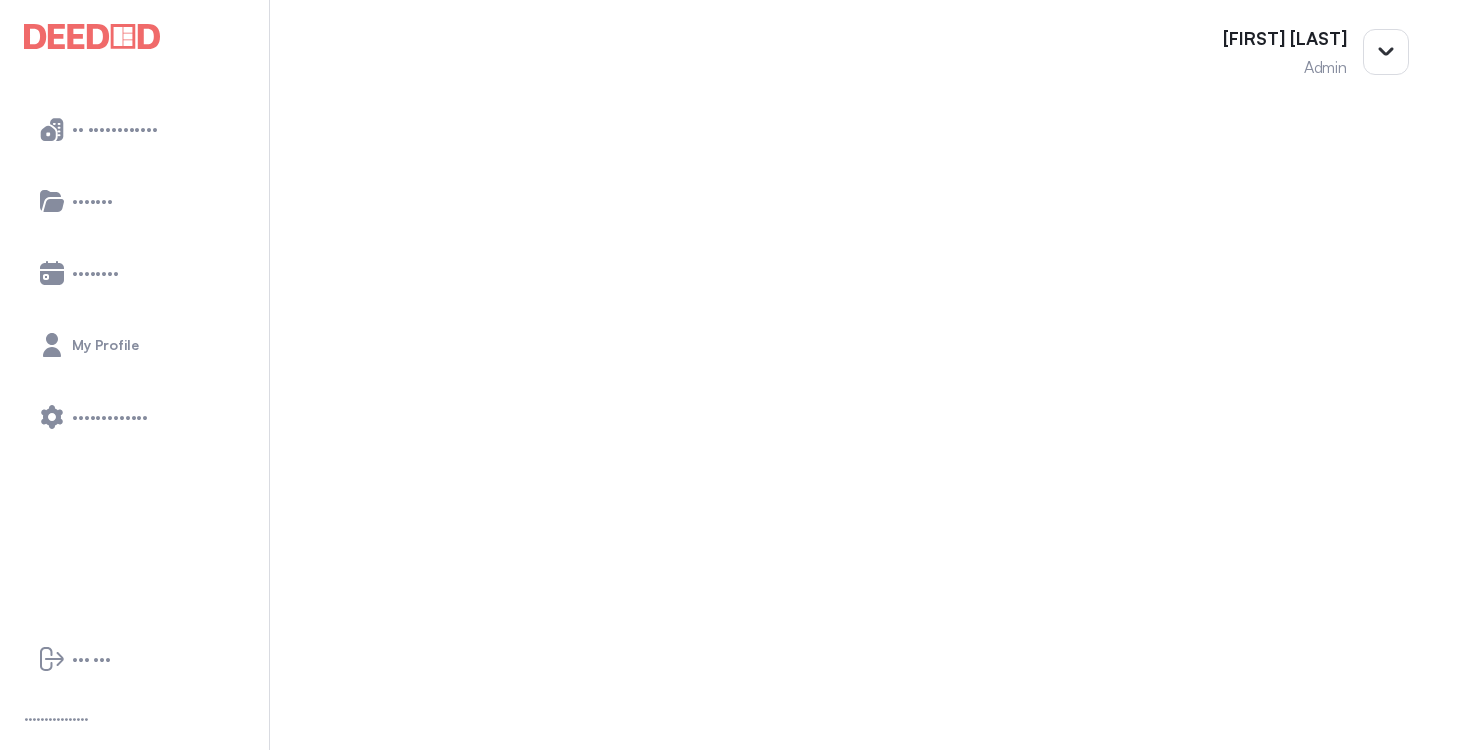 scroll, scrollTop: 264, scrollLeft: 0, axis: vertical 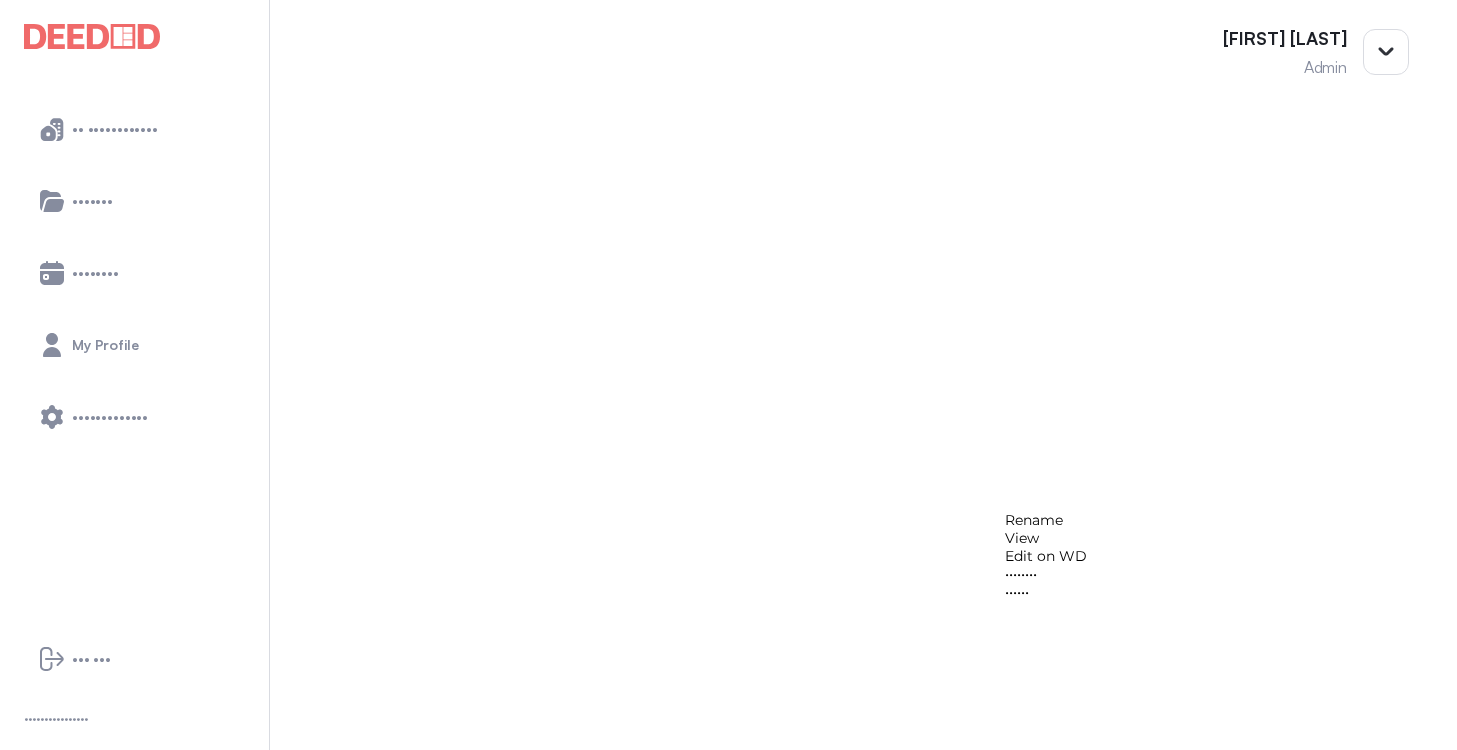 click on "View" at bounding box center (1046, 538) 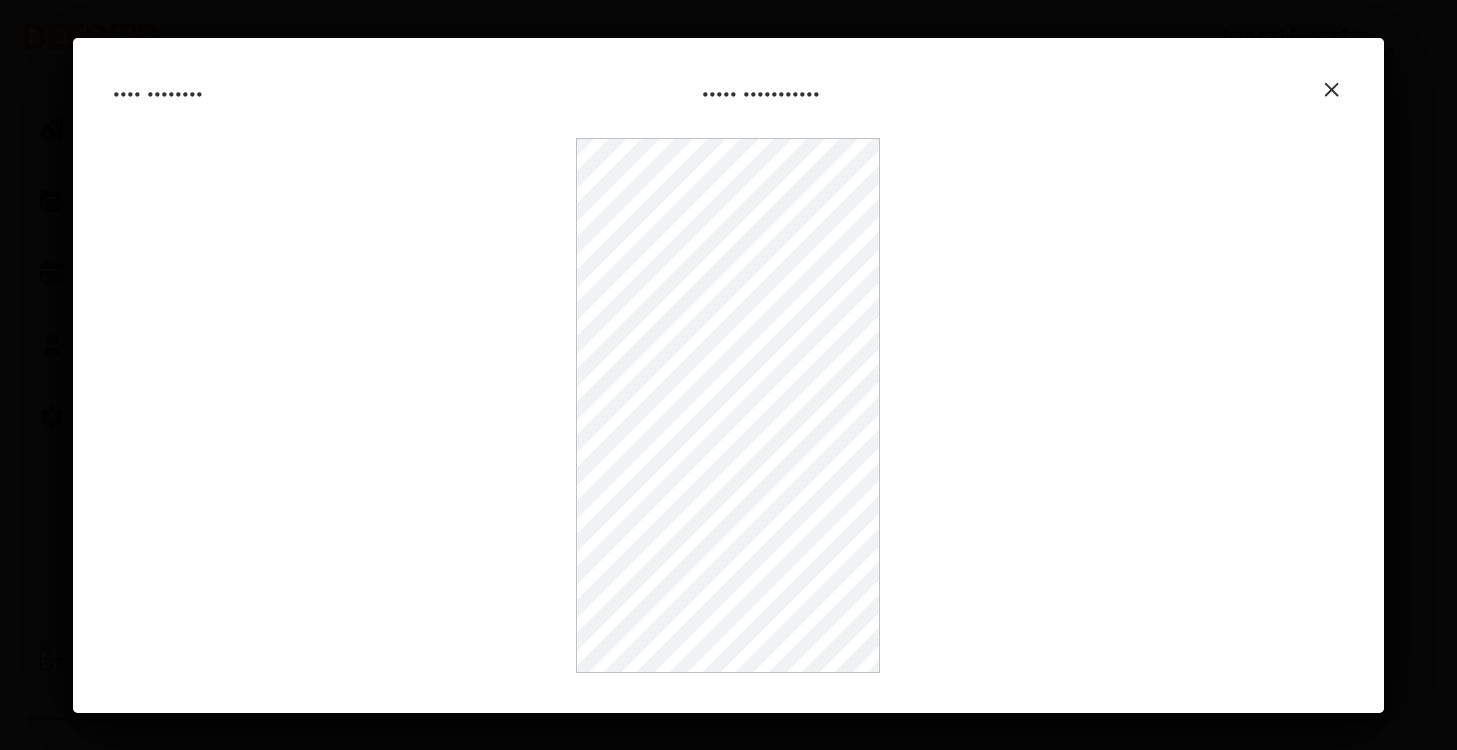 click at bounding box center [1332, 89] 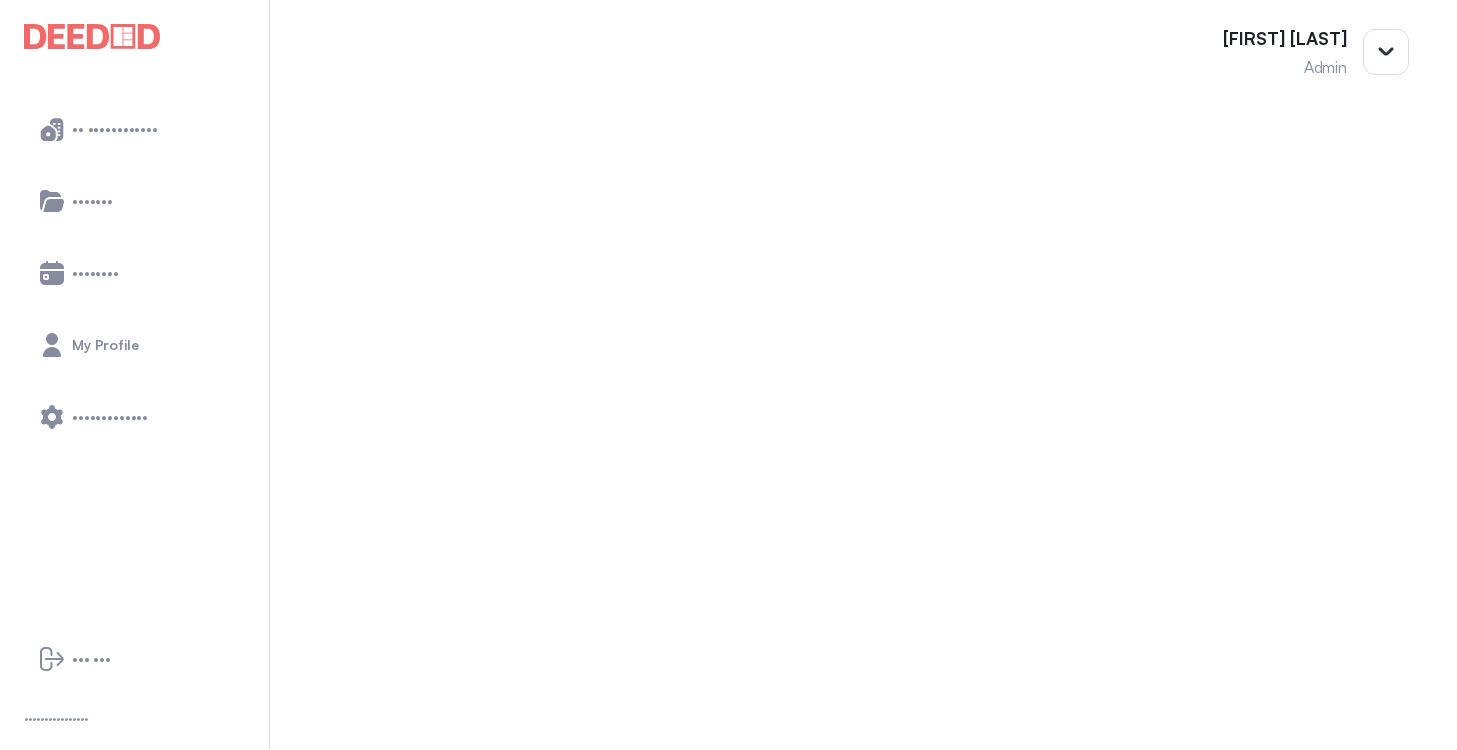 scroll, scrollTop: 0, scrollLeft: 0, axis: both 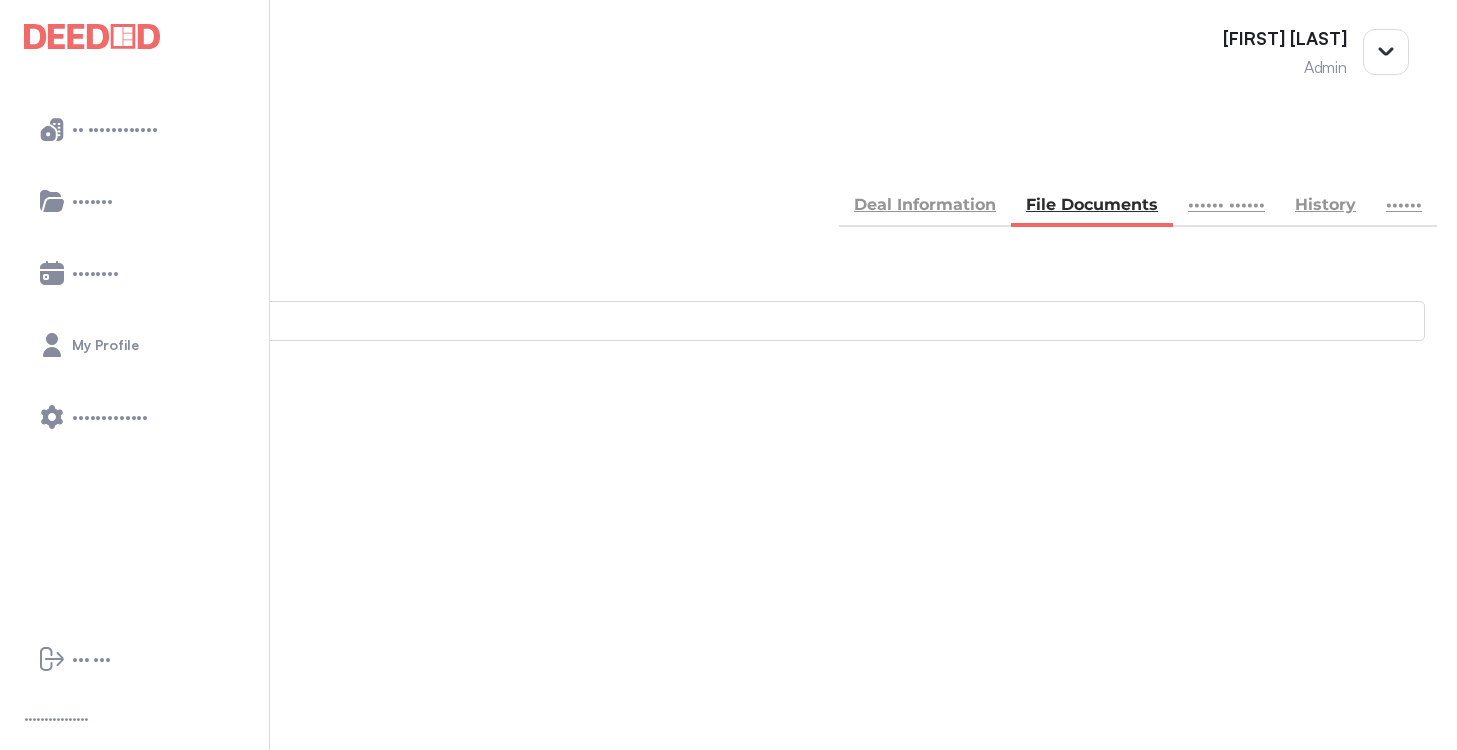 drag, startPoint x: 401, startPoint y: 357, endPoint x: 473, endPoint y: 362, distance: 72.1734 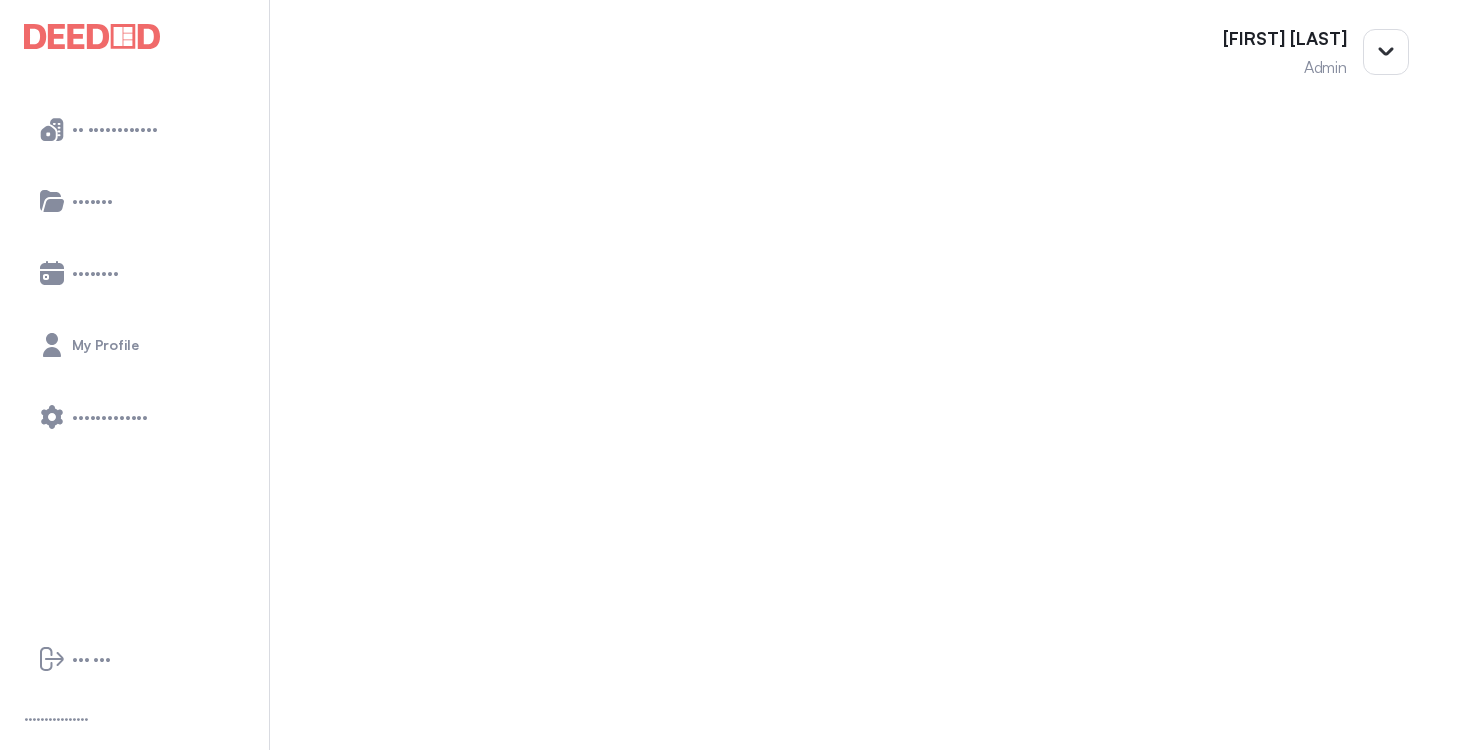 scroll, scrollTop: 342, scrollLeft: 0, axis: vertical 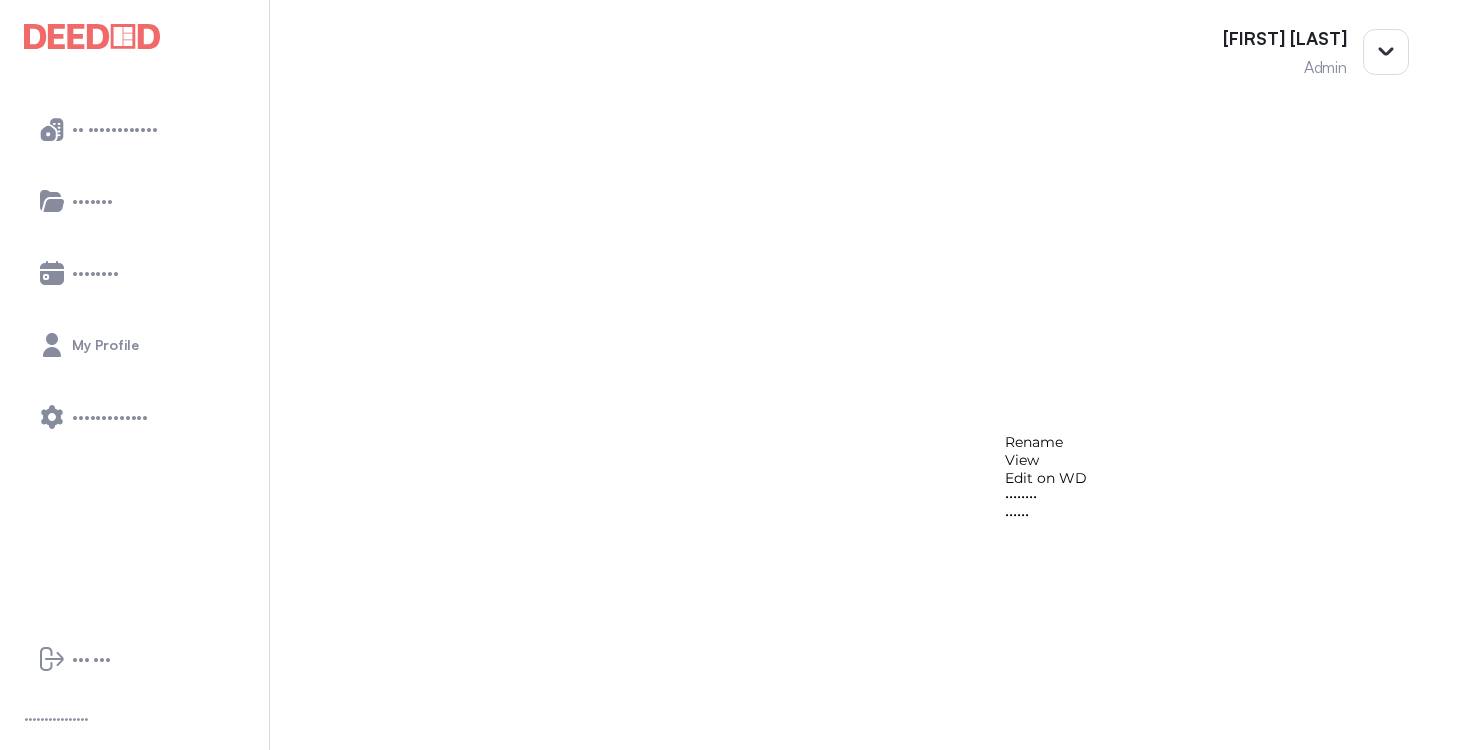 click on "View" at bounding box center [1046, 460] 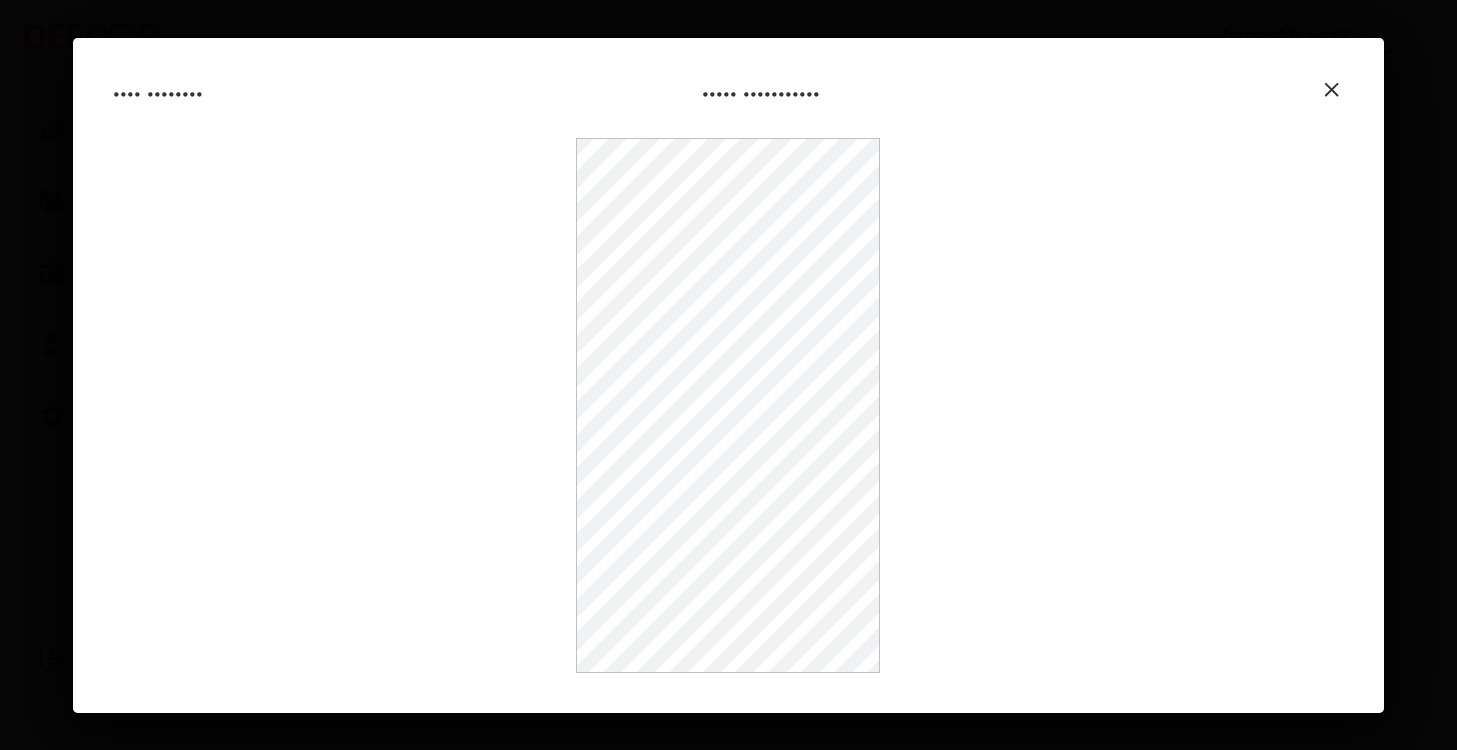 click at bounding box center (1332, 89) 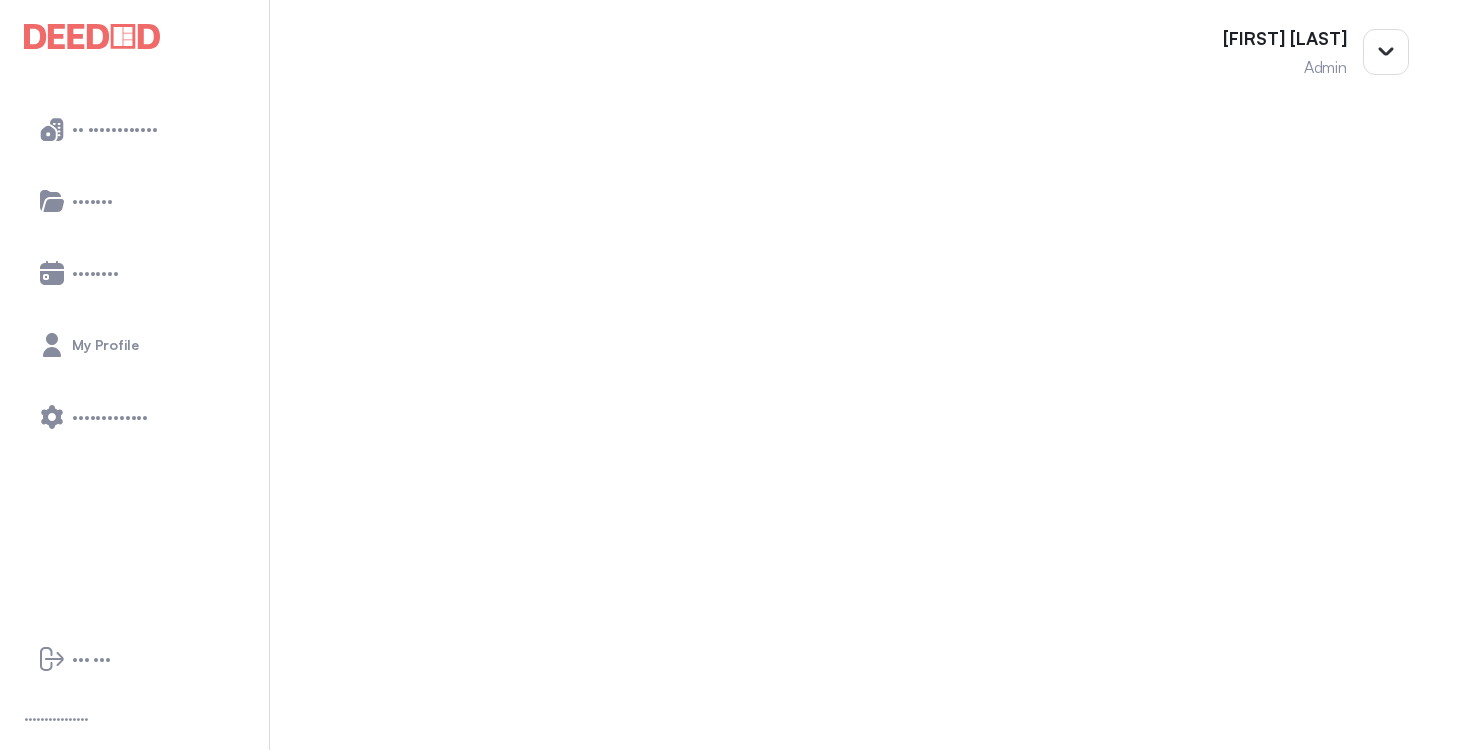 click on "••••• •••••••••••" at bounding box center [728, 1298] 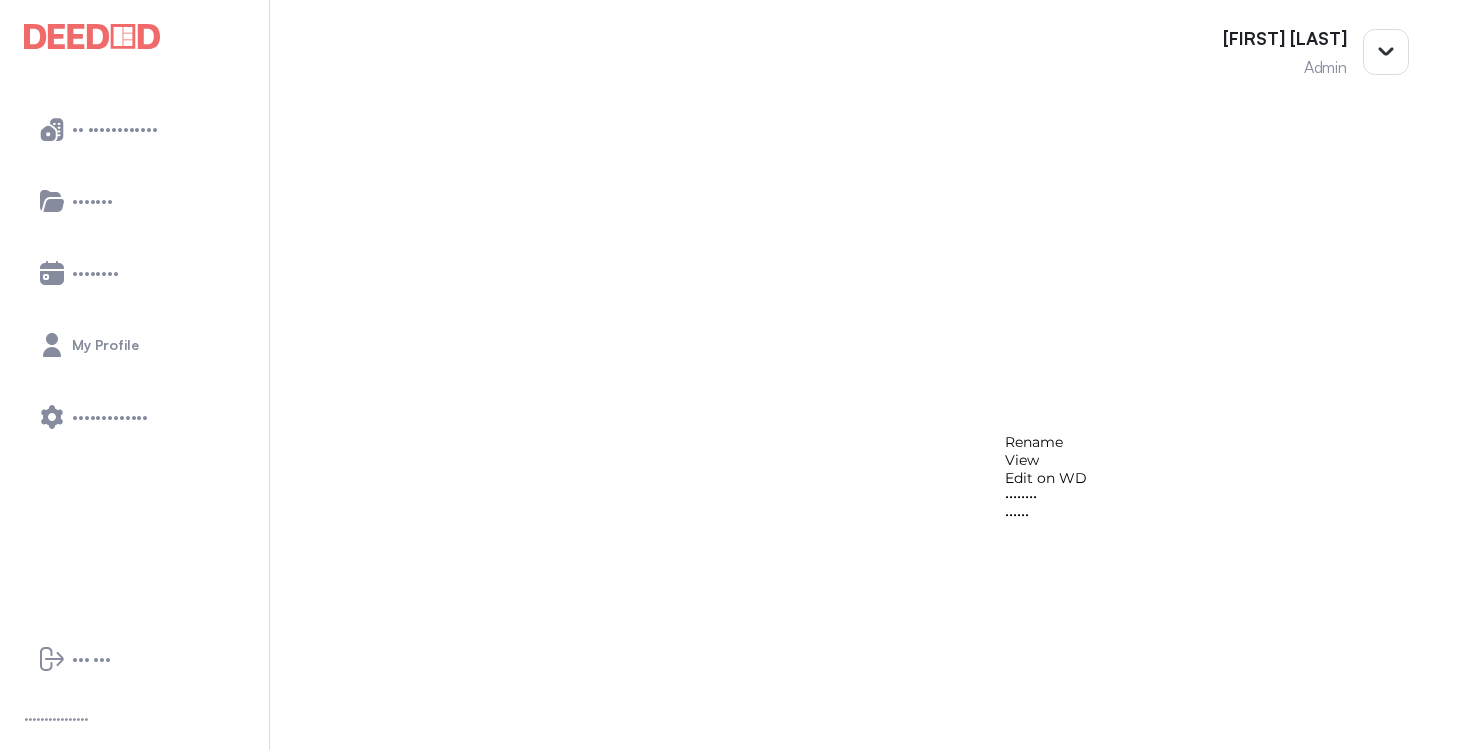click on "••••••••" at bounding box center [1046, 496] 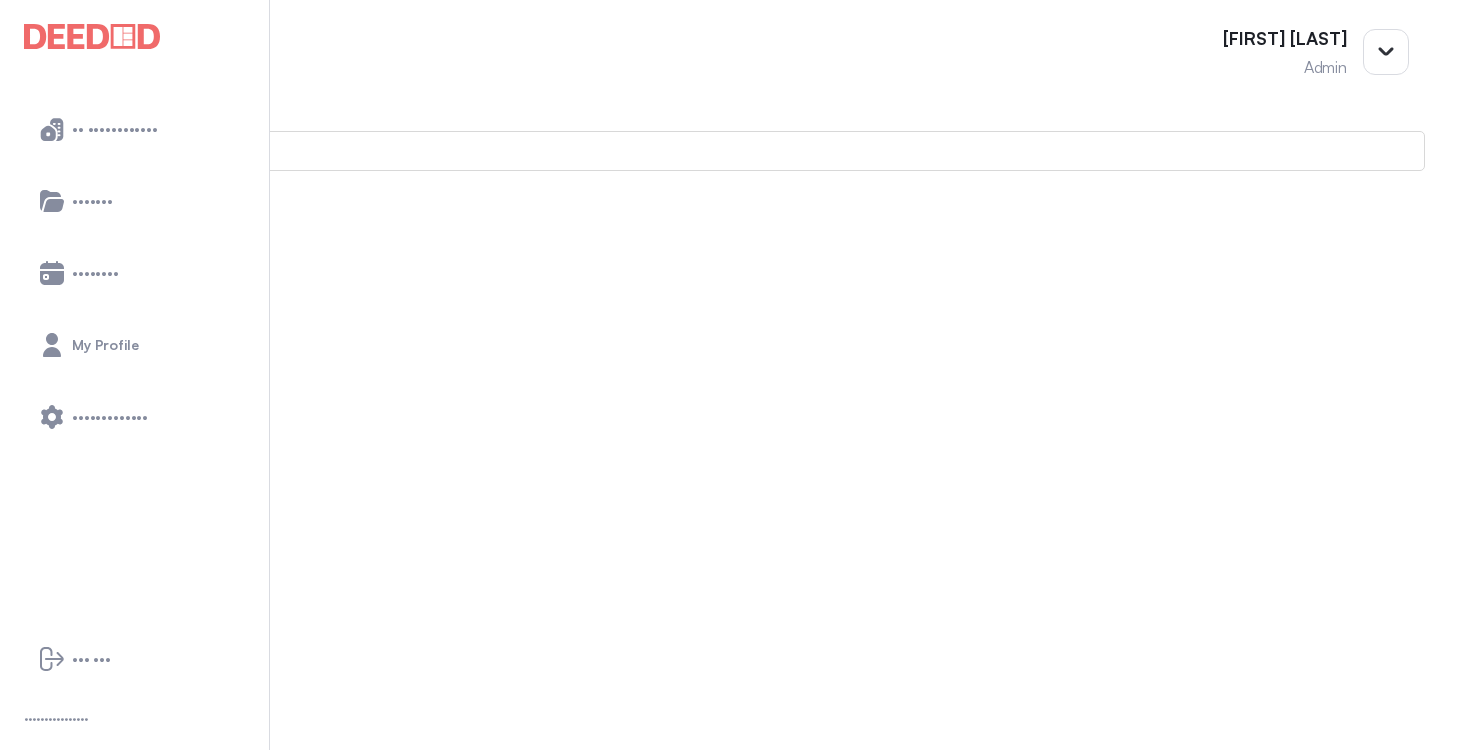 scroll, scrollTop: 0, scrollLeft: 0, axis: both 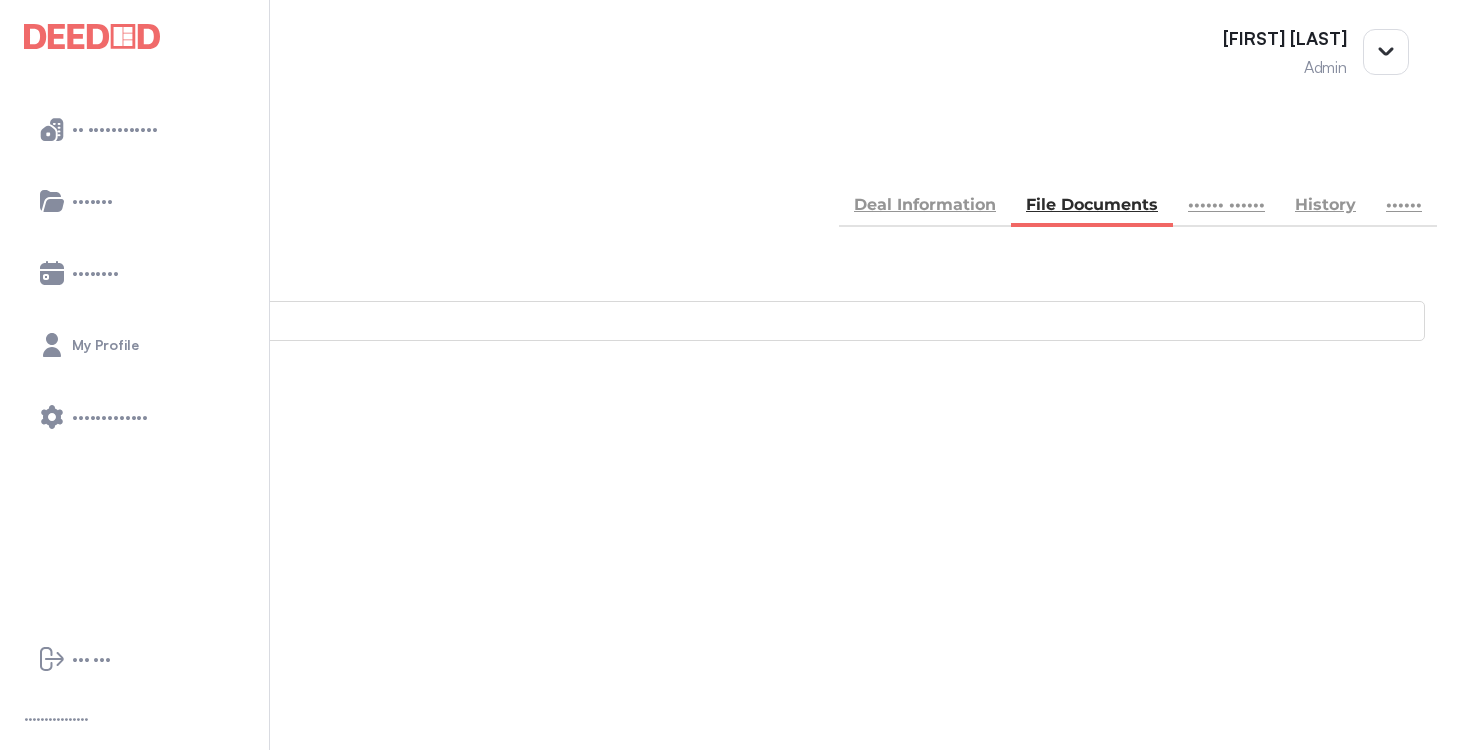 click at bounding box center (36, 155) 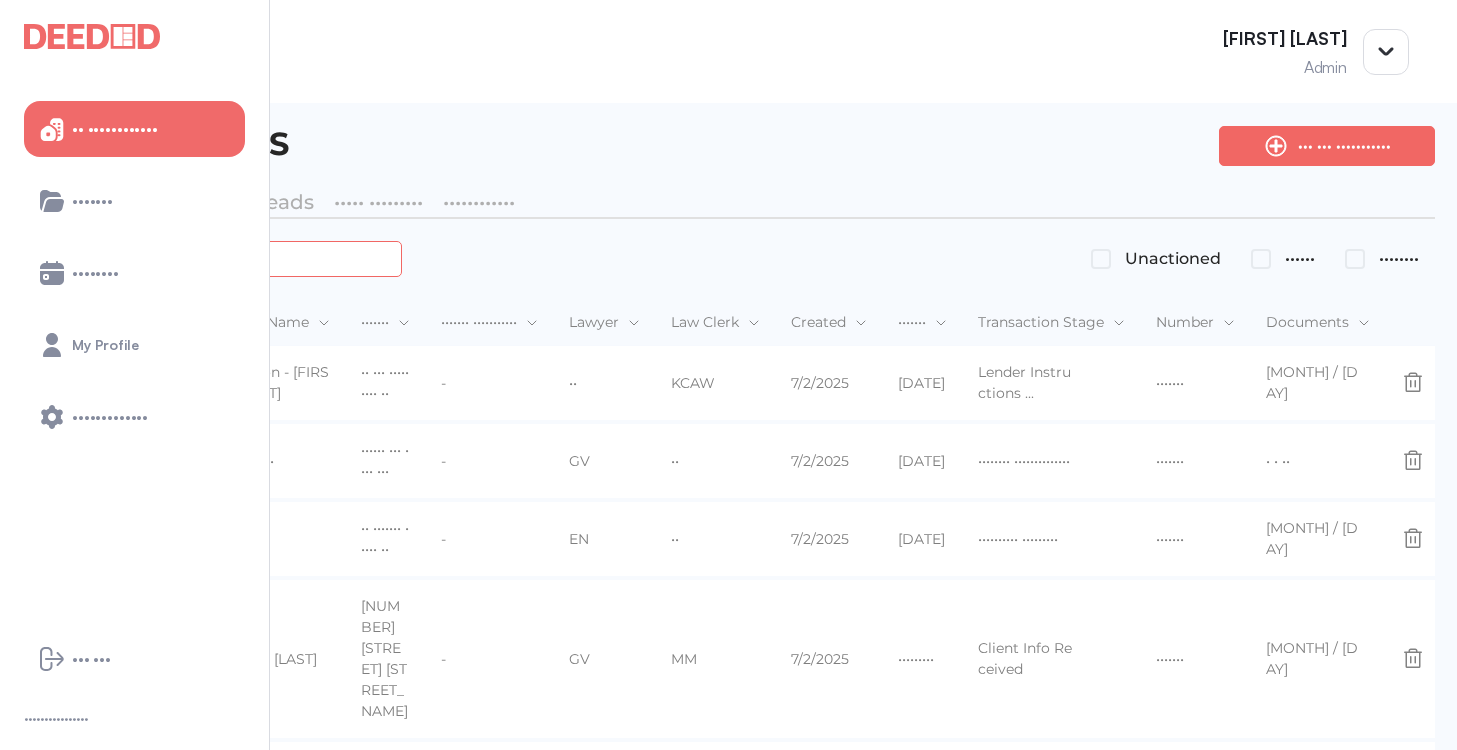 click at bounding box center (224, 258) 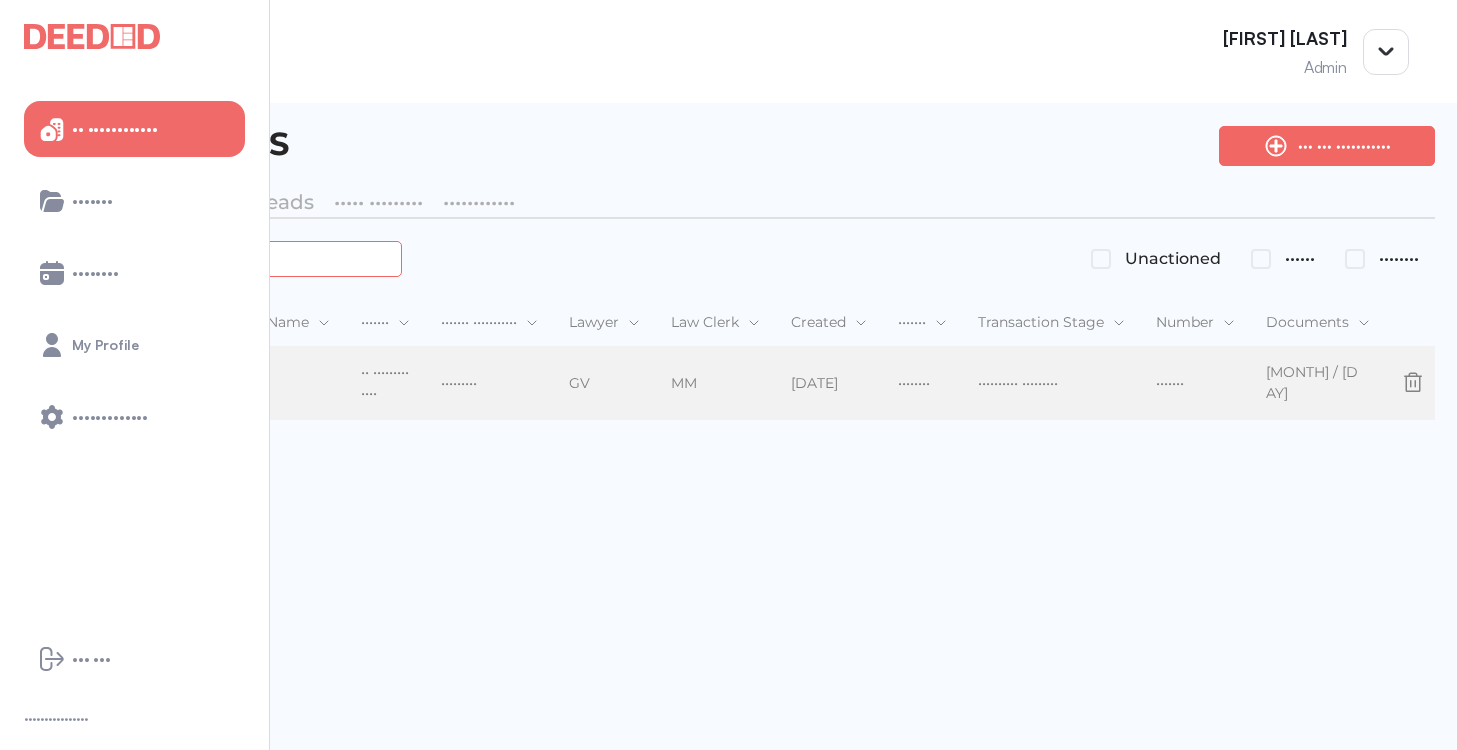 type on "*******" 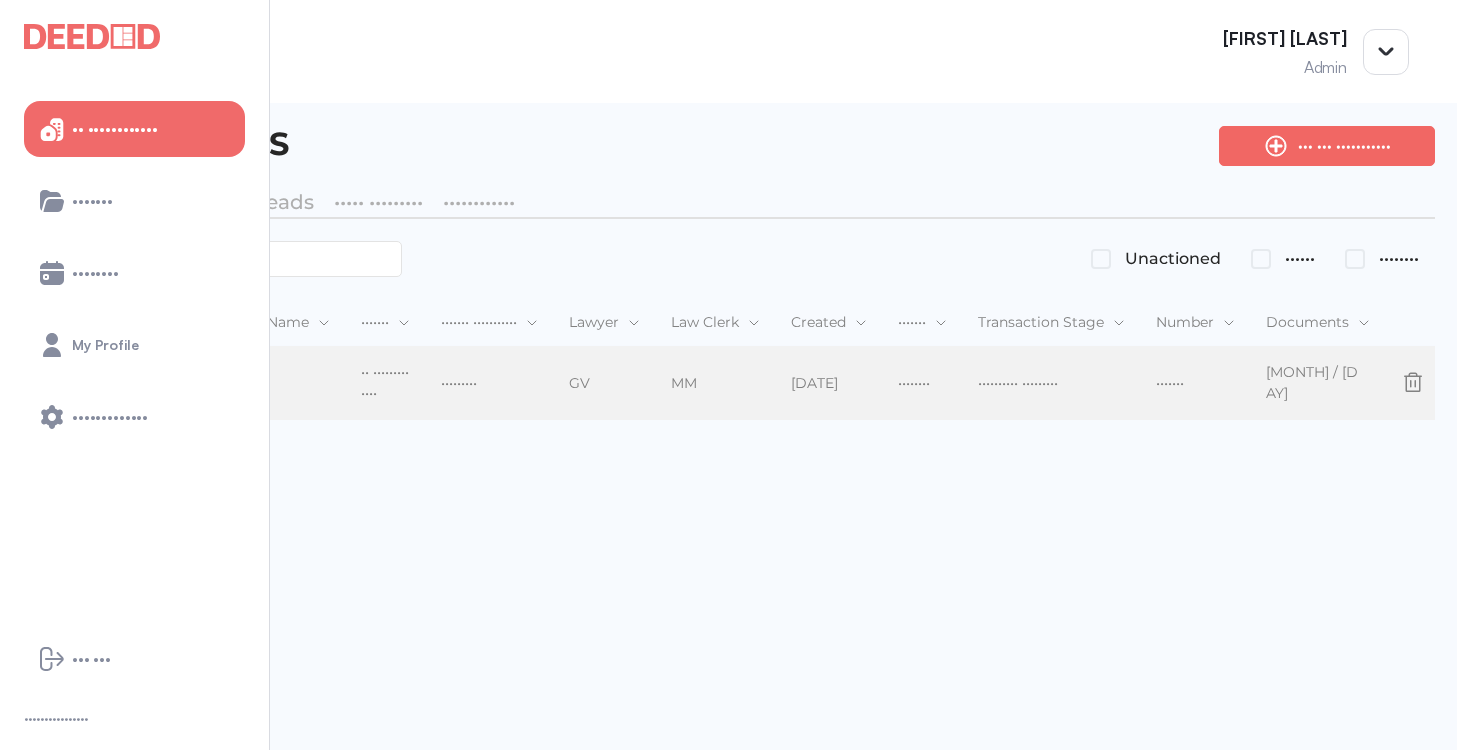 click on "••" at bounding box center (164, 384) 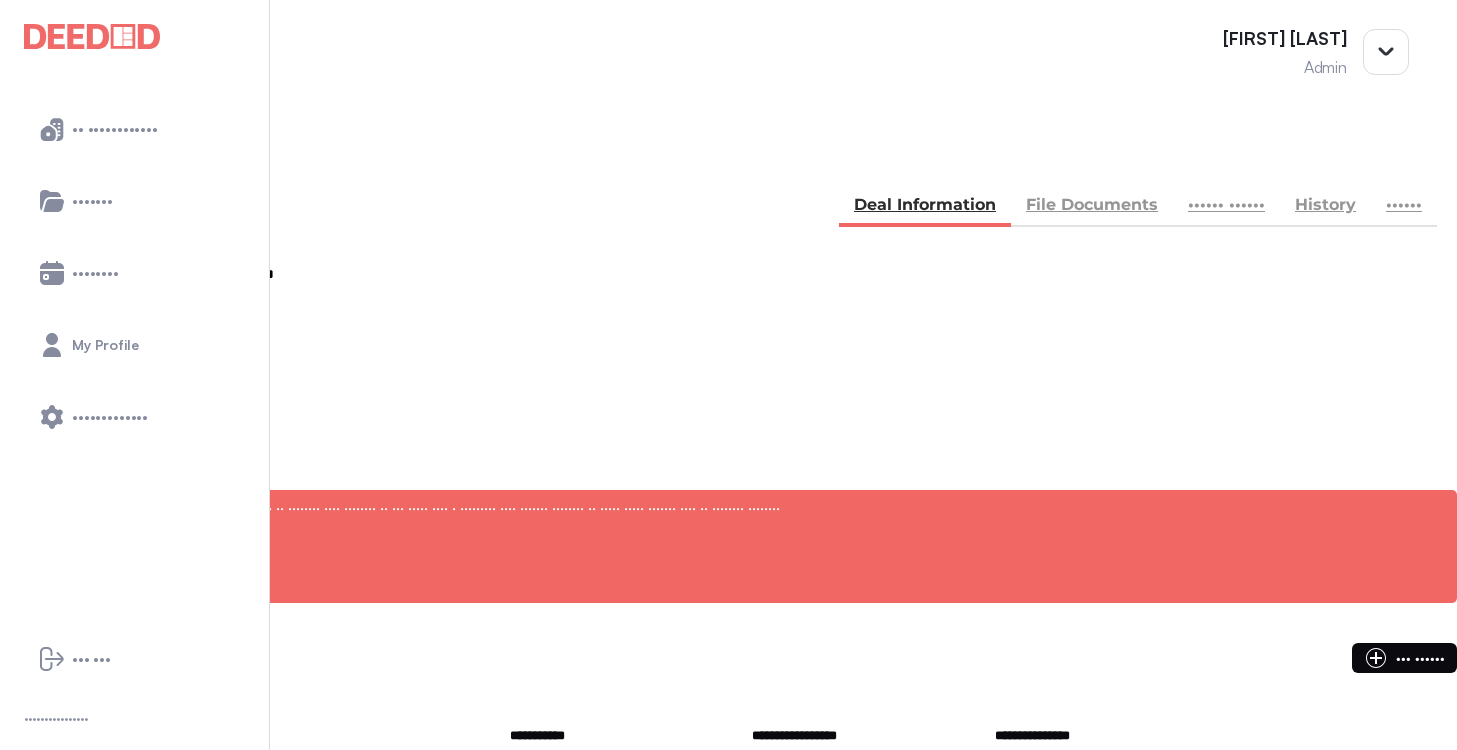click on "File Documents" at bounding box center [1092, 207] 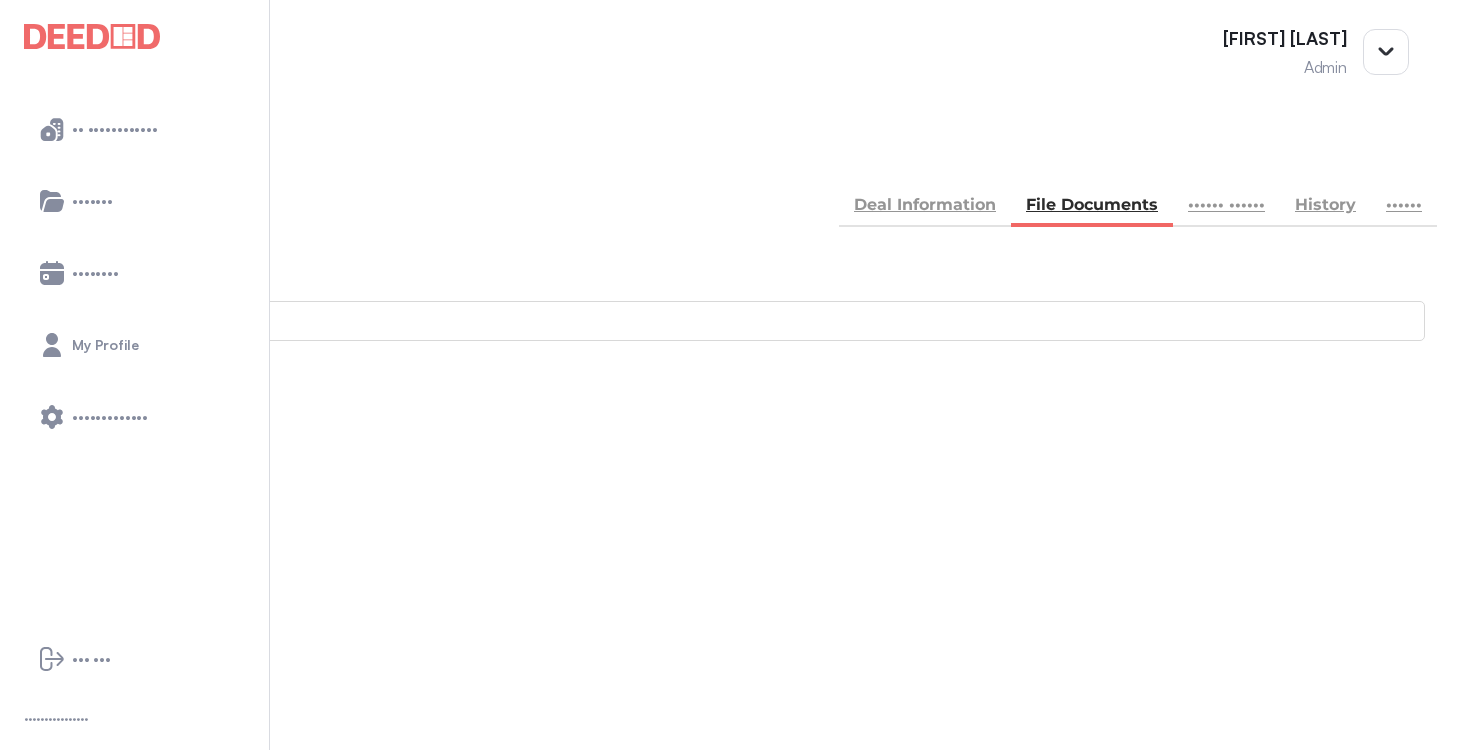 click on "••••••••••" at bounding box center [728, 846] 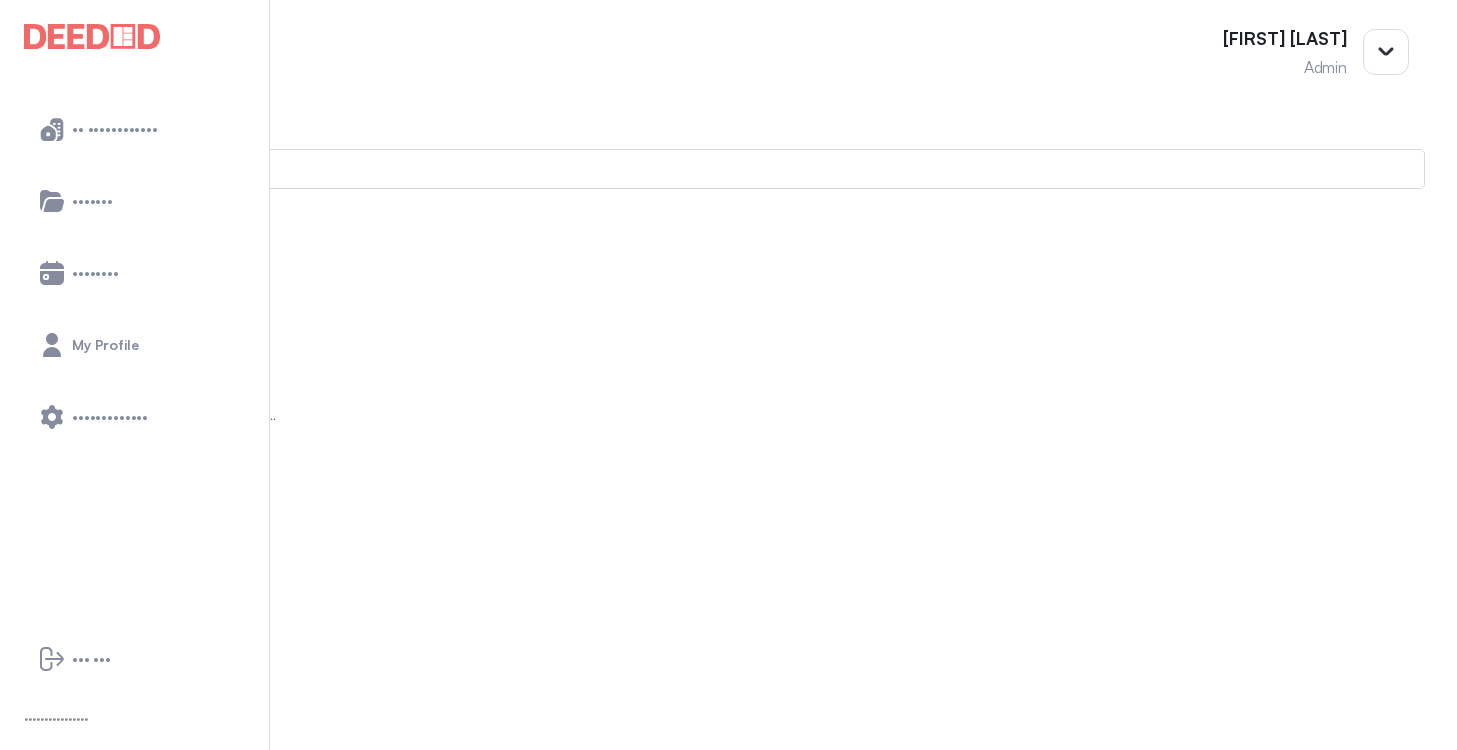 scroll, scrollTop: 181, scrollLeft: 0, axis: vertical 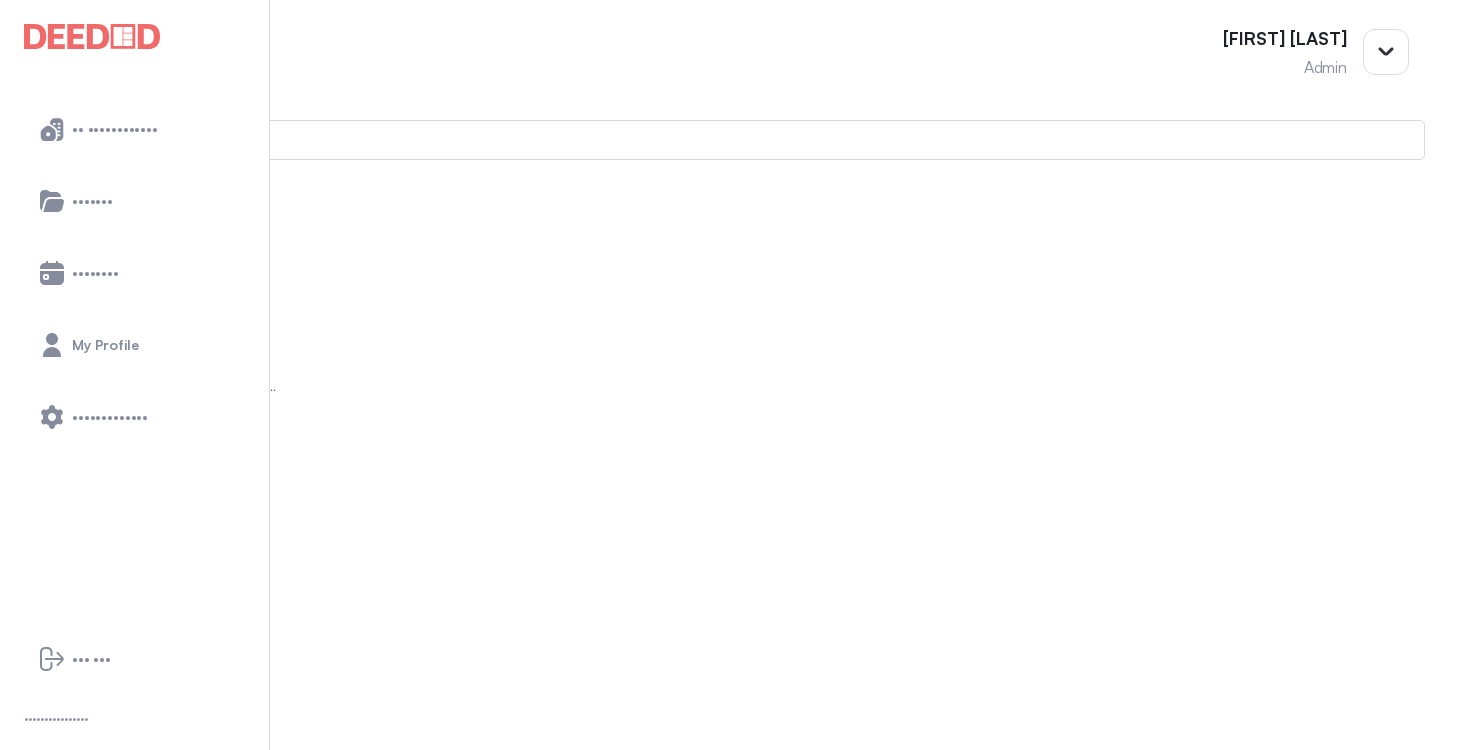 click on "Back" at bounding box center [728, 669] 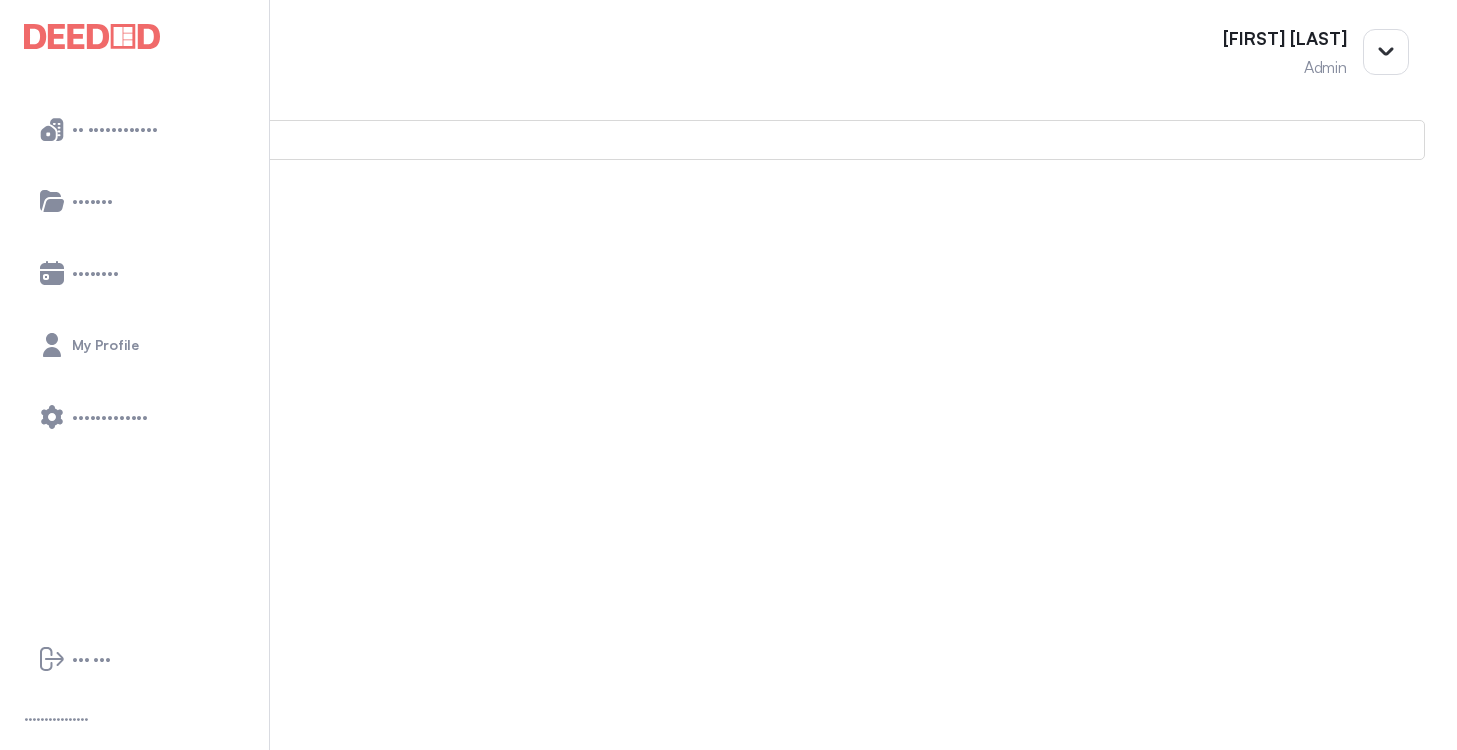 click on "••••••••••" at bounding box center (20, 689) 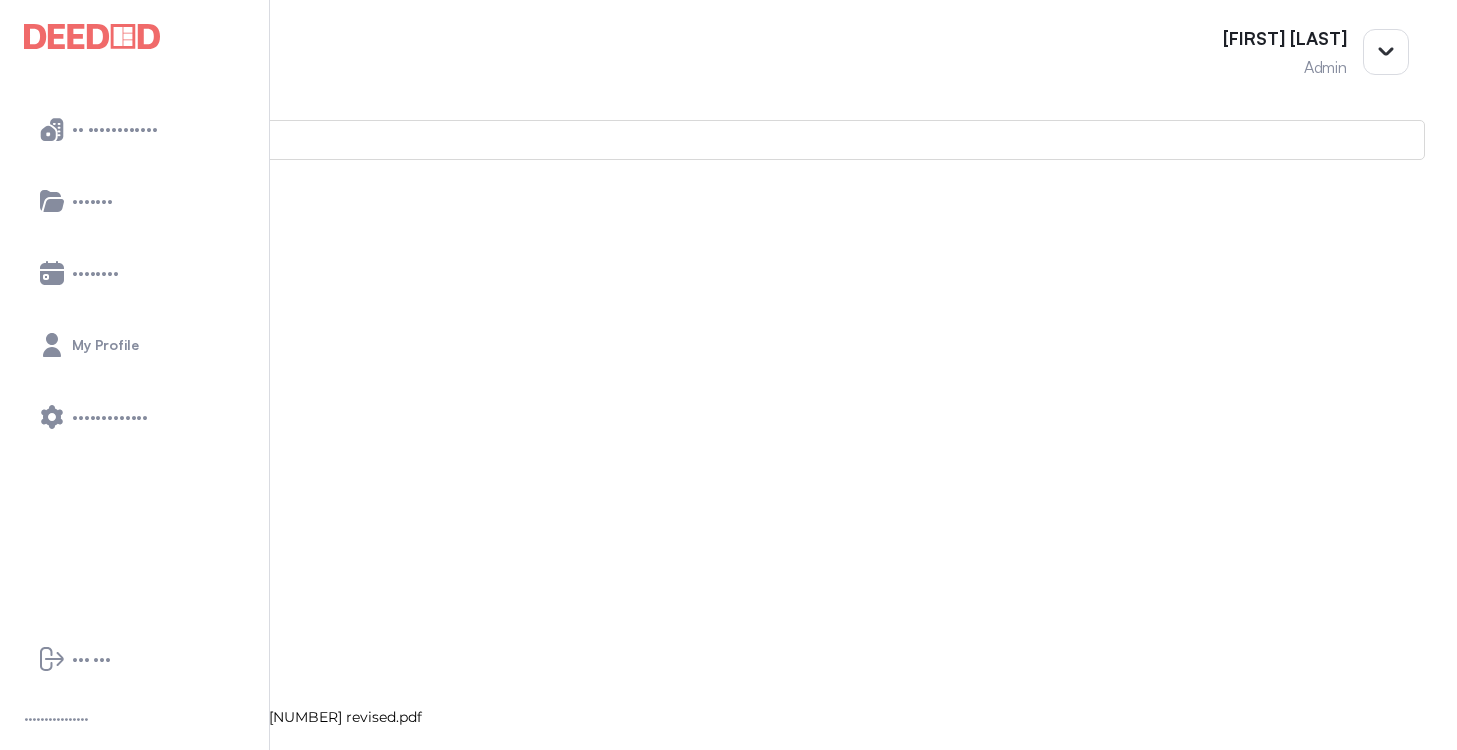 click at bounding box center [14, 807] 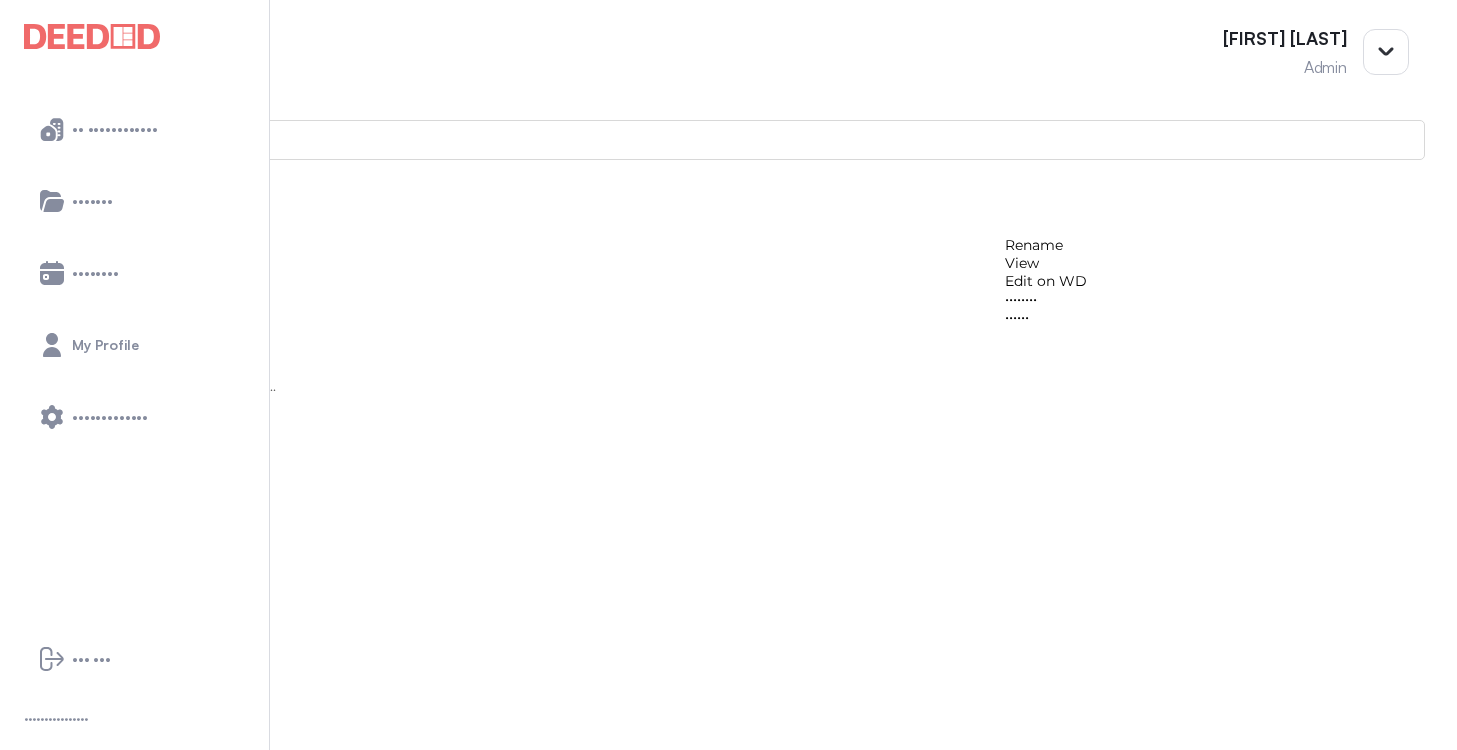 click on "View" at bounding box center [1046, 263] 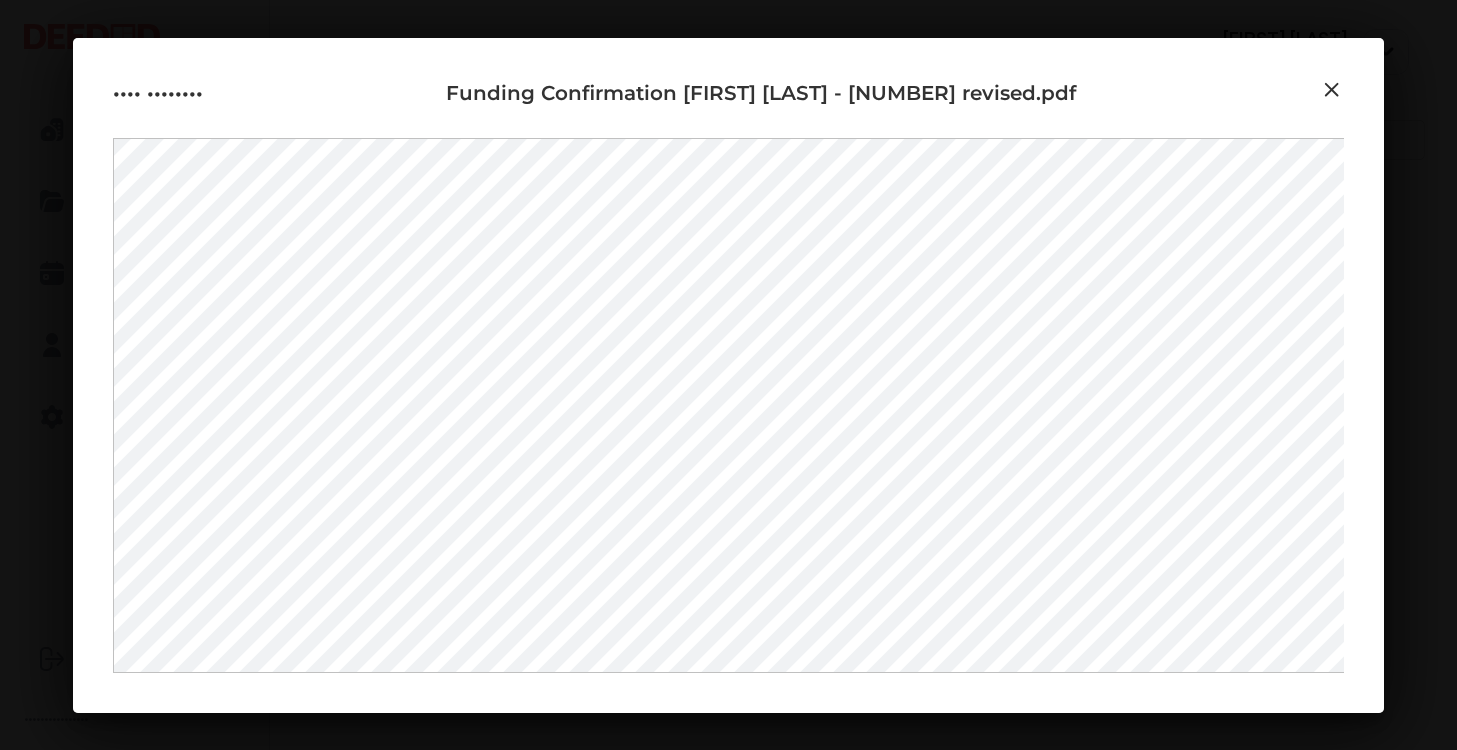 click at bounding box center [1332, 90] 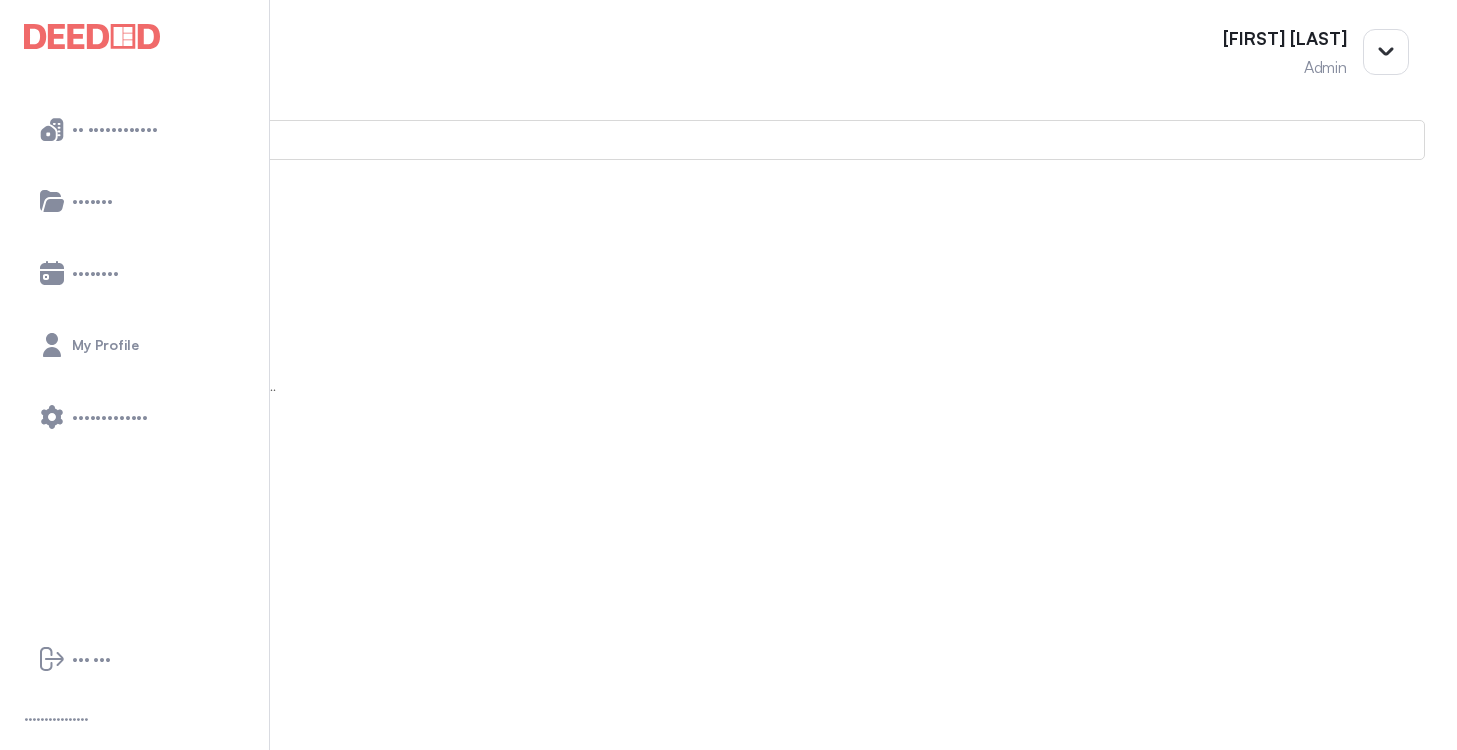 click at bounding box center (14, 878) 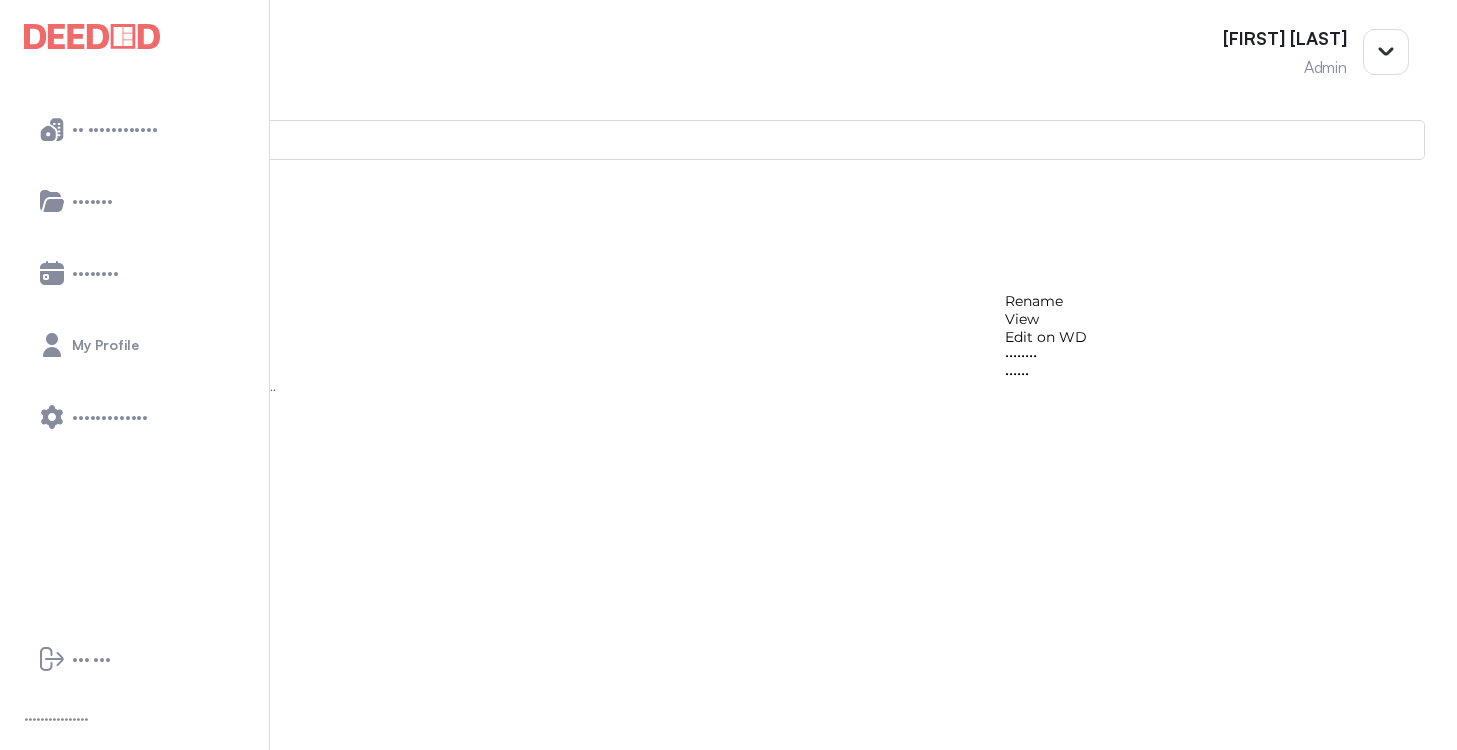 click on "View" at bounding box center [1046, 319] 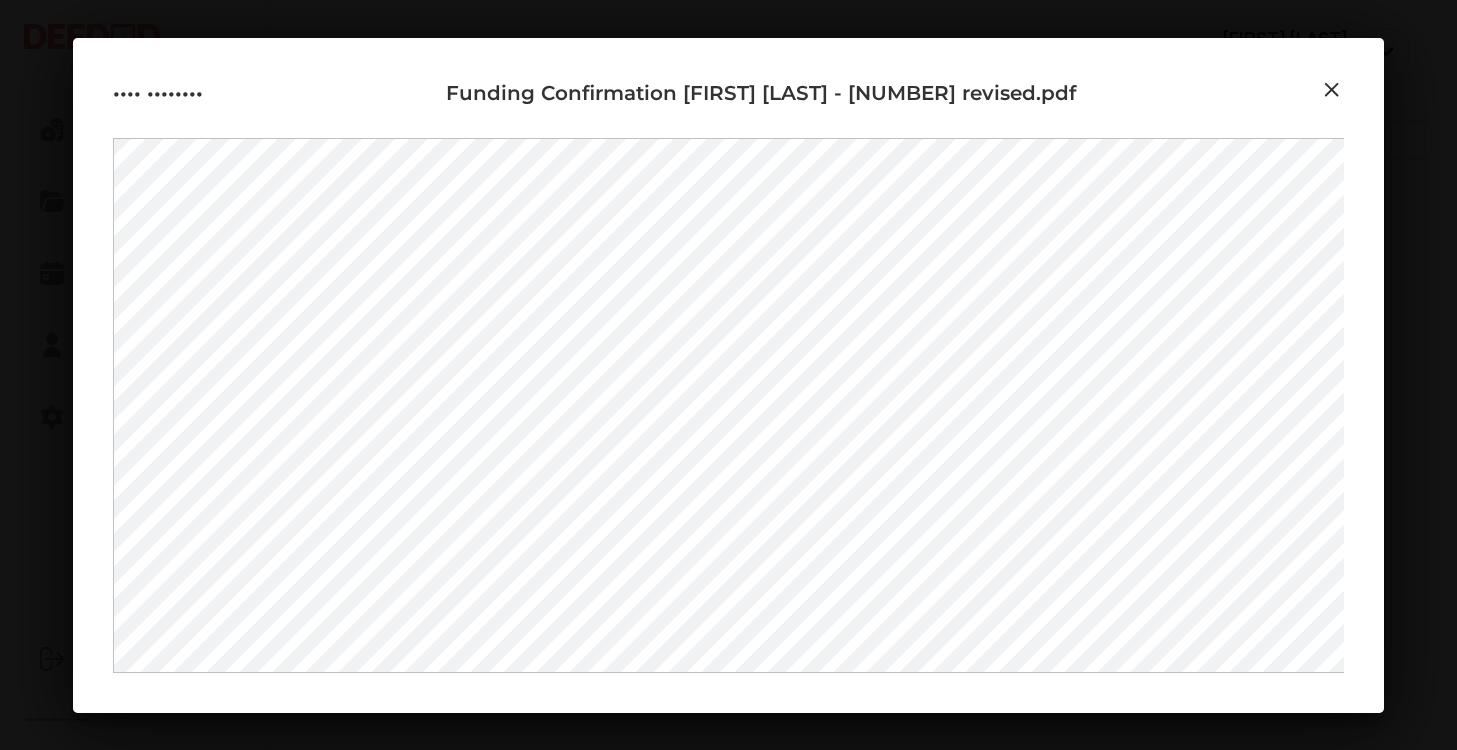 click at bounding box center (1332, 90) 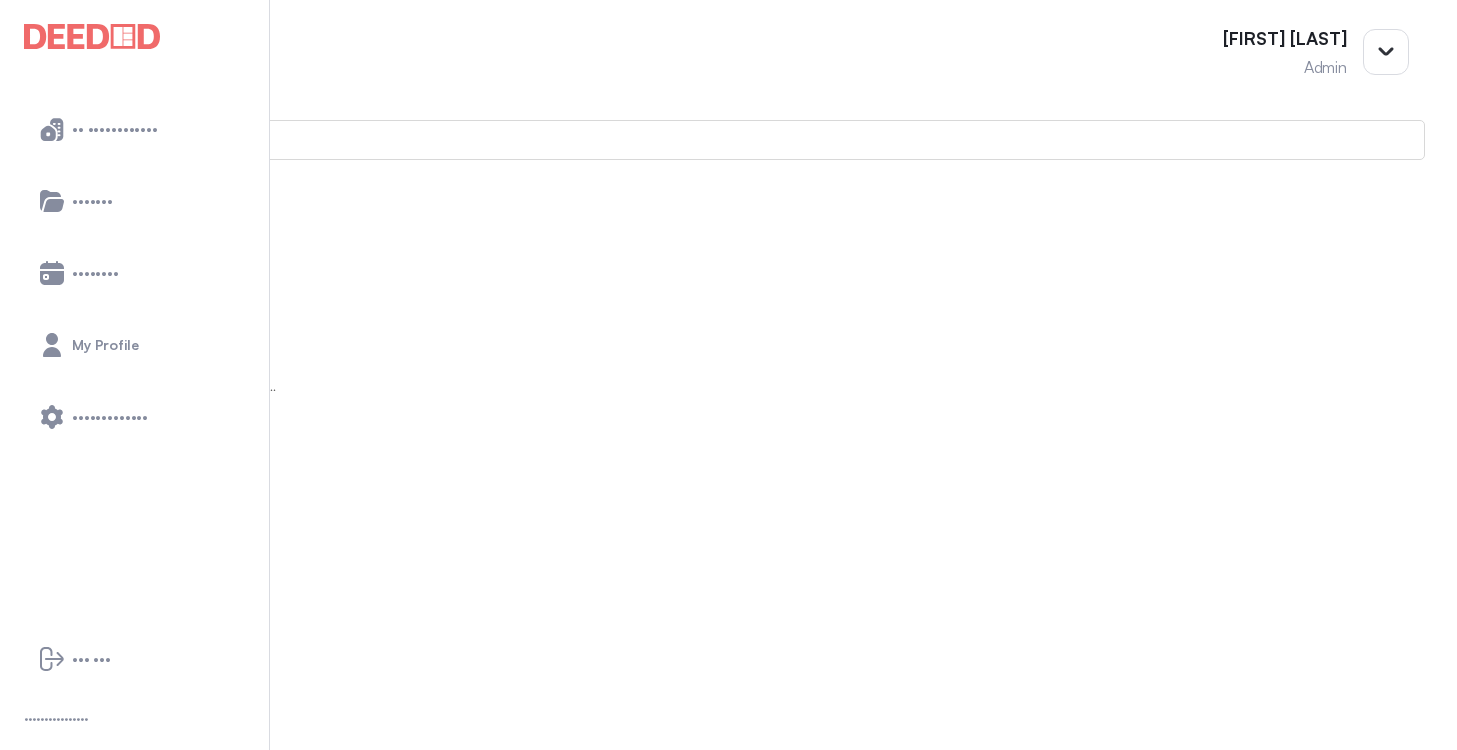 click at bounding box center [14, 1055] 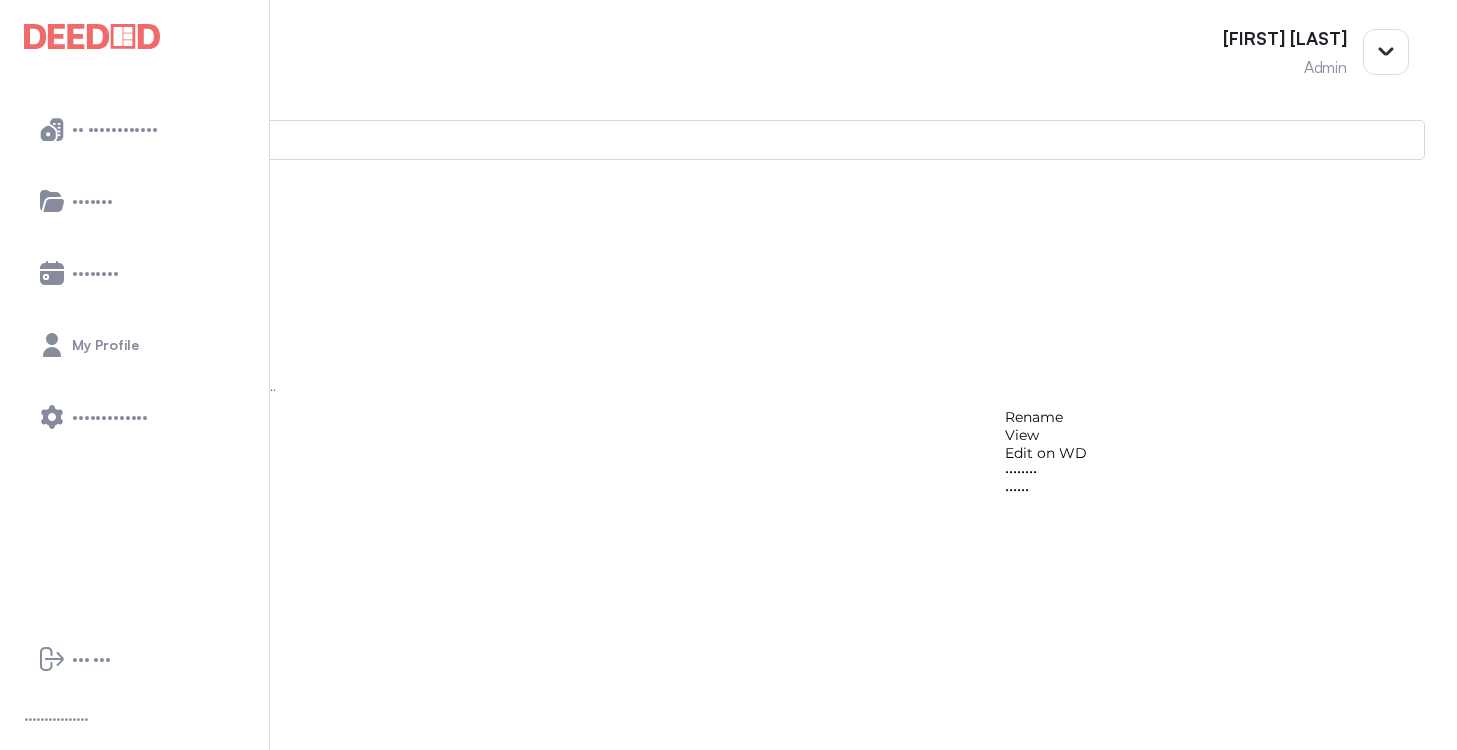 click on "View" at bounding box center (1046, 435) 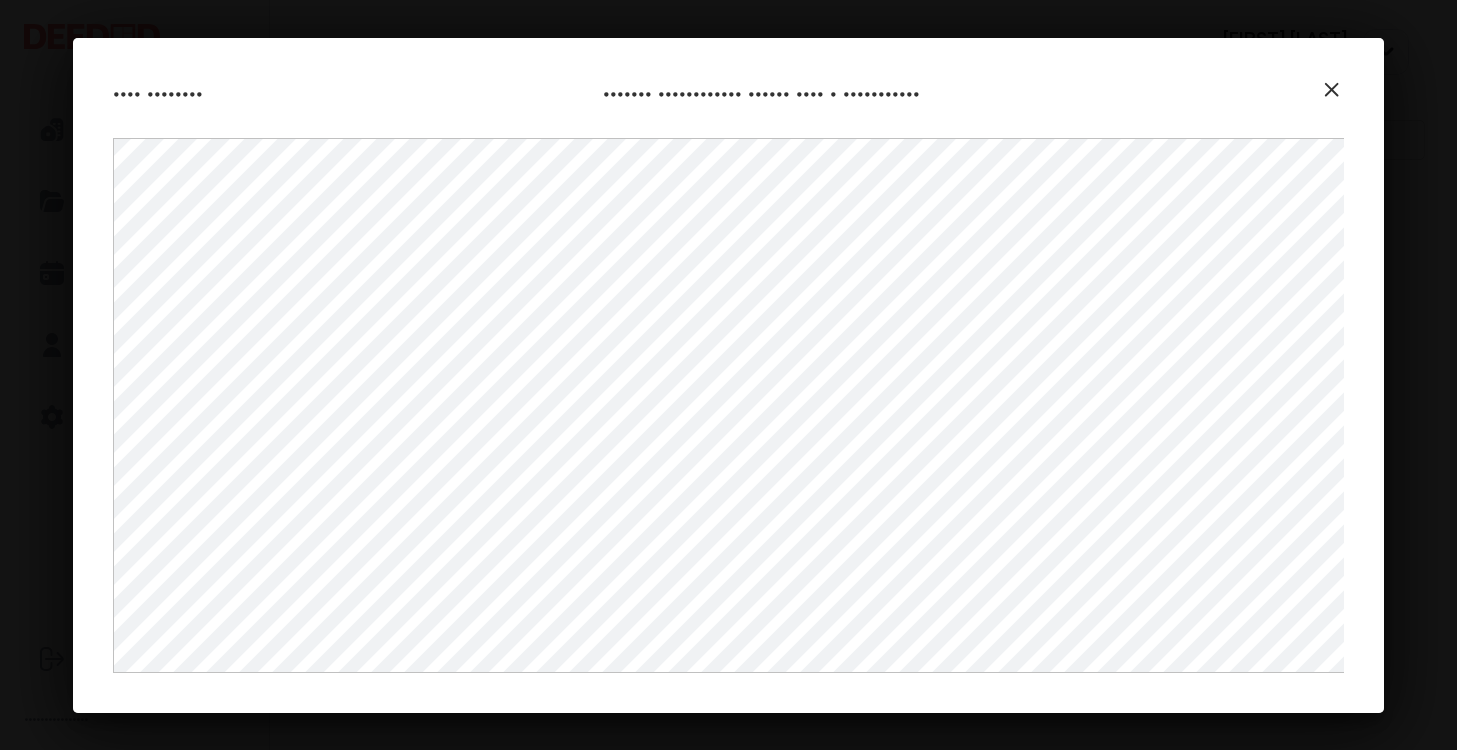 click at bounding box center (1332, 90) 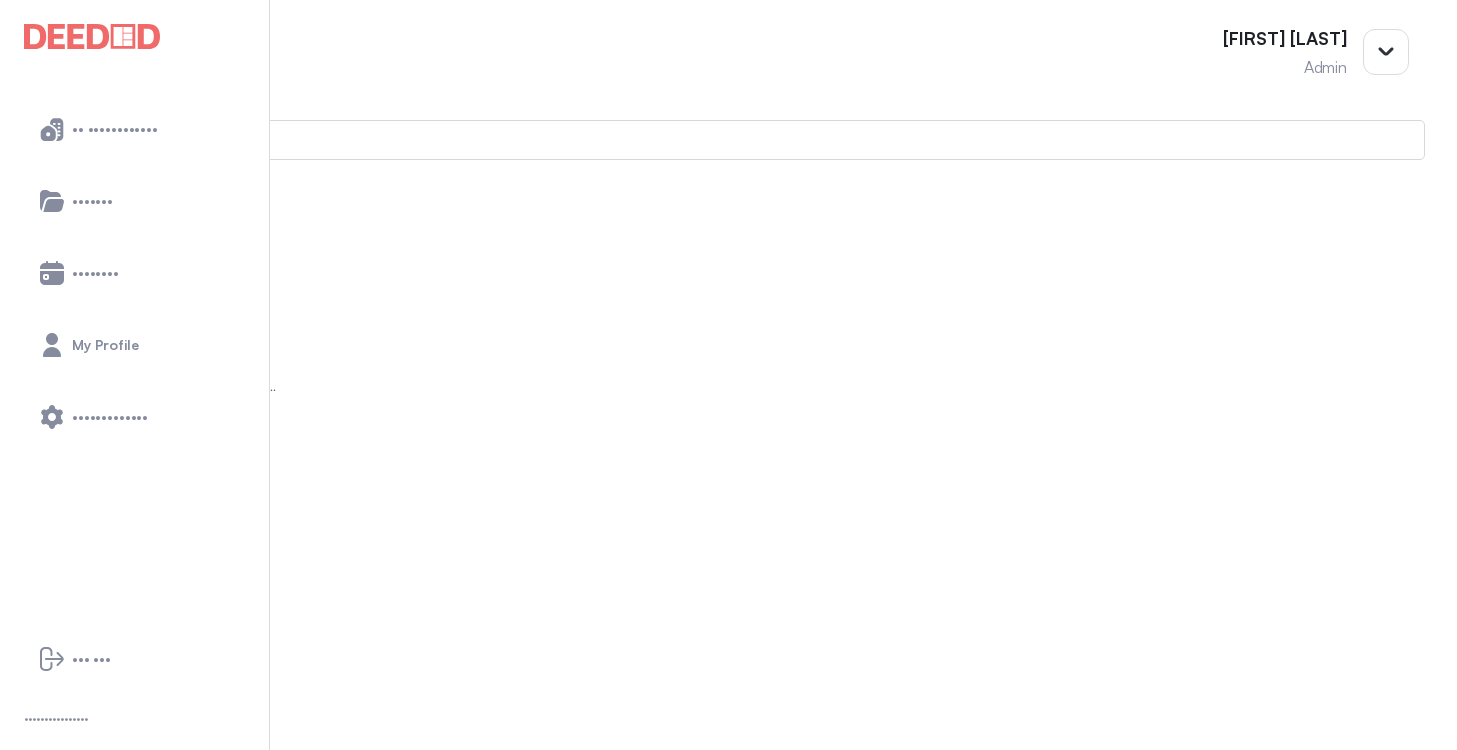 click at bounding box center [14, 878] 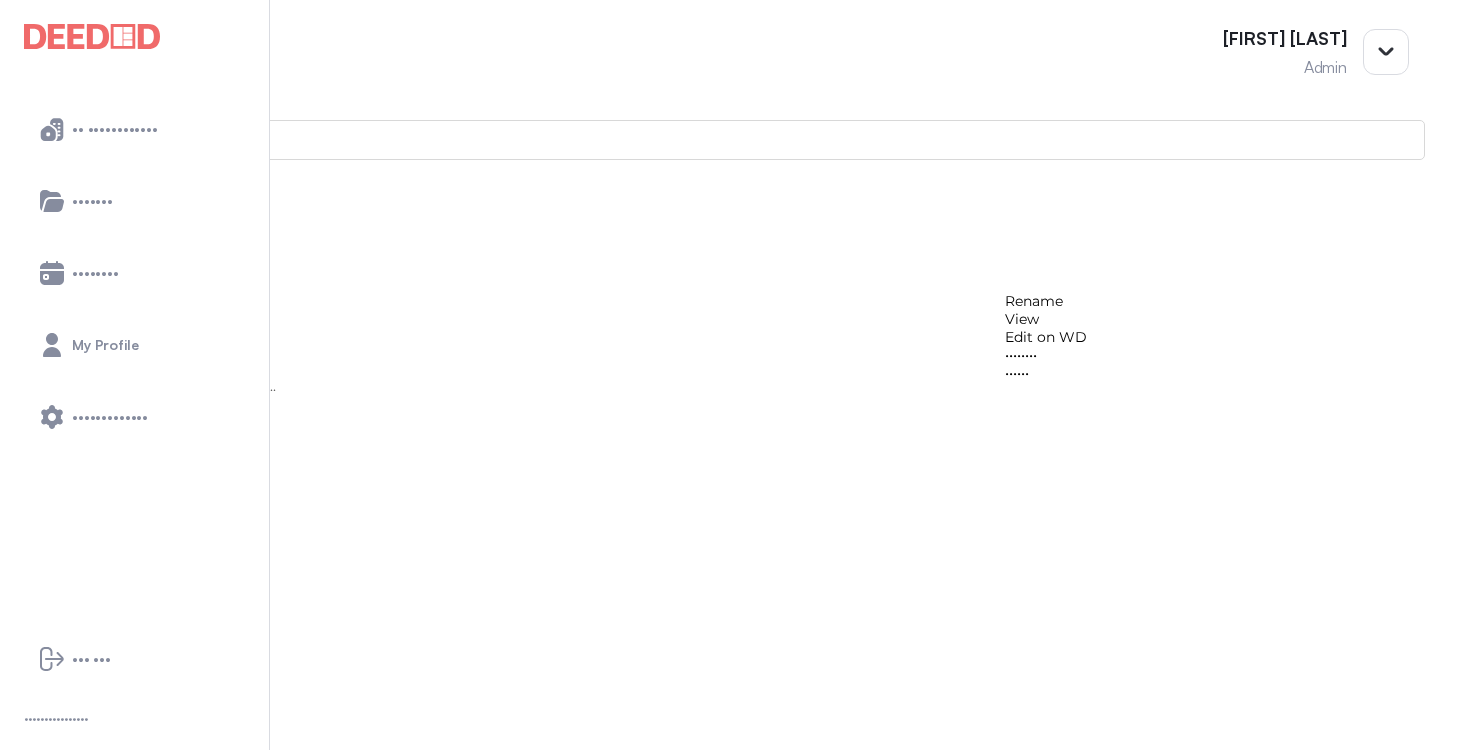 click on "View" at bounding box center (1046, 319) 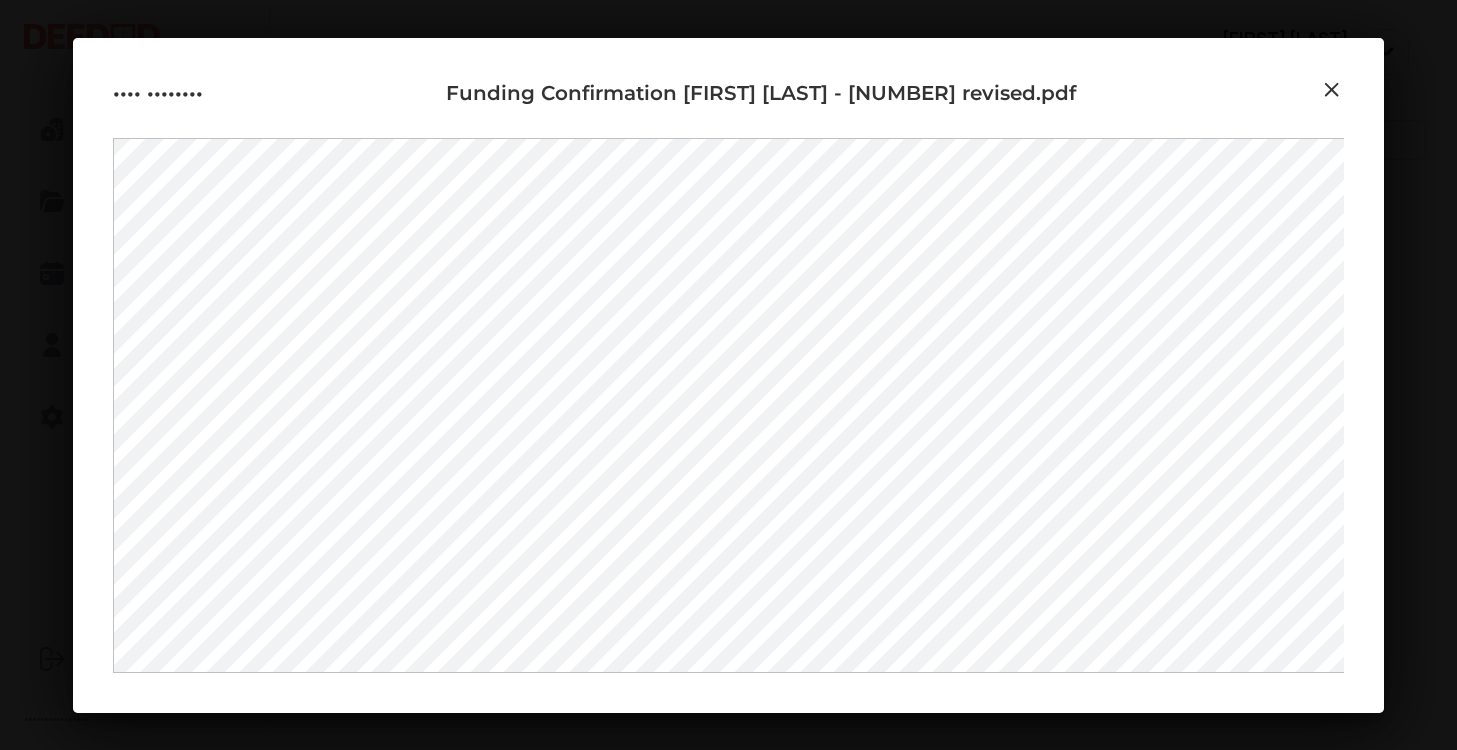click at bounding box center (1332, 90) 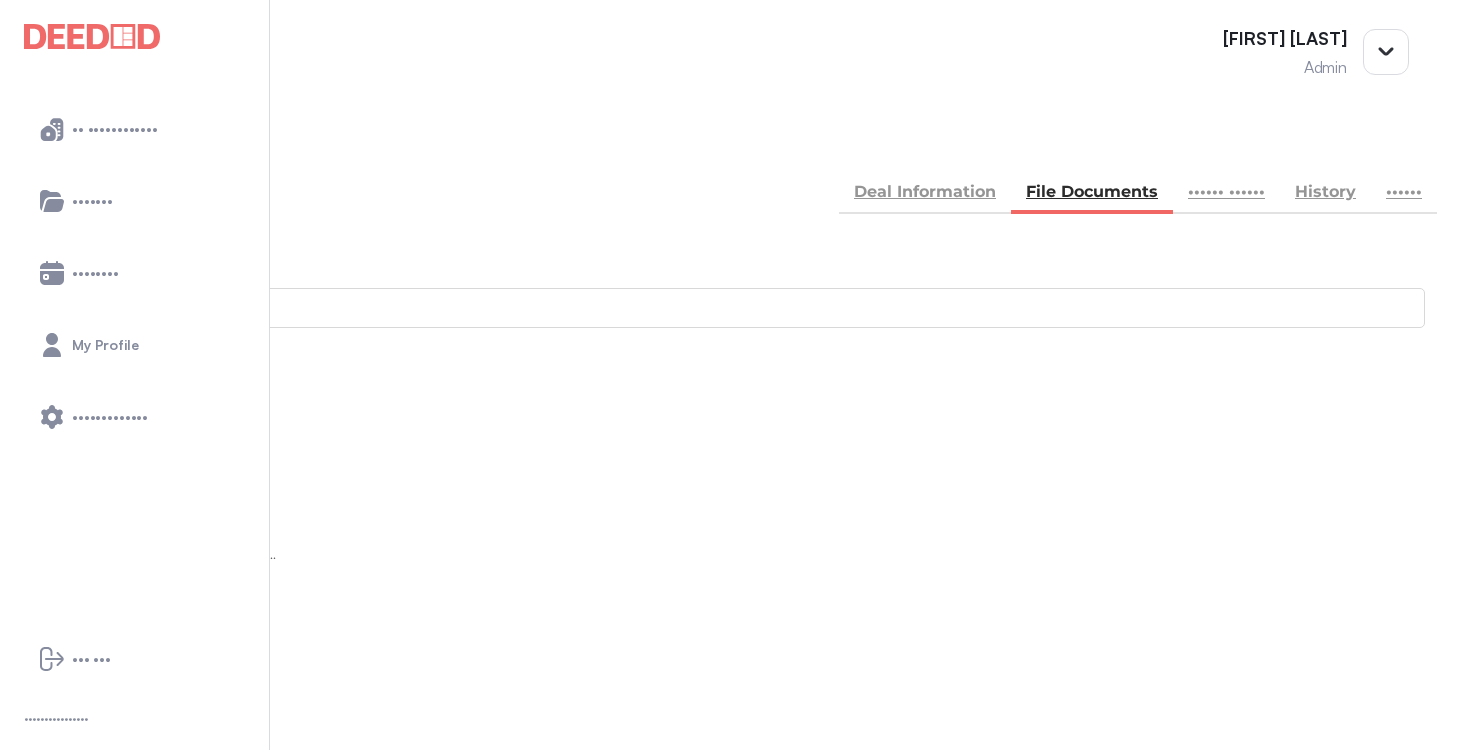 scroll, scrollTop: 0, scrollLeft: 0, axis: both 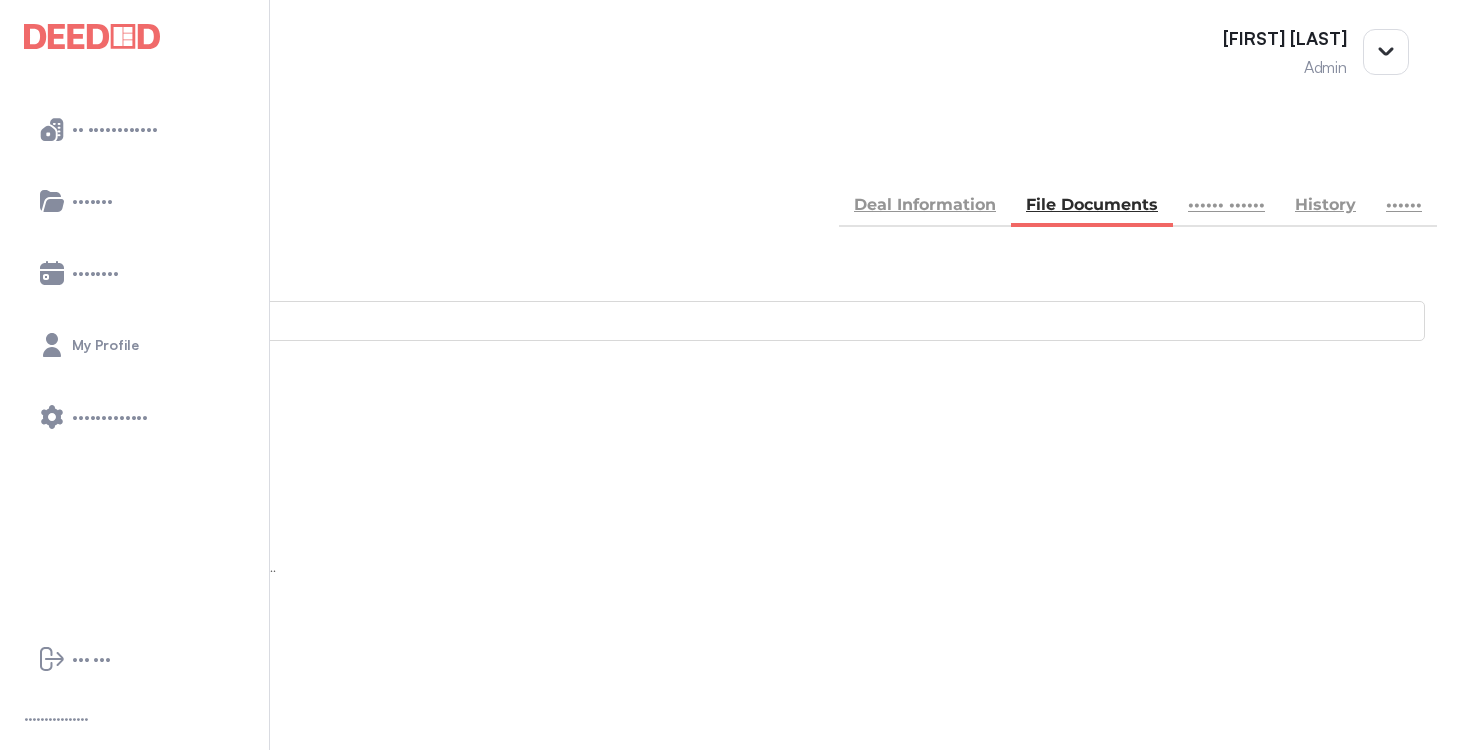 click on "BACK" at bounding box center [70, 155] 